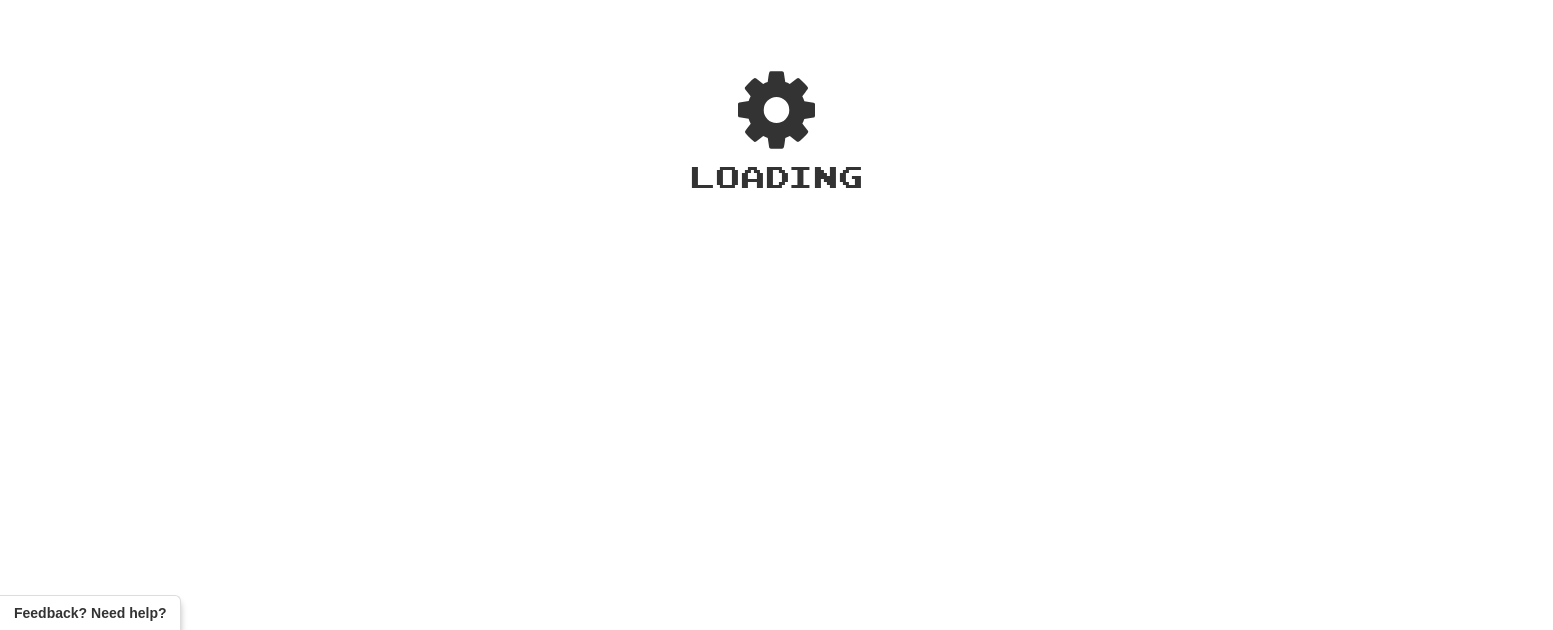 scroll, scrollTop: 0, scrollLeft: 0, axis: both 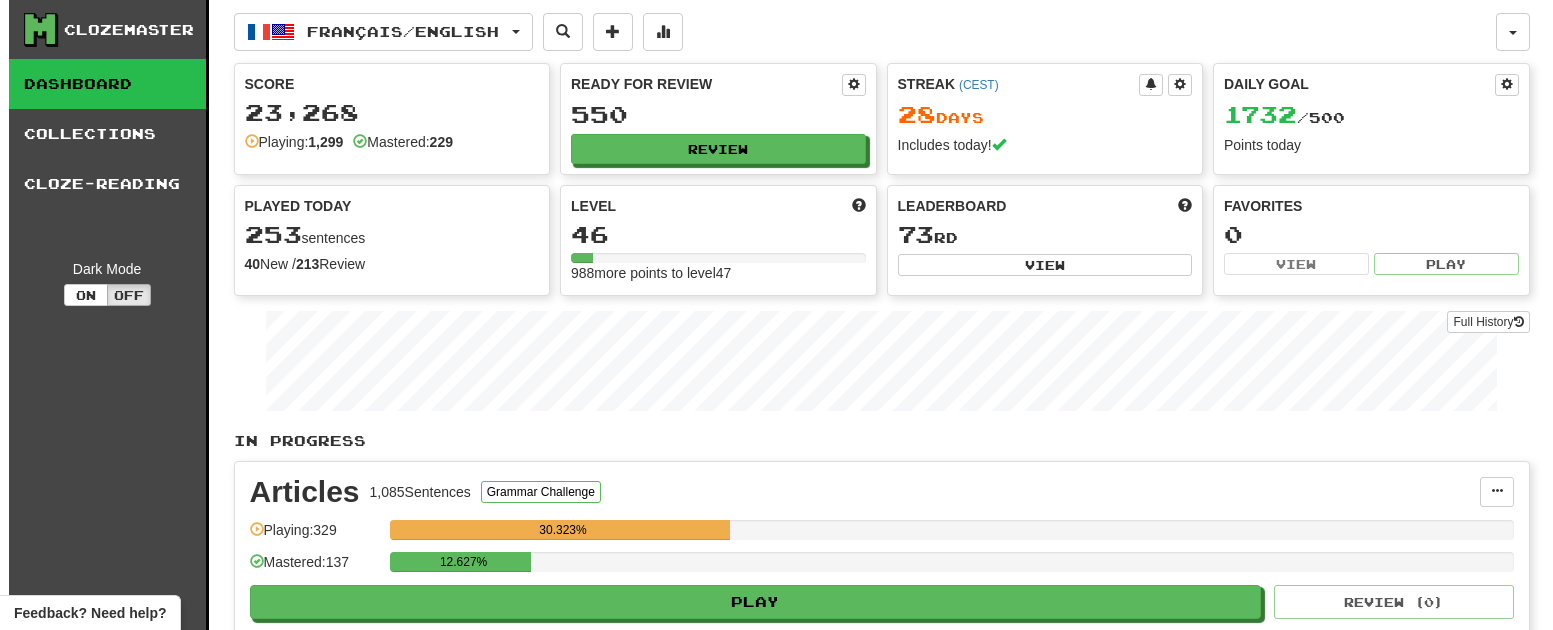 click on "Clozemaster" at bounding box center (129, 30) 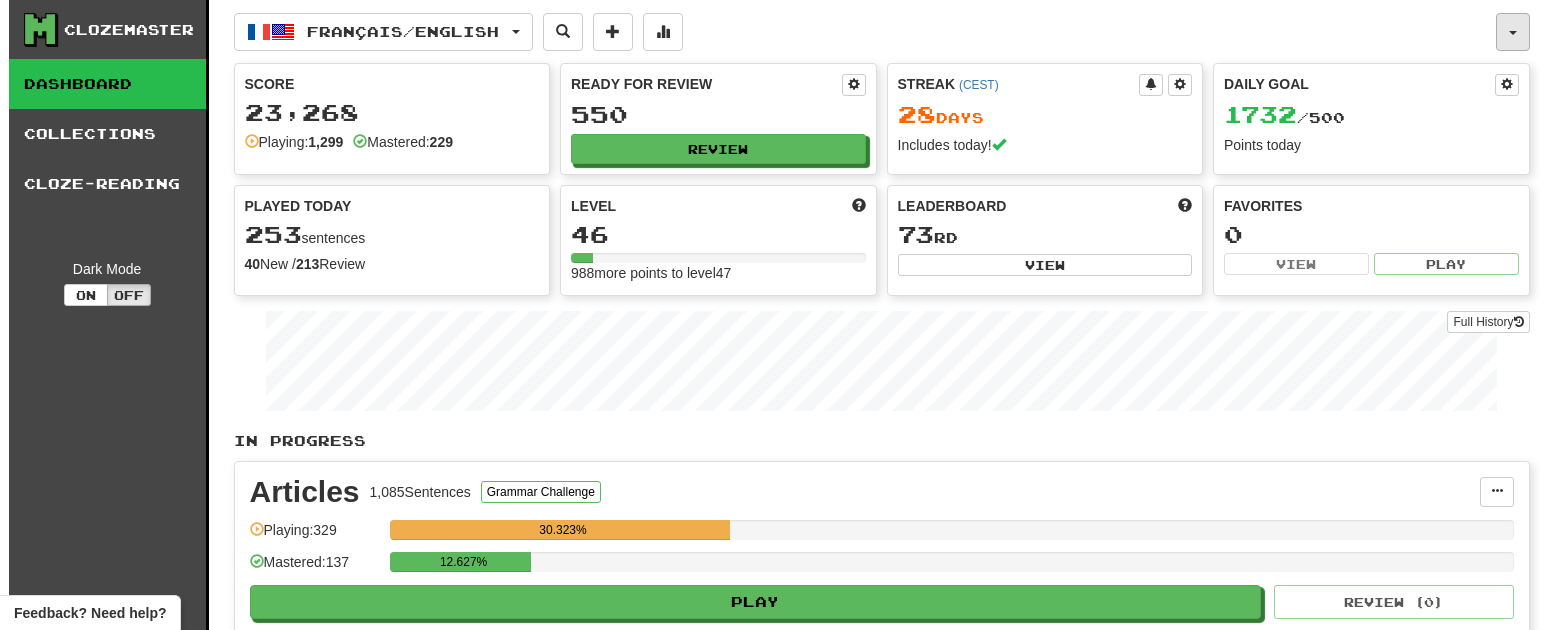 click at bounding box center [1513, 32] 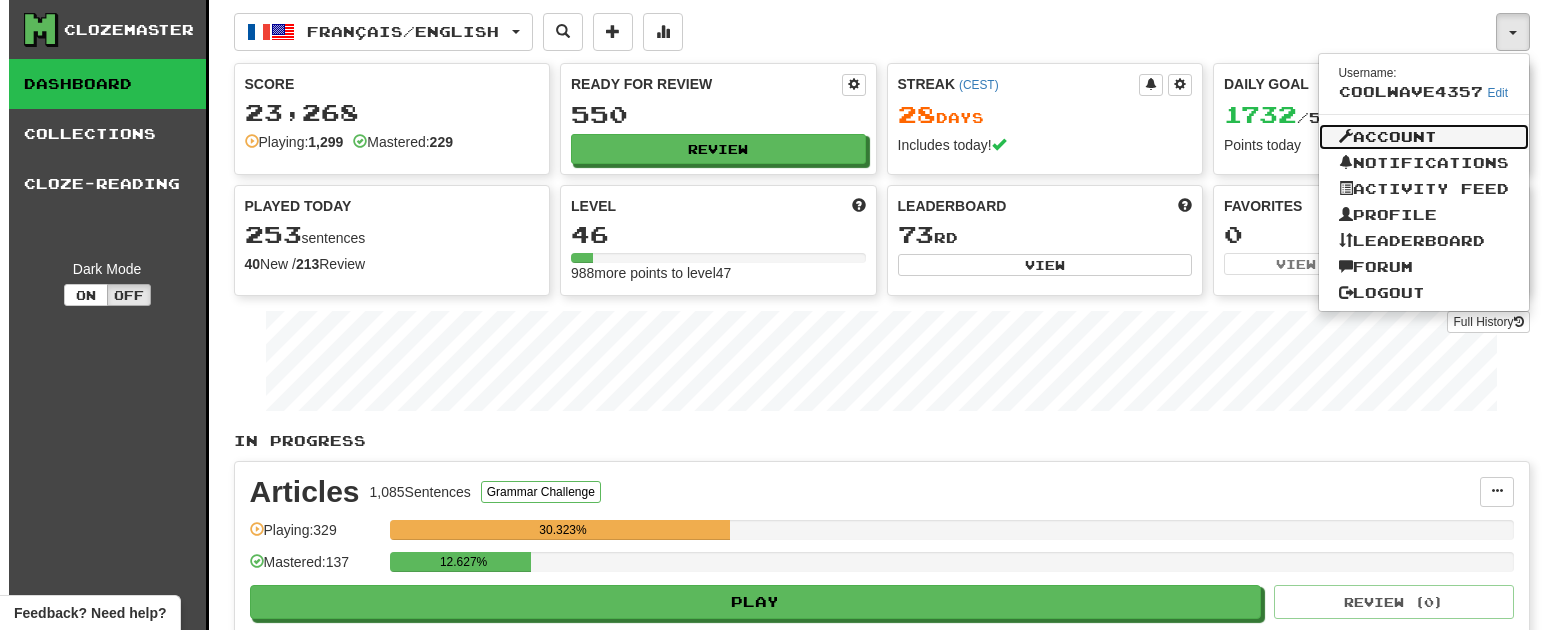 click on "Account" at bounding box center [1424, 137] 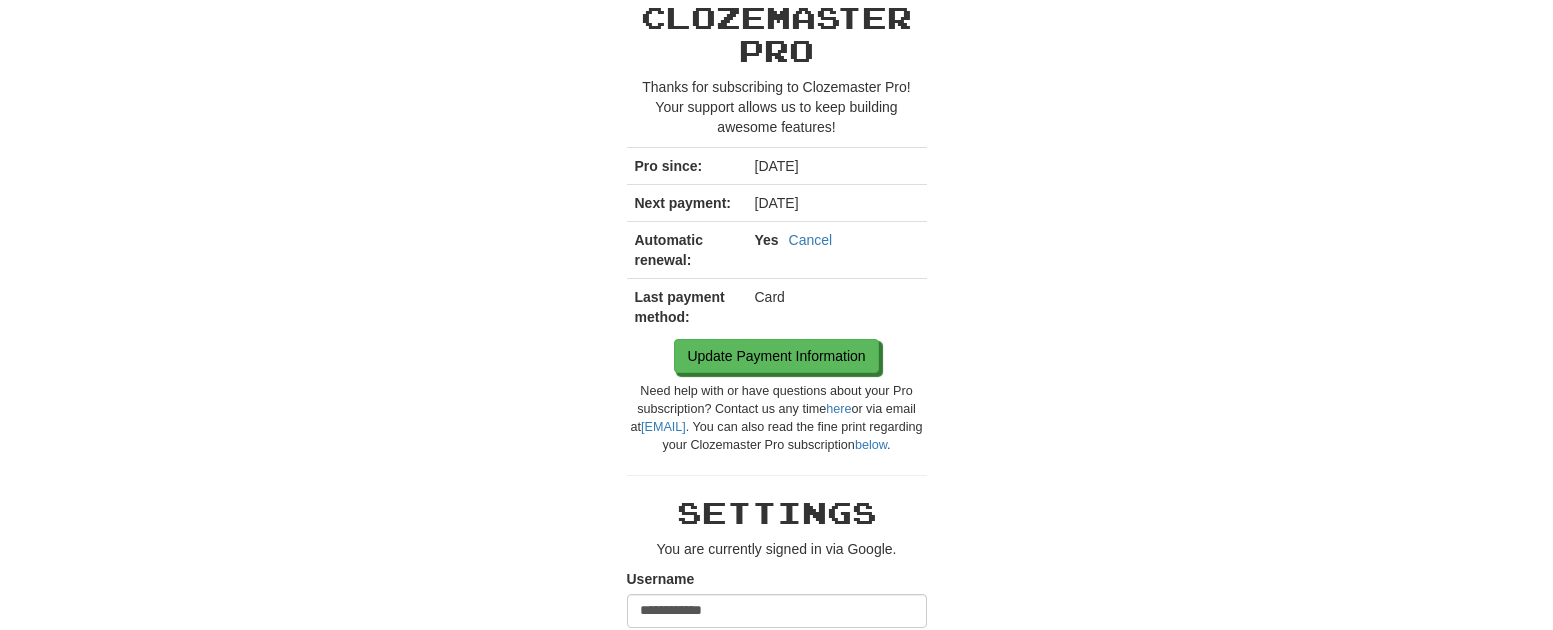 scroll, scrollTop: 0, scrollLeft: 0, axis: both 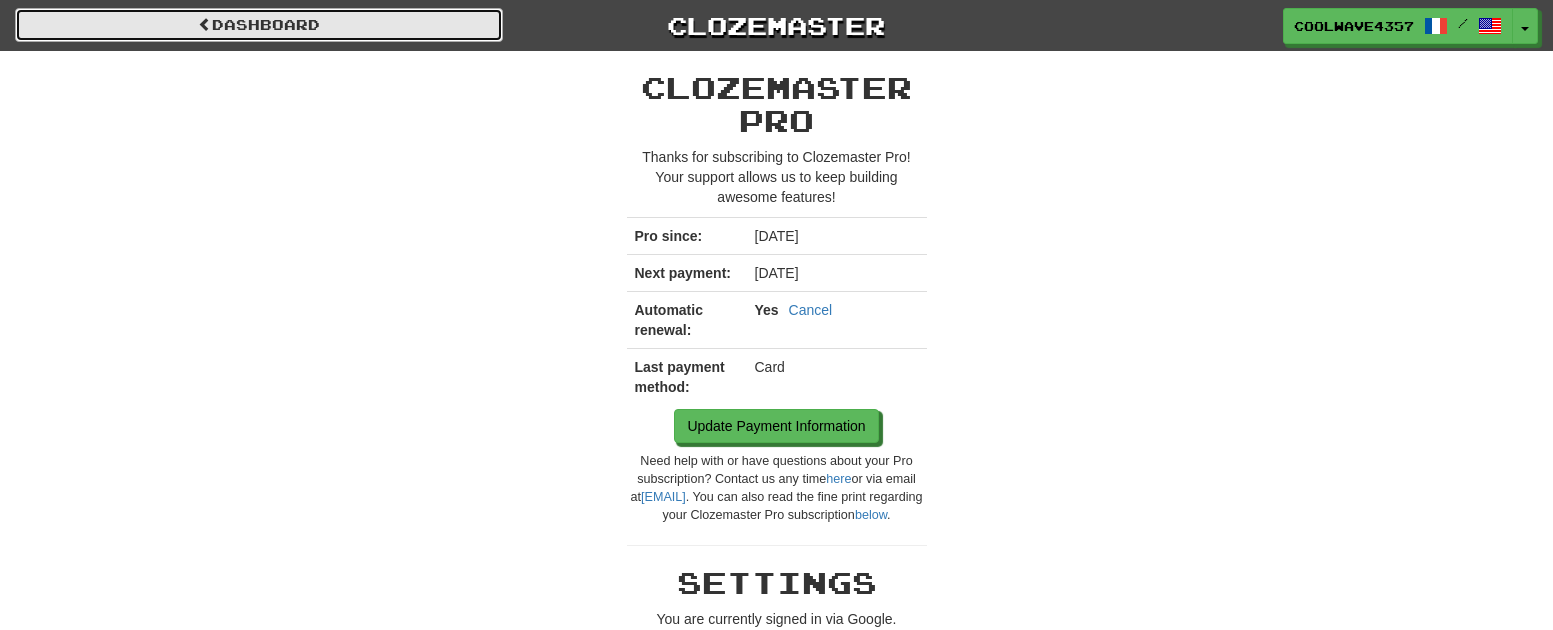 click on "Dashboard" at bounding box center (259, 25) 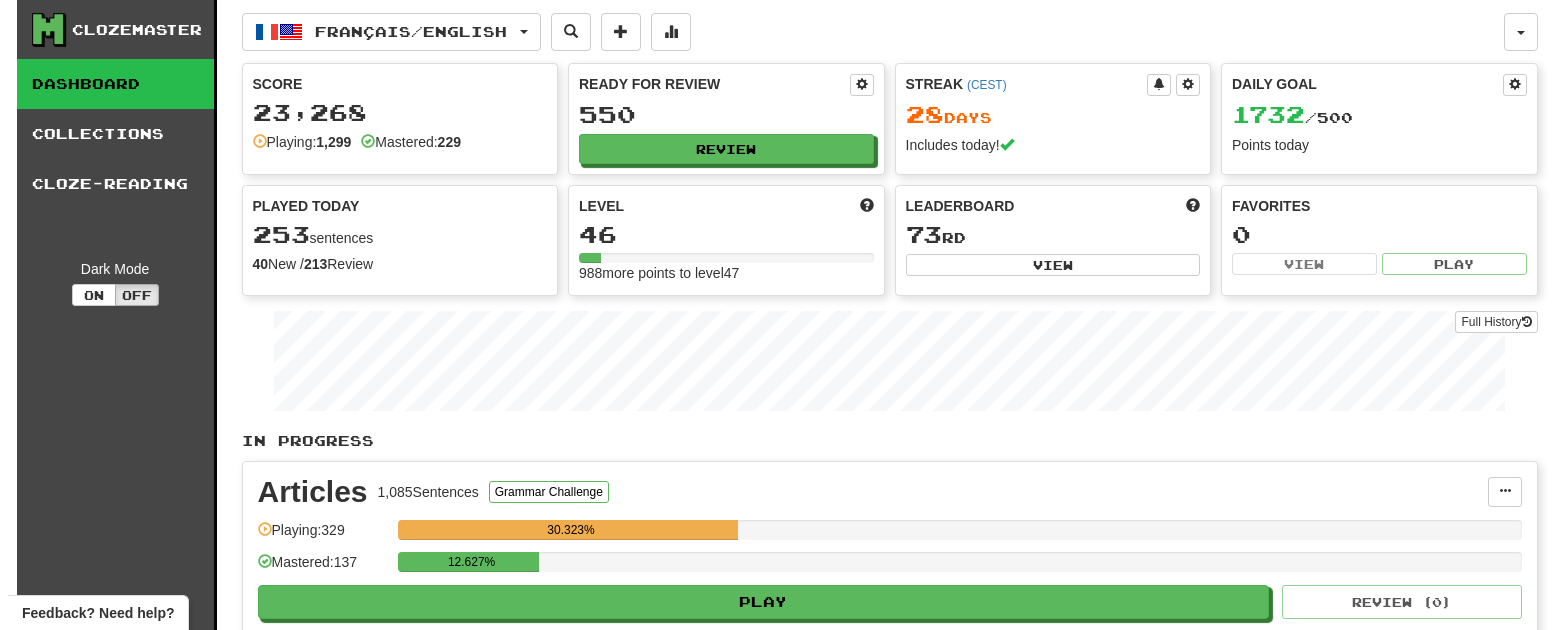 scroll, scrollTop: 0, scrollLeft: 0, axis: both 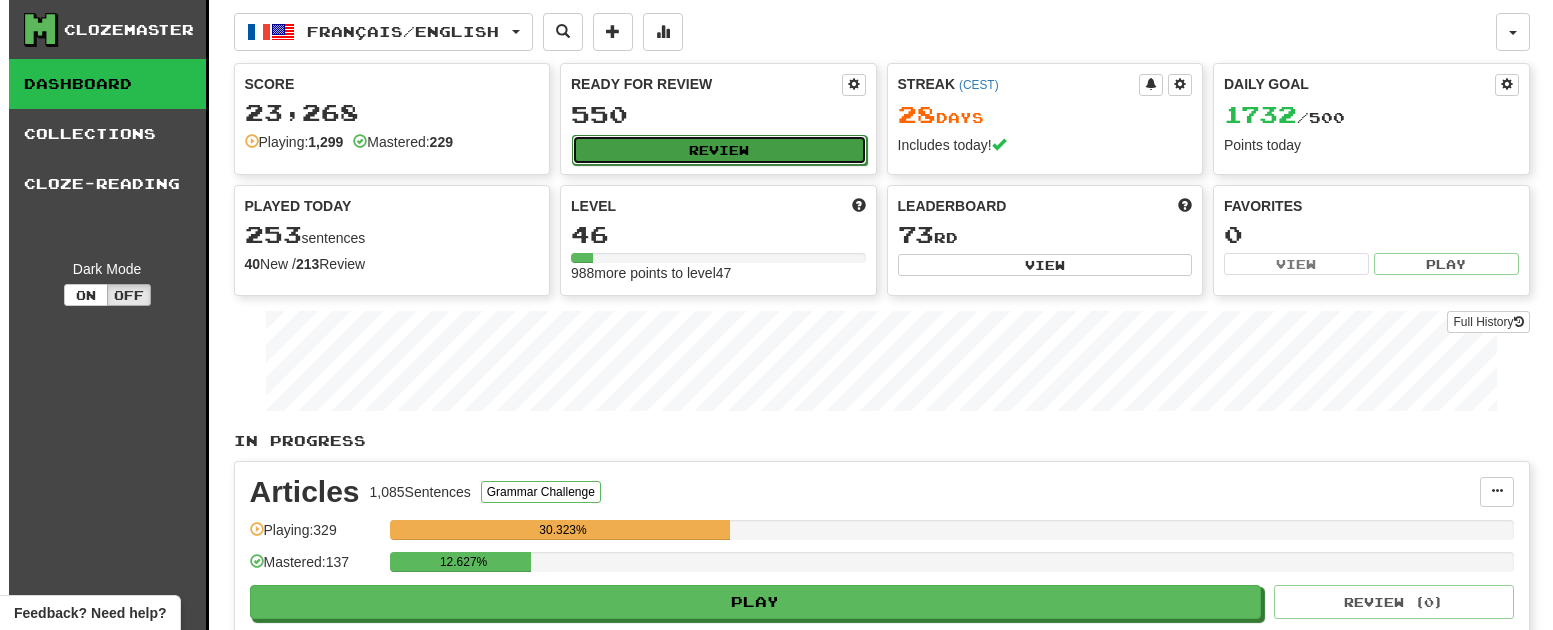 click on "Review" at bounding box center (719, 150) 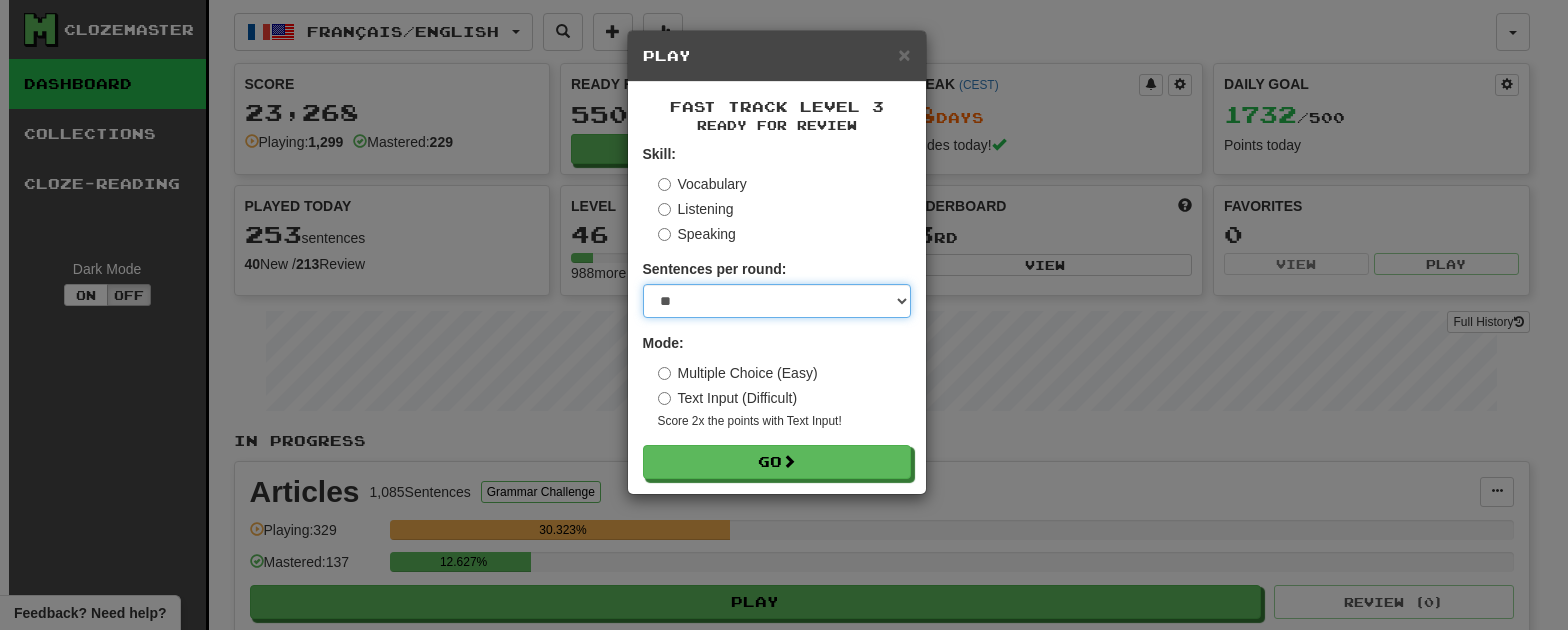 click on "* ** ** ** ** ** *** ********" at bounding box center (777, 301) 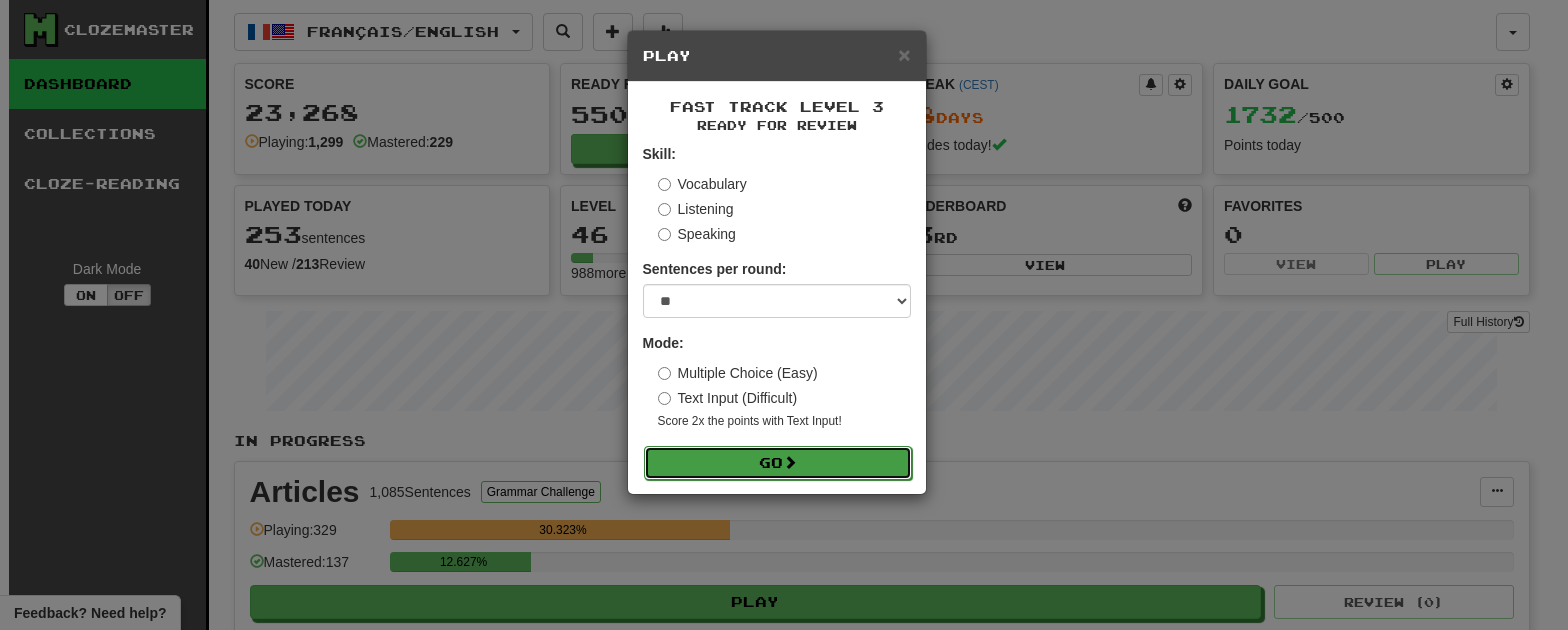 click on "Go" at bounding box center [778, 463] 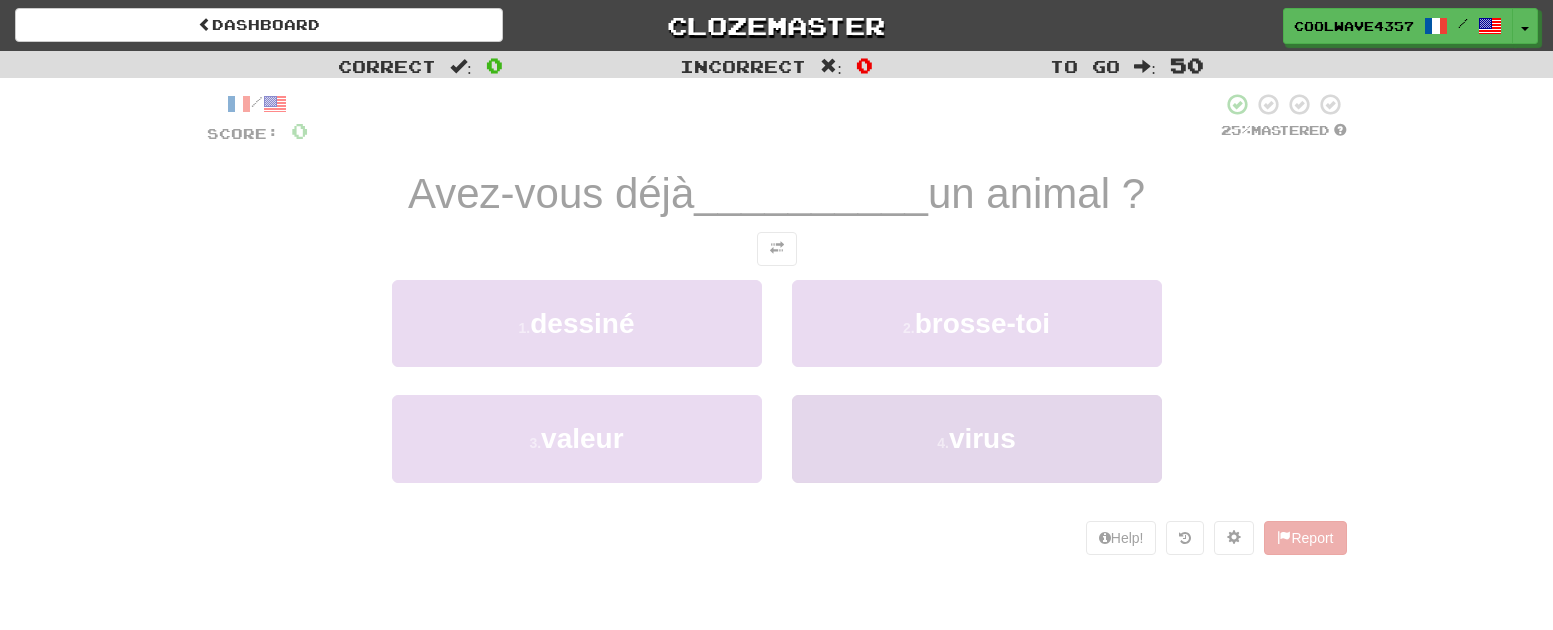 scroll, scrollTop: 0, scrollLeft: 0, axis: both 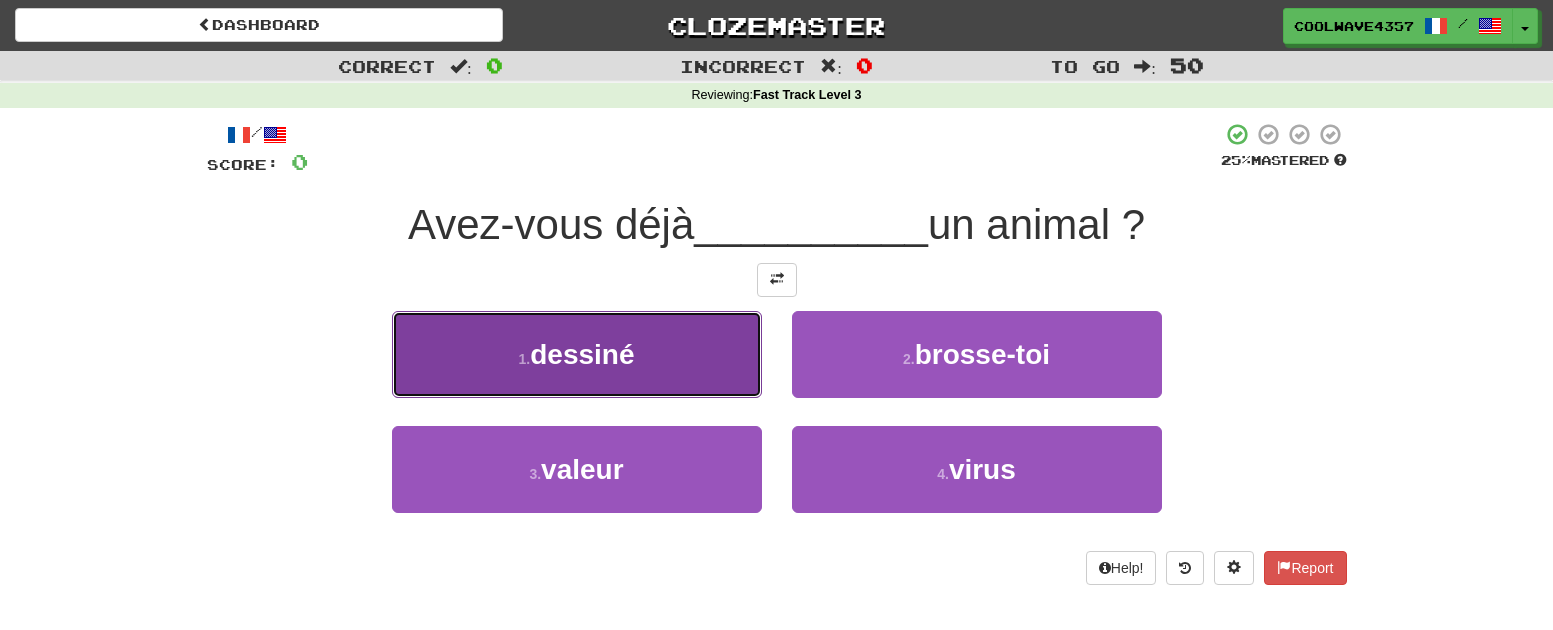 click on "1 .  dessiné" at bounding box center (577, 354) 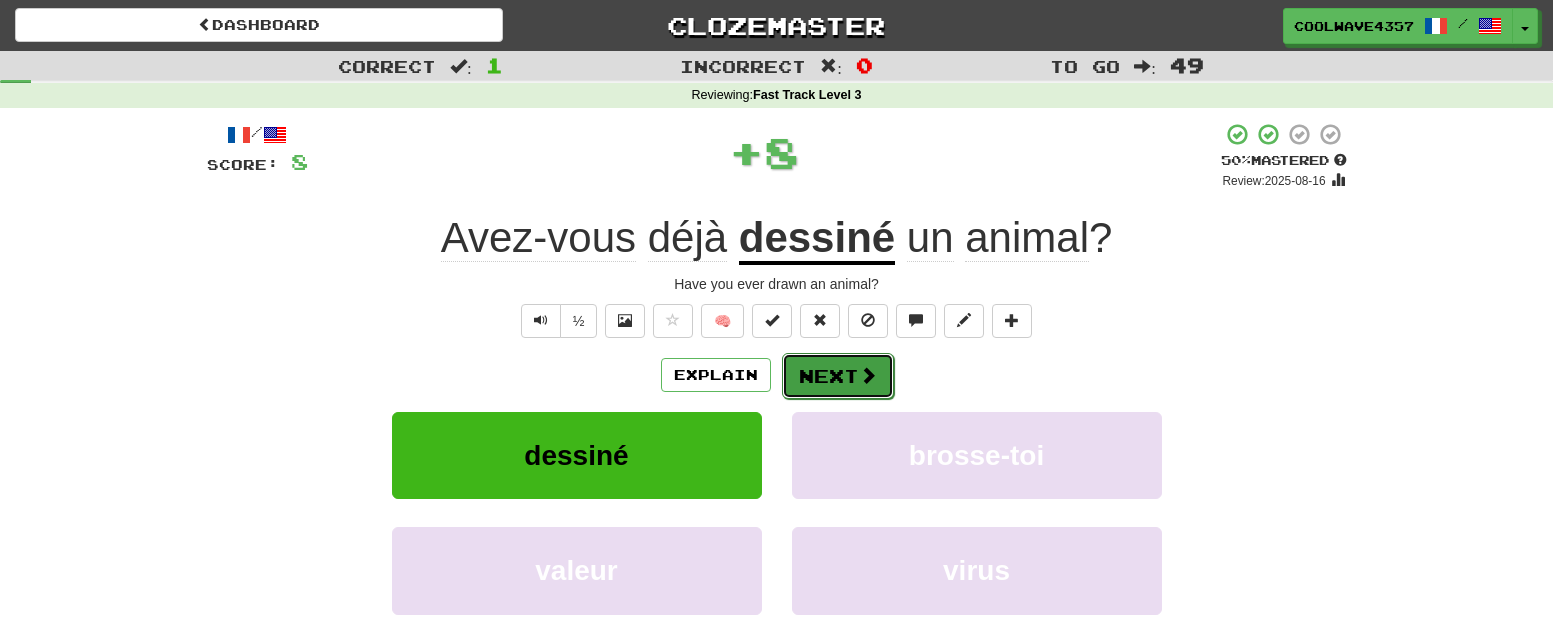 click at bounding box center [868, 375] 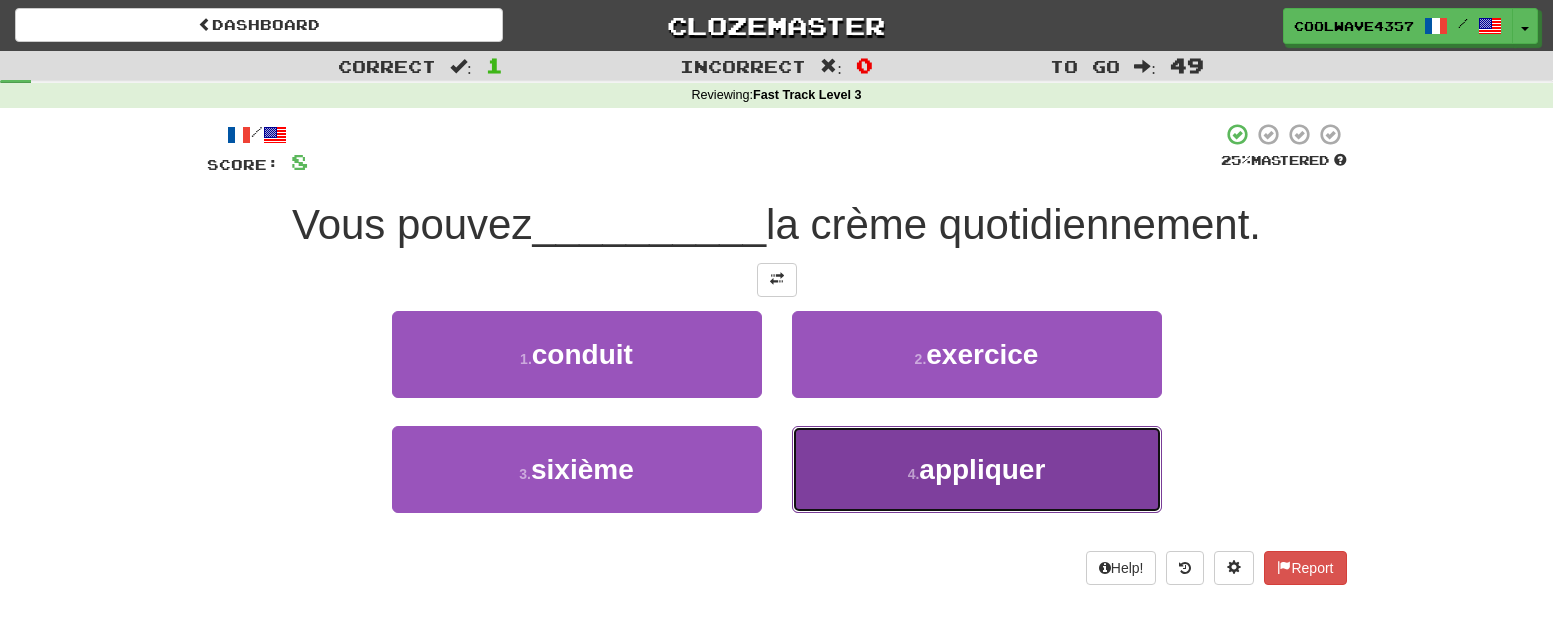 click on "4 .  appliquer" at bounding box center [977, 469] 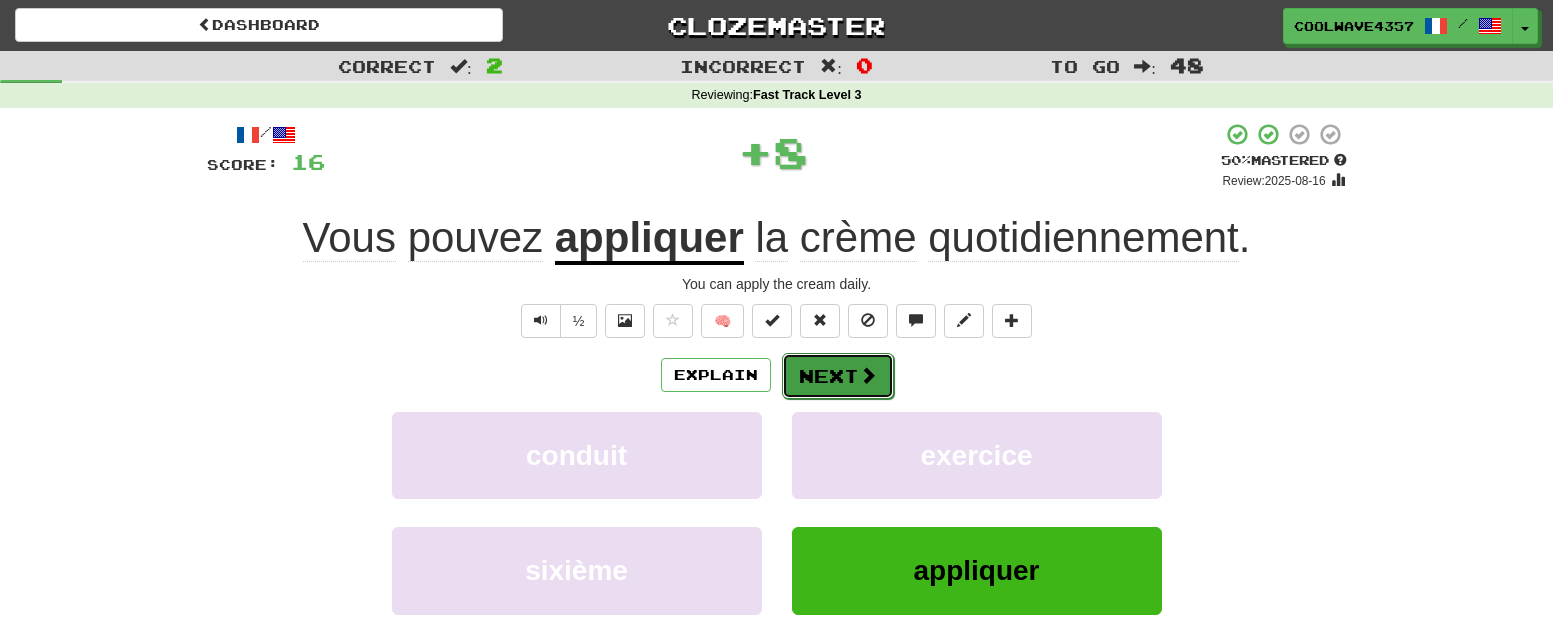 click on "Next" at bounding box center (838, 376) 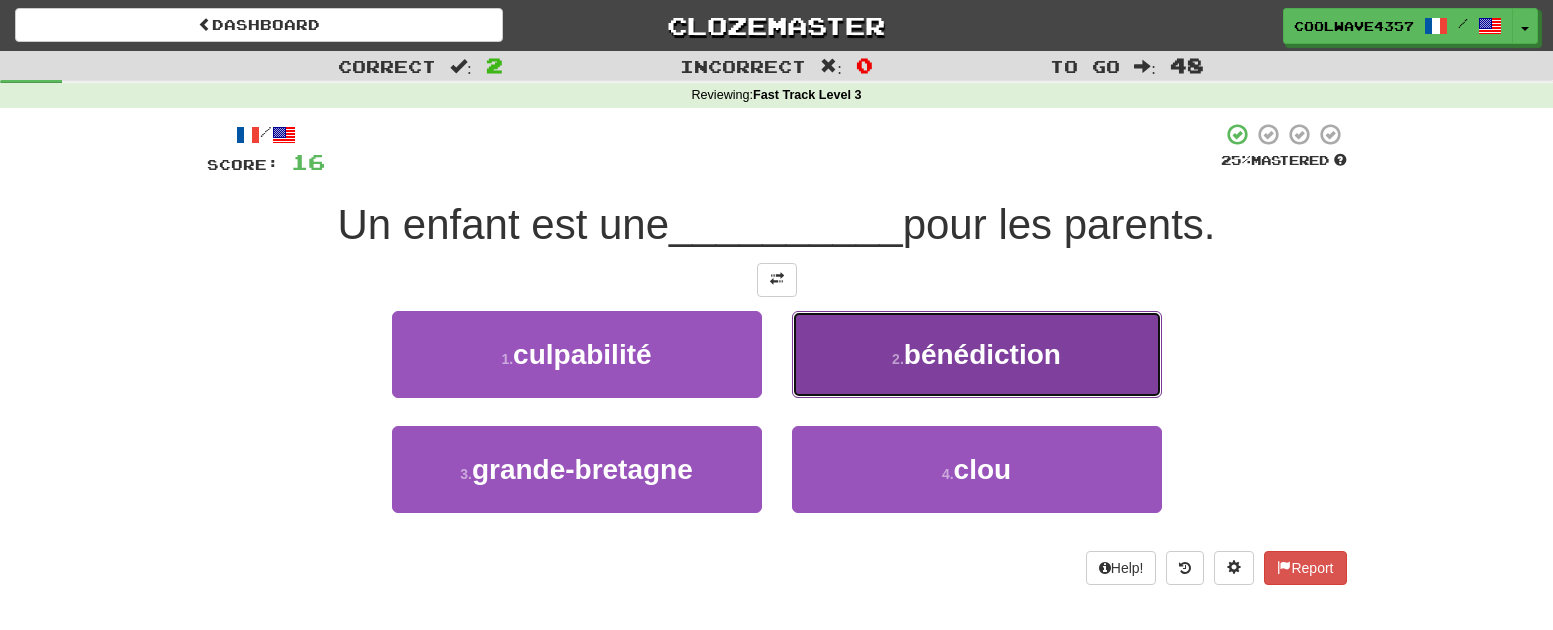 click on "2 .  bénédiction" at bounding box center (977, 354) 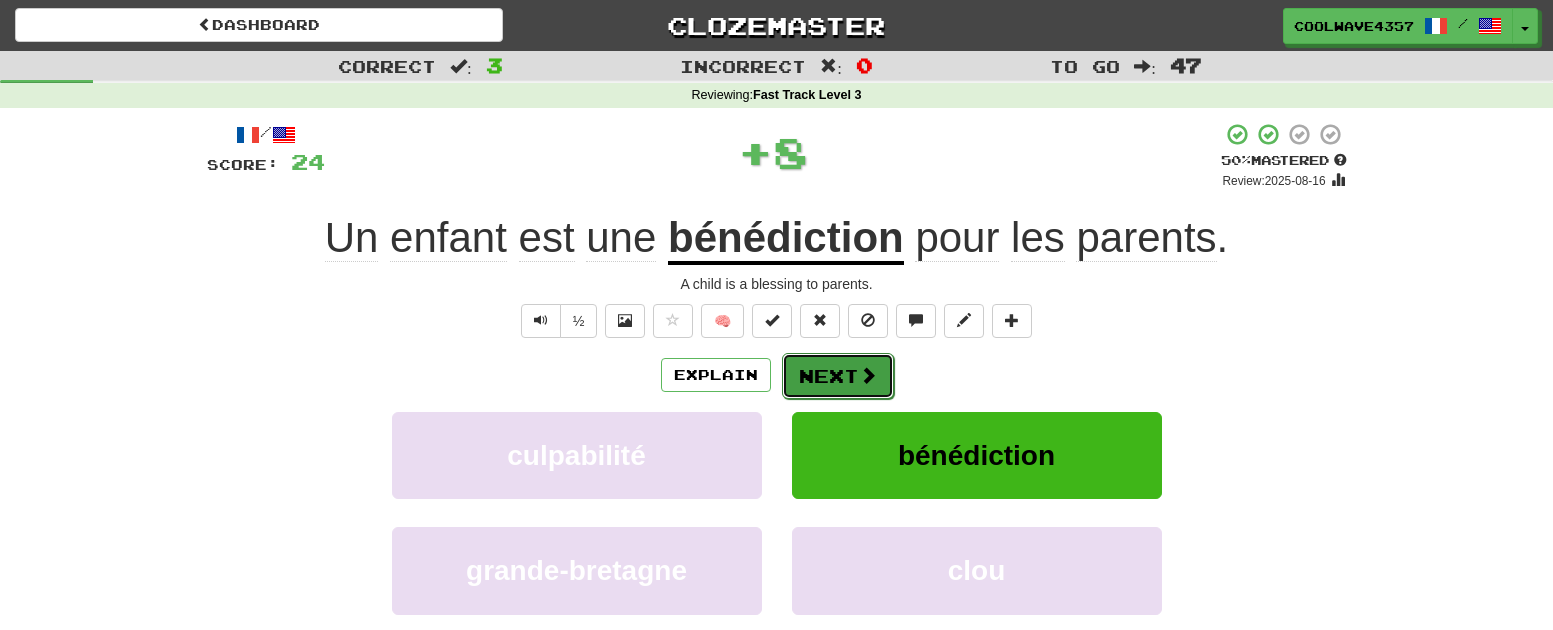 click on "Next" at bounding box center (838, 376) 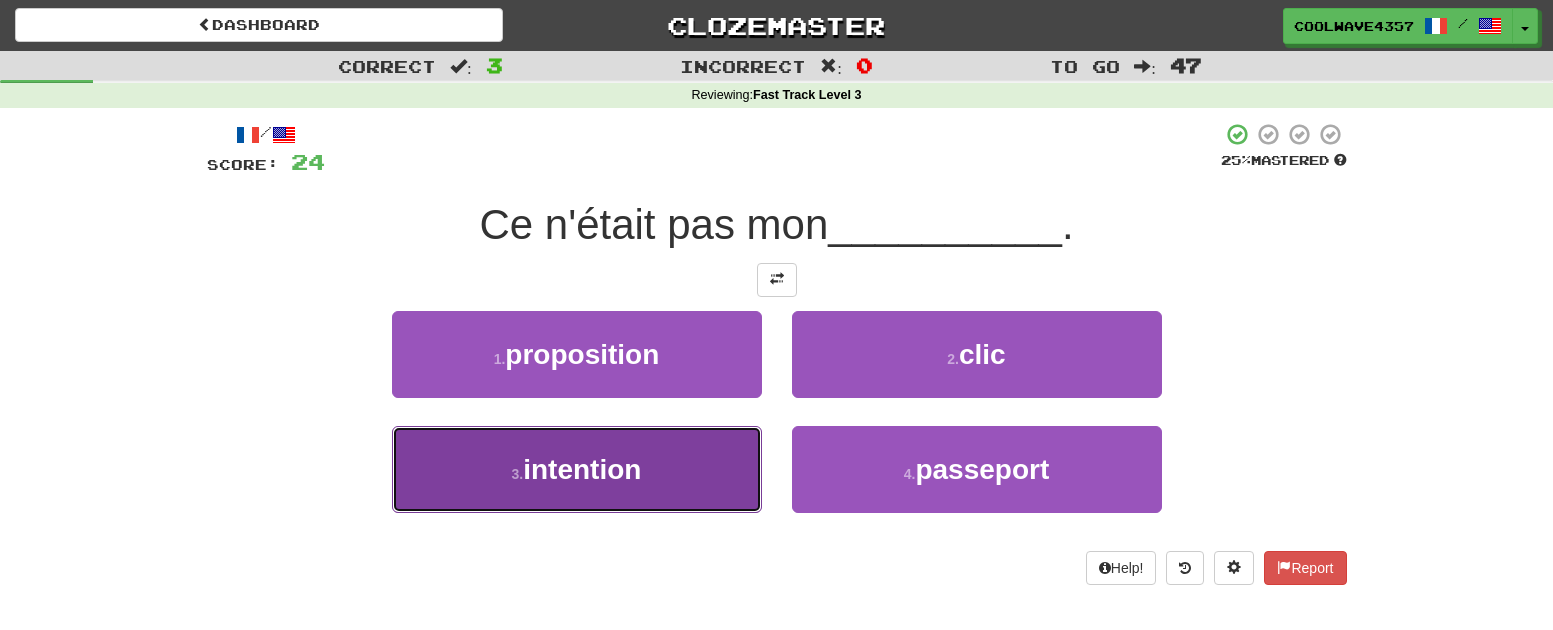 click on "intention" at bounding box center [582, 469] 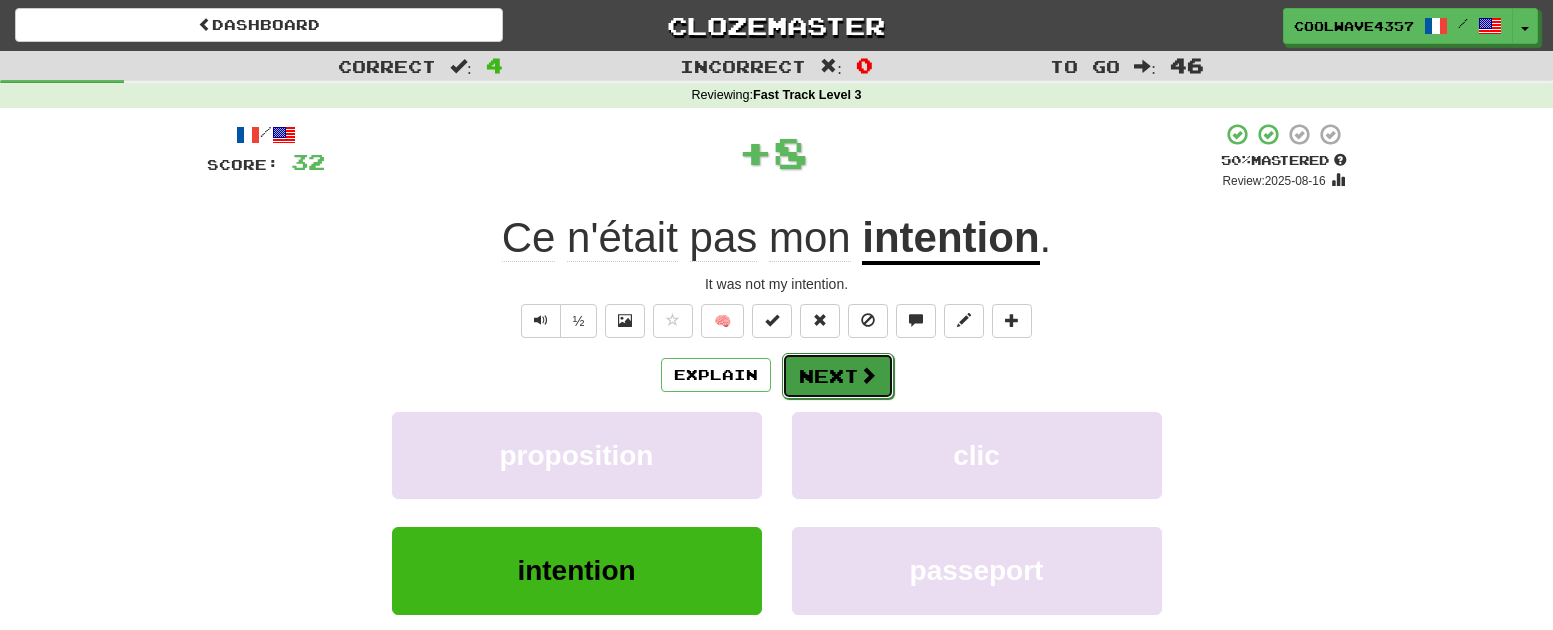 click on "Next" at bounding box center (838, 376) 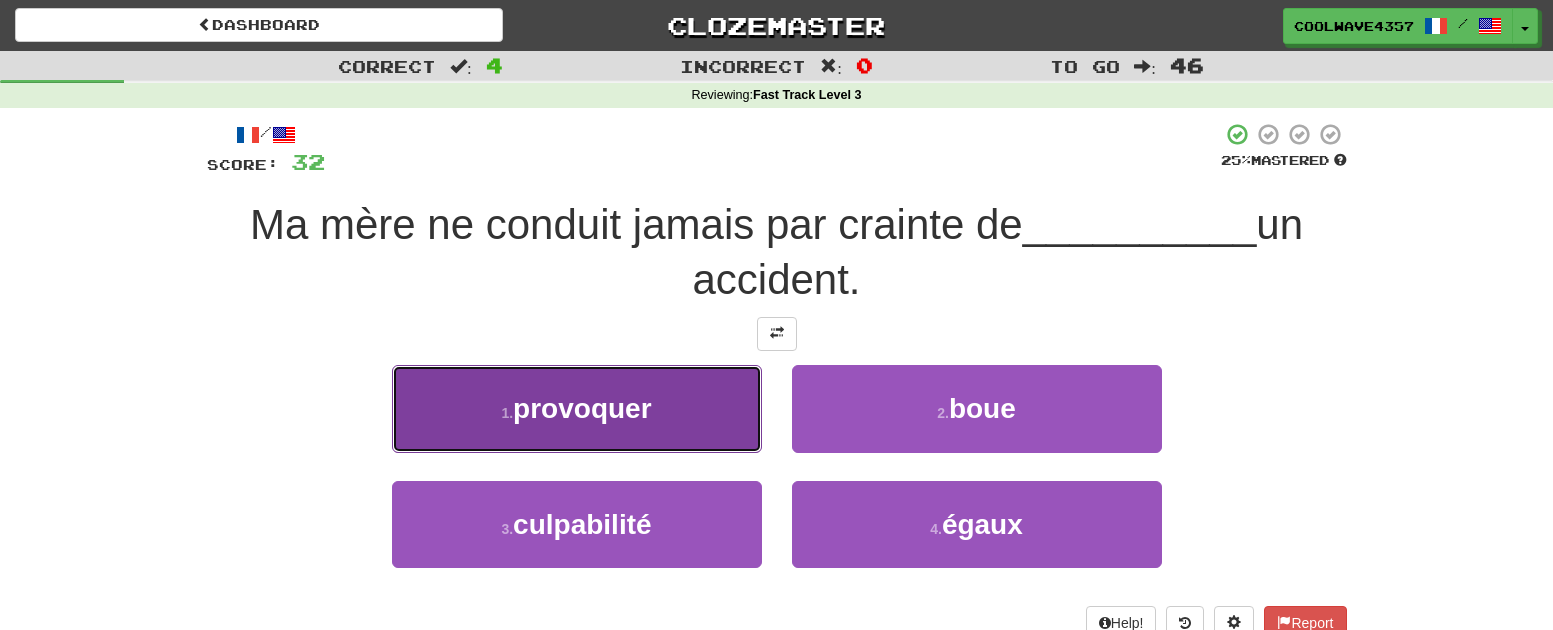 click on "1 .  provoquer" at bounding box center [577, 408] 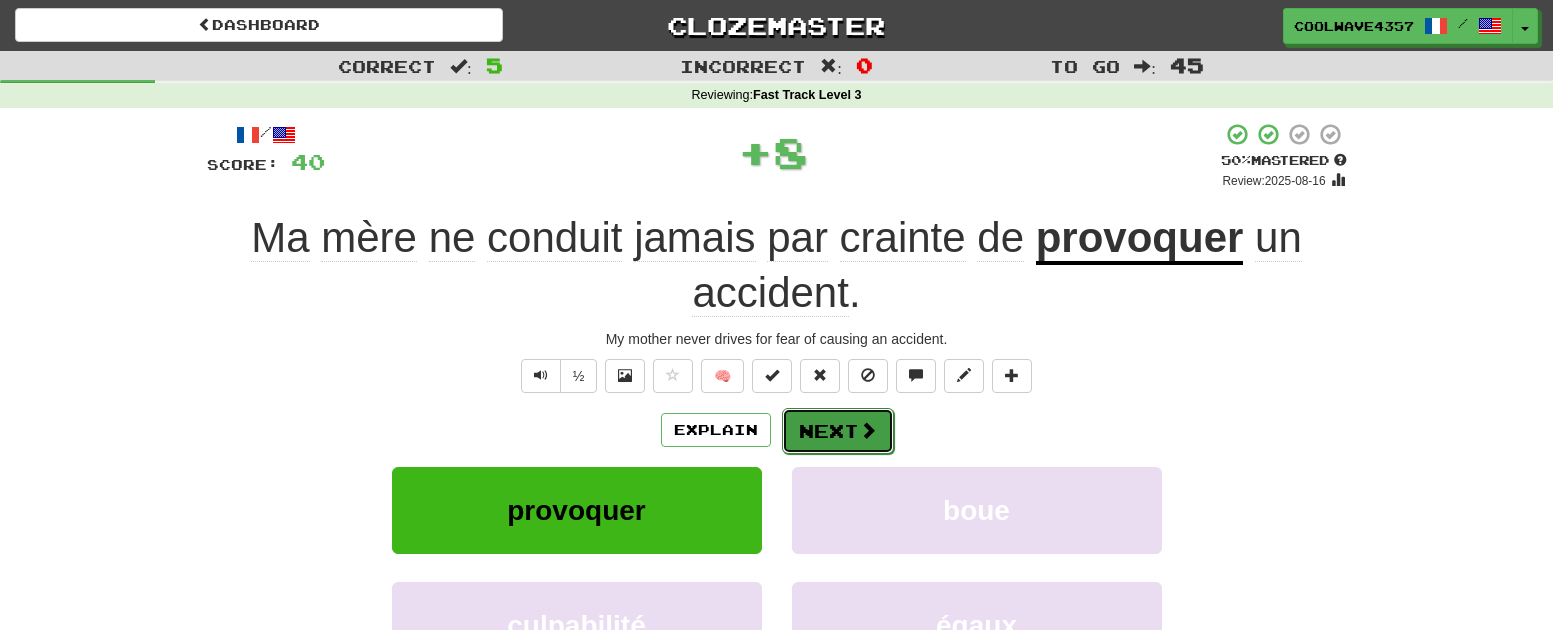 click on "Next" at bounding box center [838, 431] 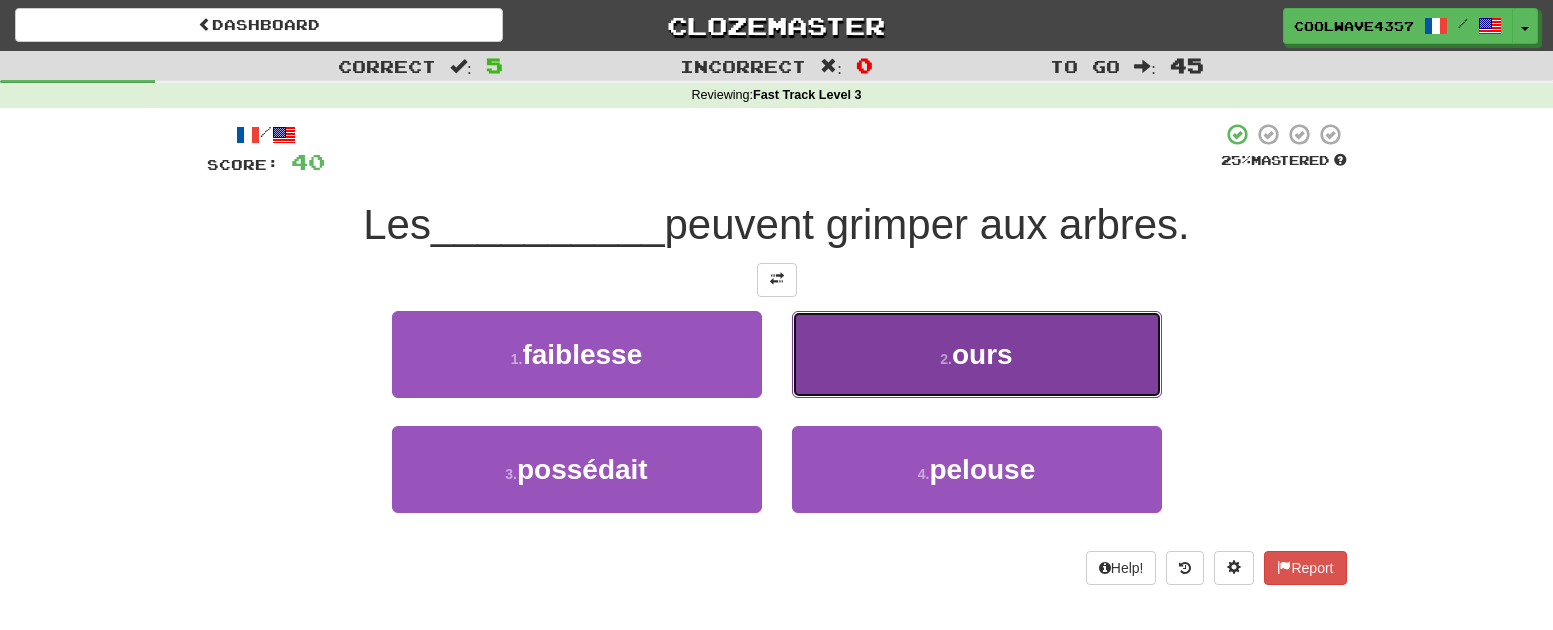 click on "ours" at bounding box center (982, 354) 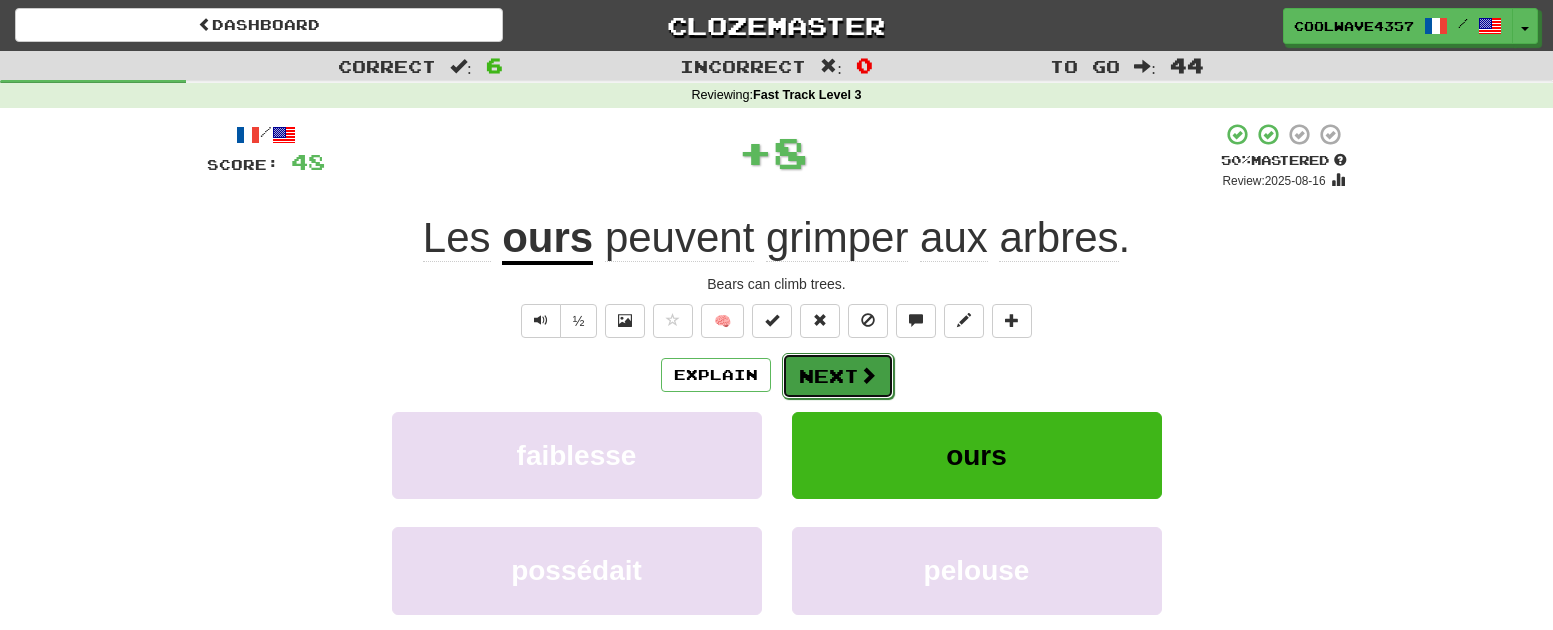 click on "Next" at bounding box center [838, 376] 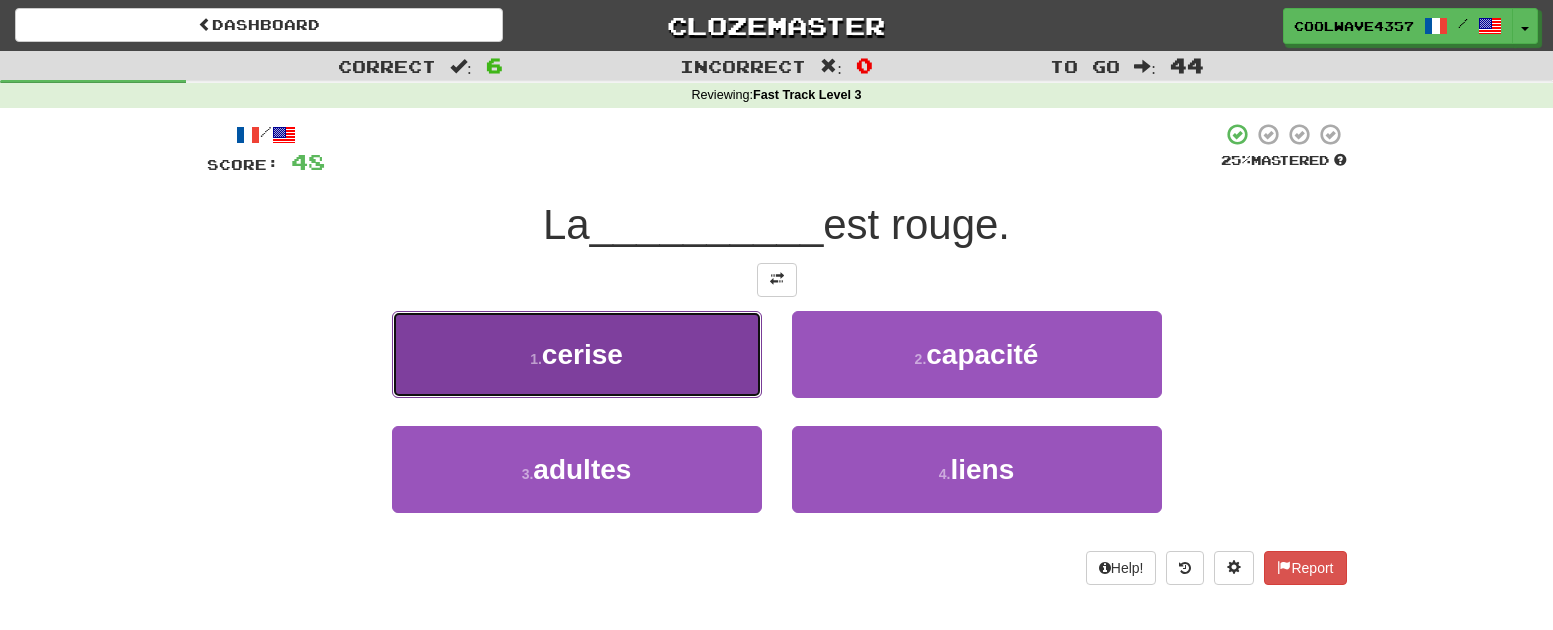 click on "1 .  cerise" at bounding box center [577, 354] 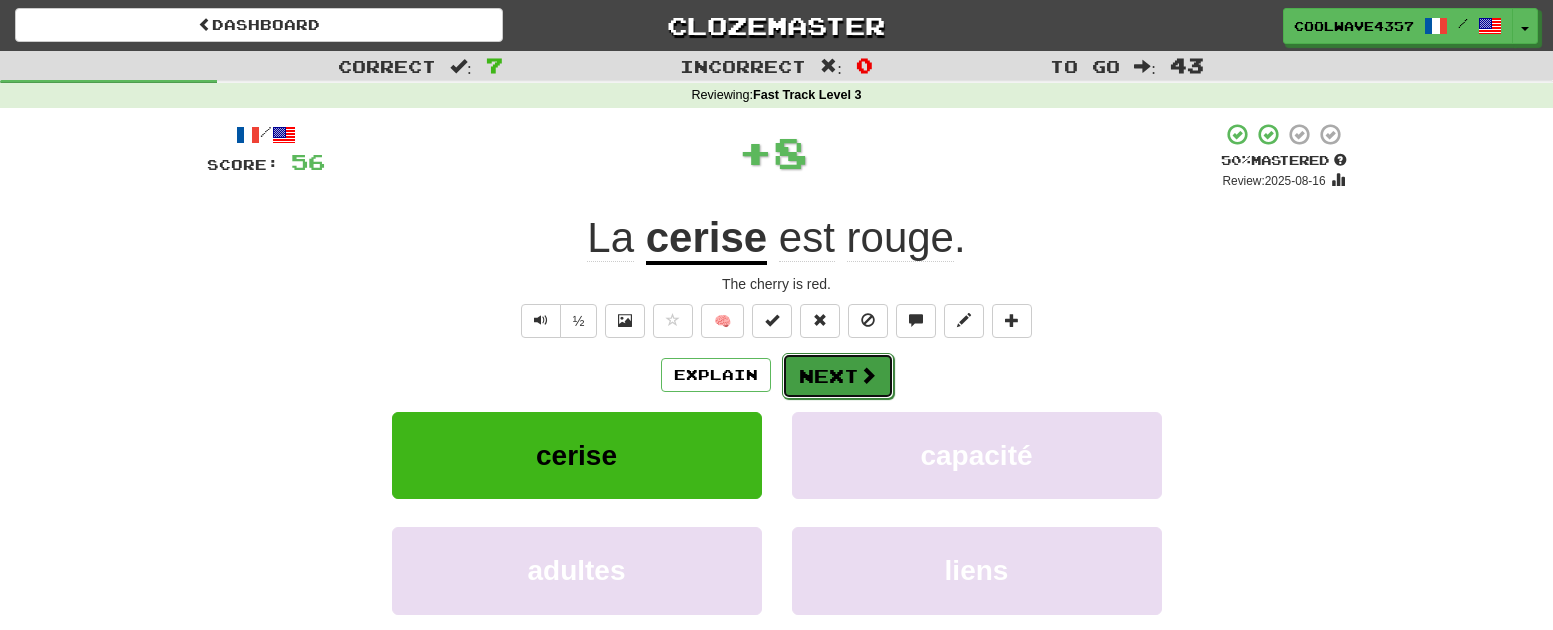 click on "Next" at bounding box center [838, 376] 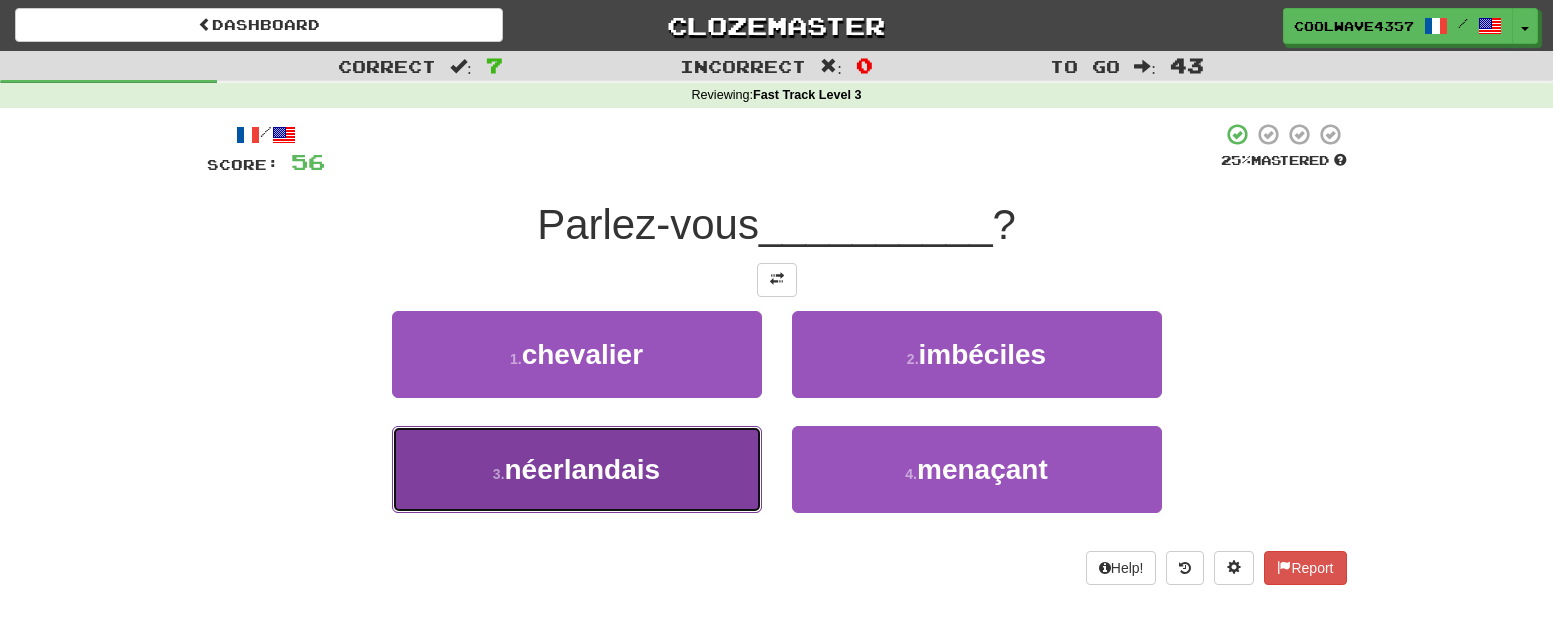 click on "3 .  néerlandais" at bounding box center [577, 469] 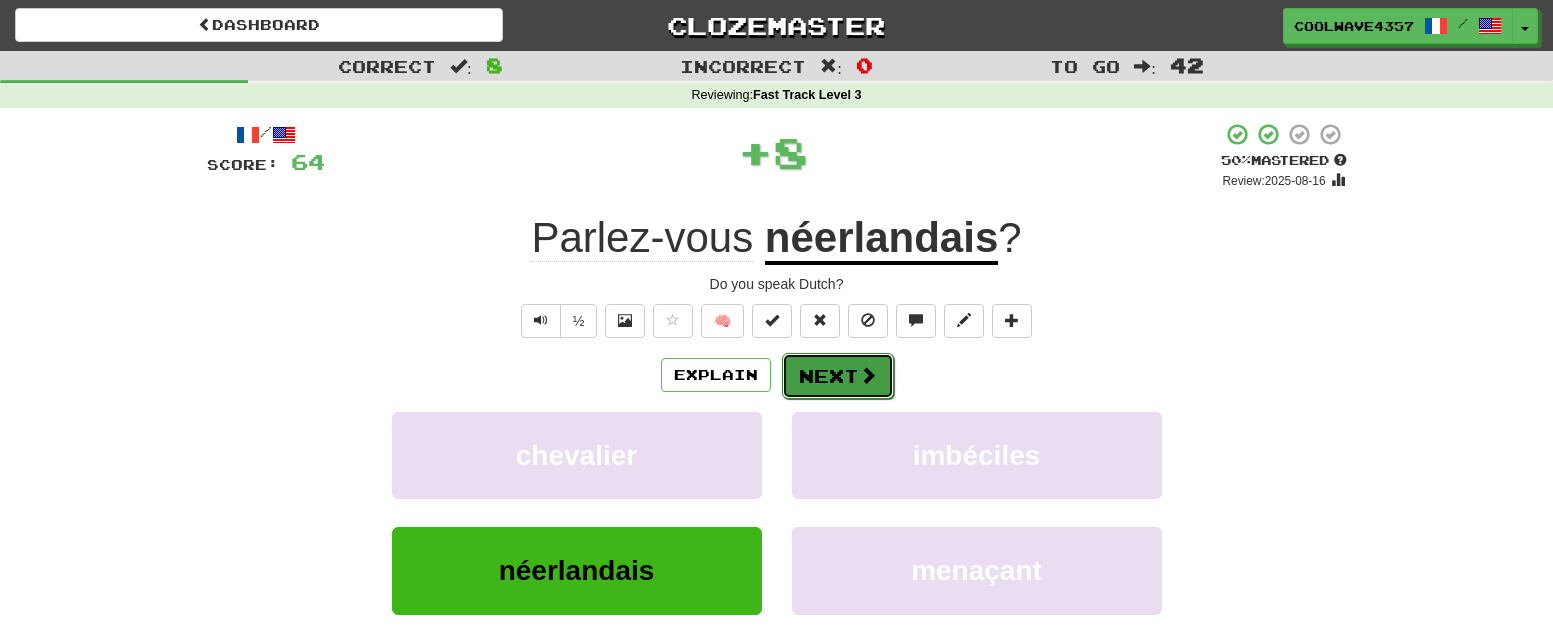 click on "Next" at bounding box center (838, 376) 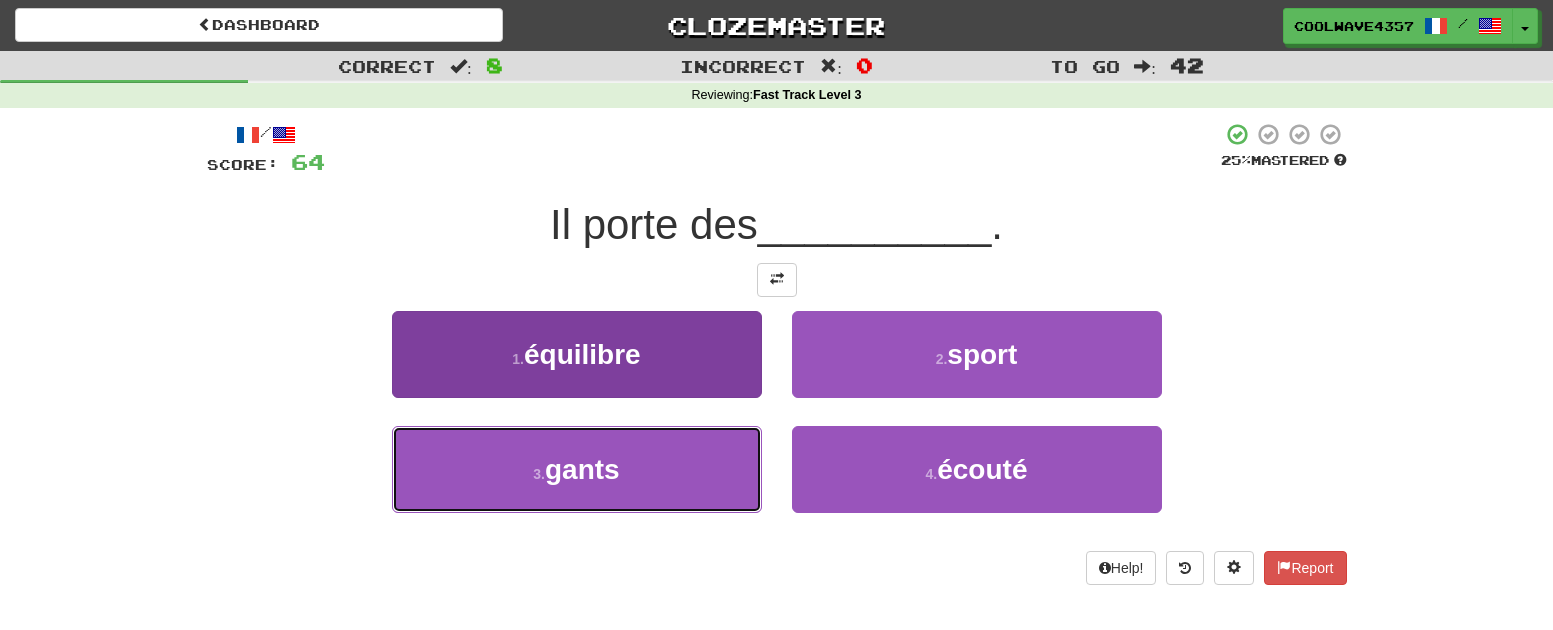 click on "3 .  gants" at bounding box center [577, 469] 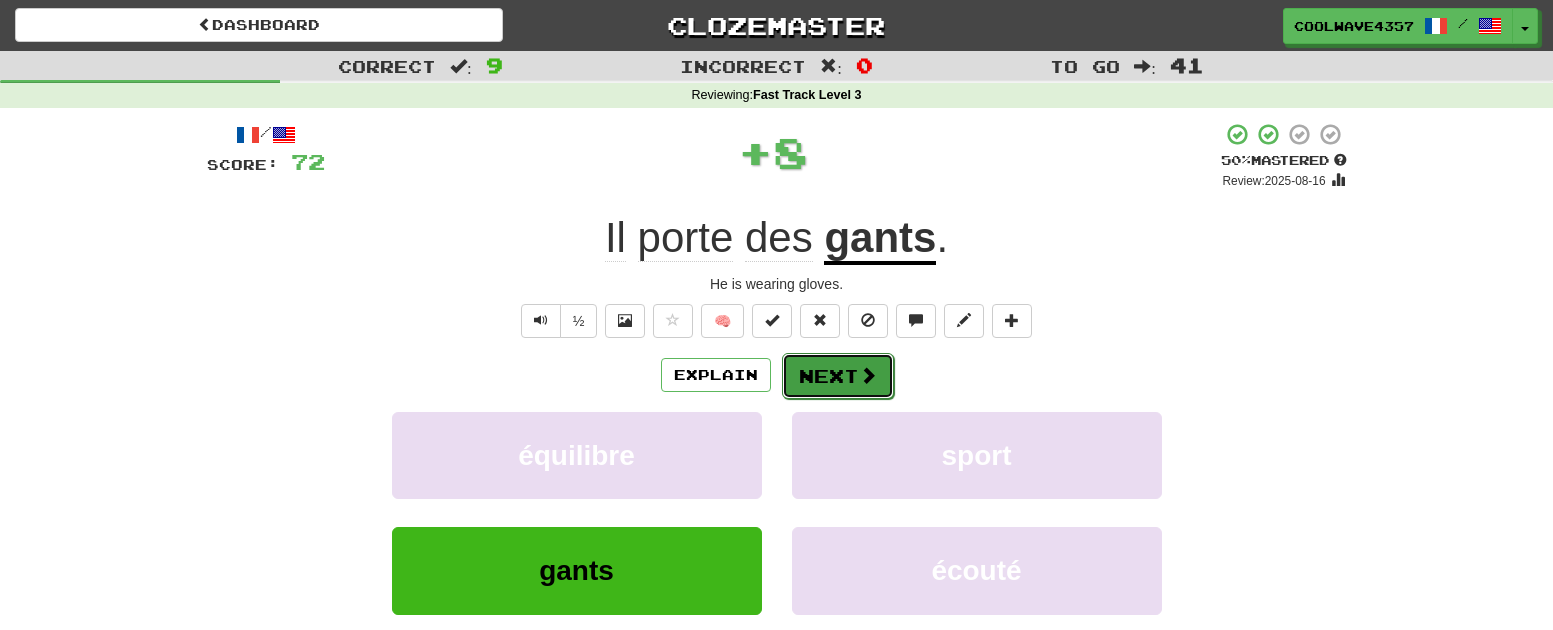 click on "Next" at bounding box center (838, 376) 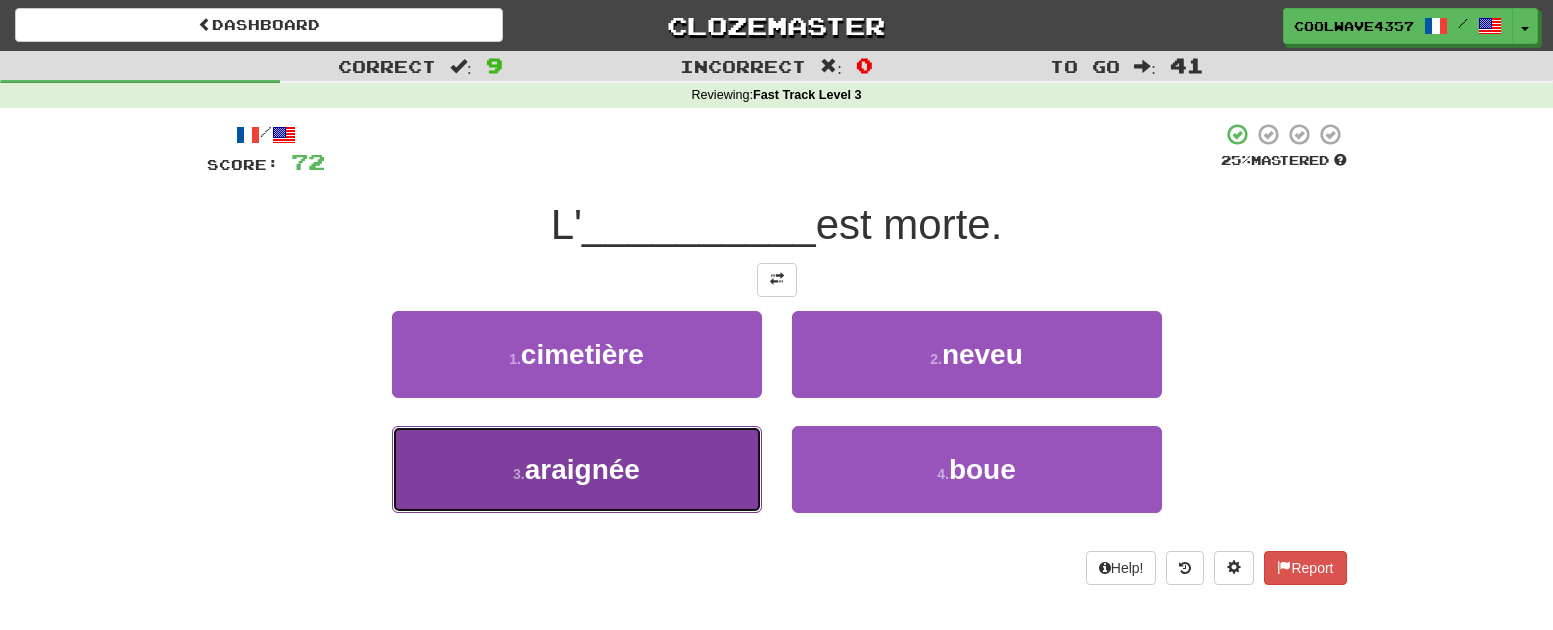 click on "3 .  araignée" at bounding box center (577, 469) 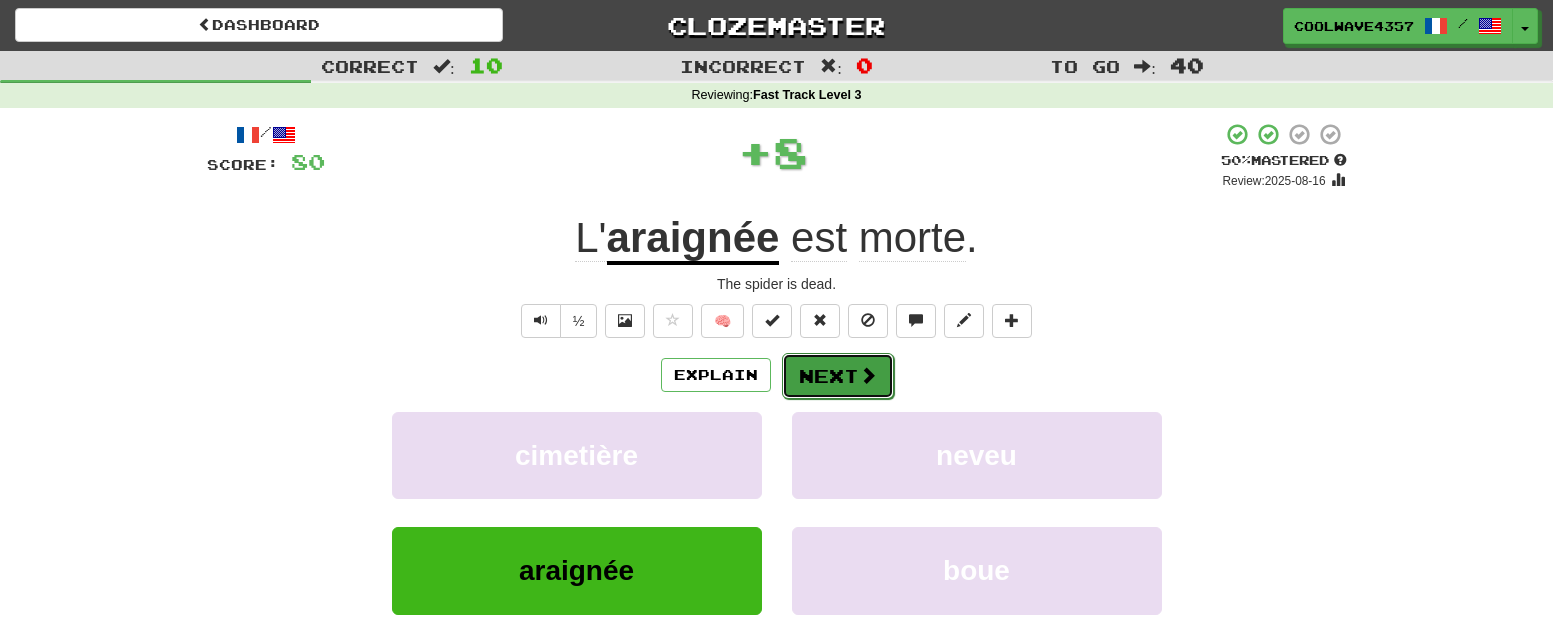 click on "Next" at bounding box center [838, 376] 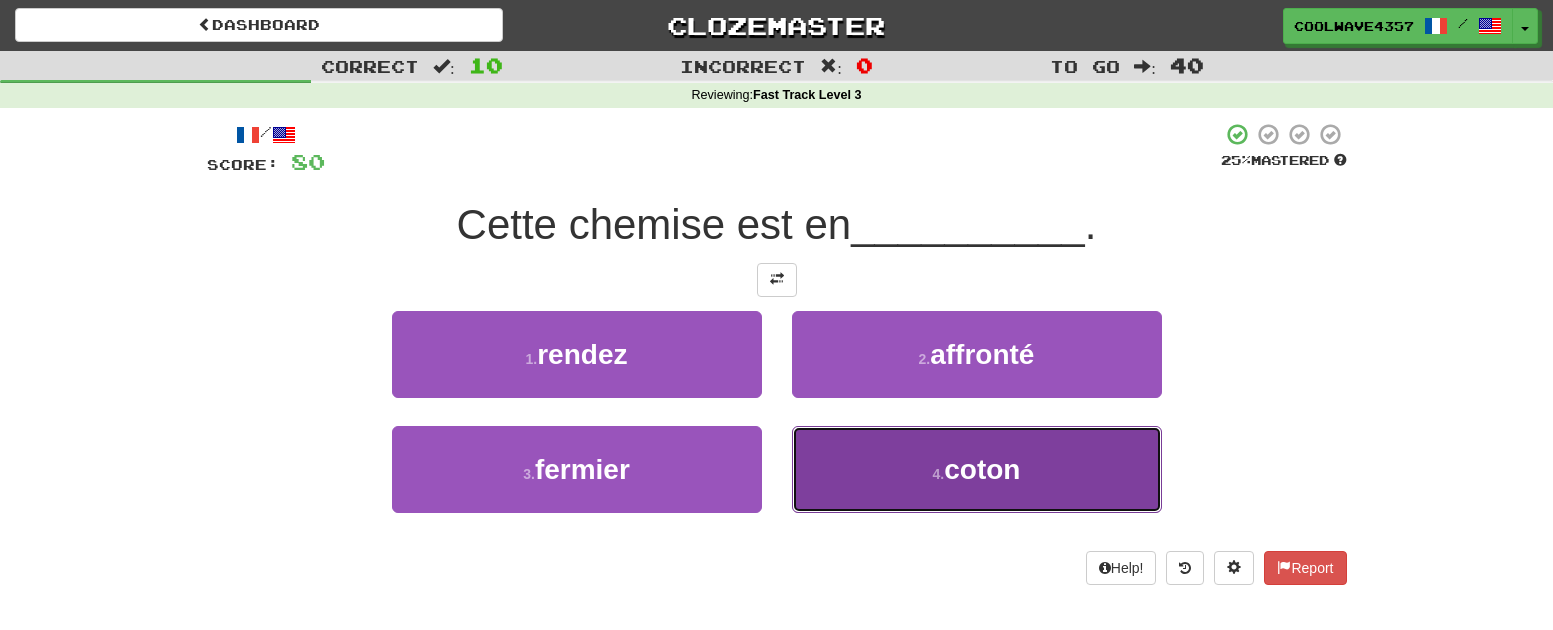 click on "4 .  coton" at bounding box center (977, 469) 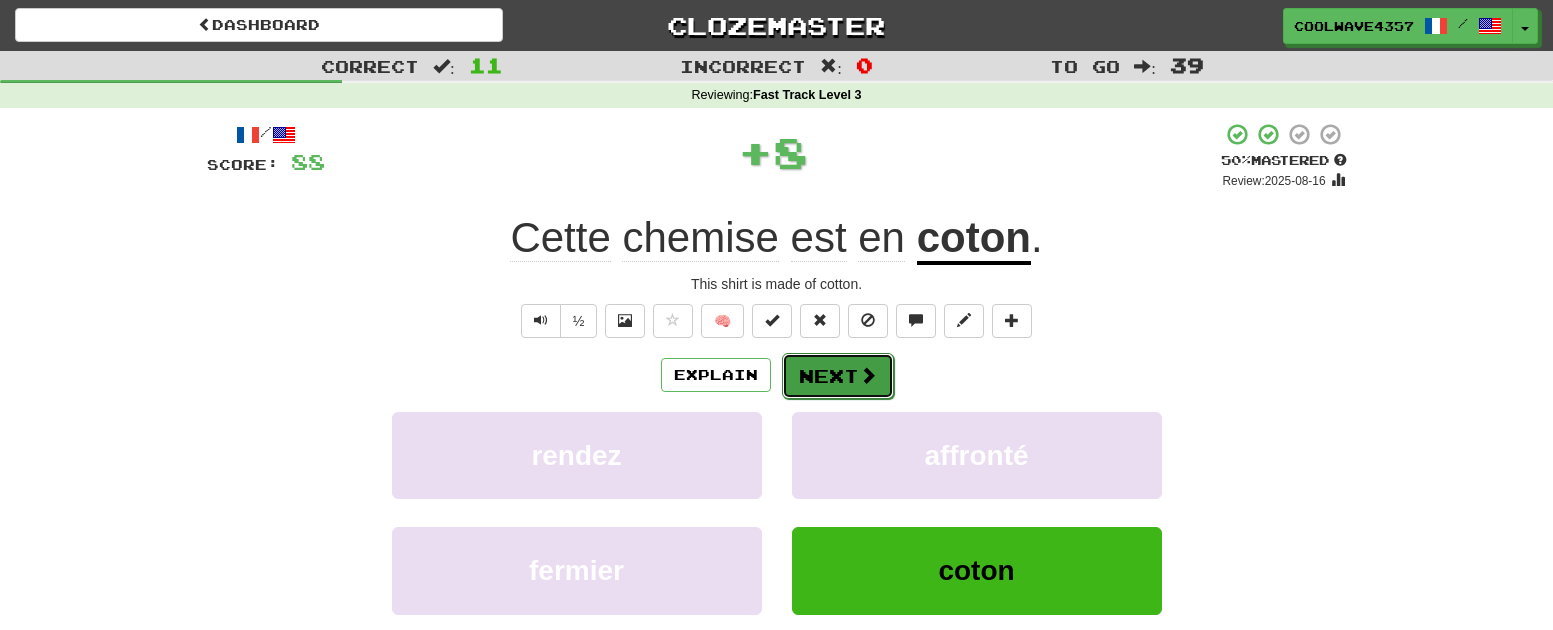click on "Next" at bounding box center (838, 376) 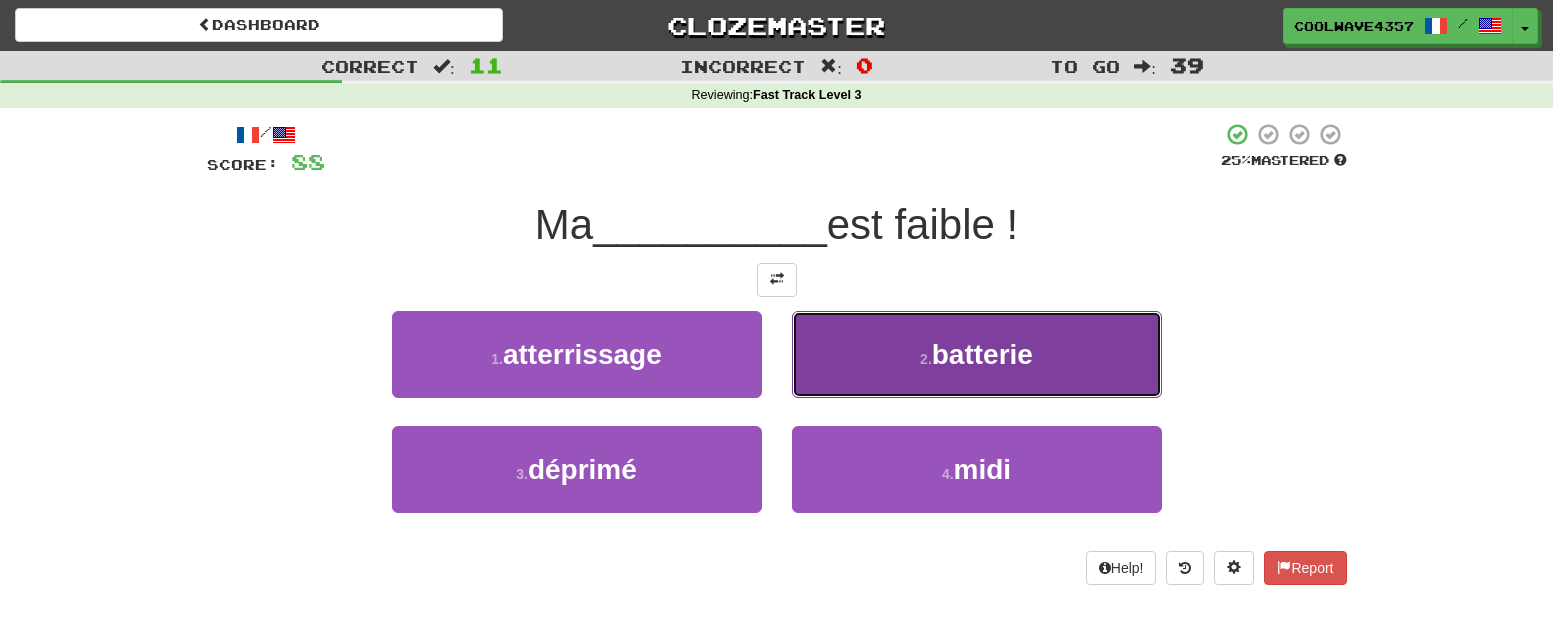 click on "2 .  batterie" at bounding box center [977, 354] 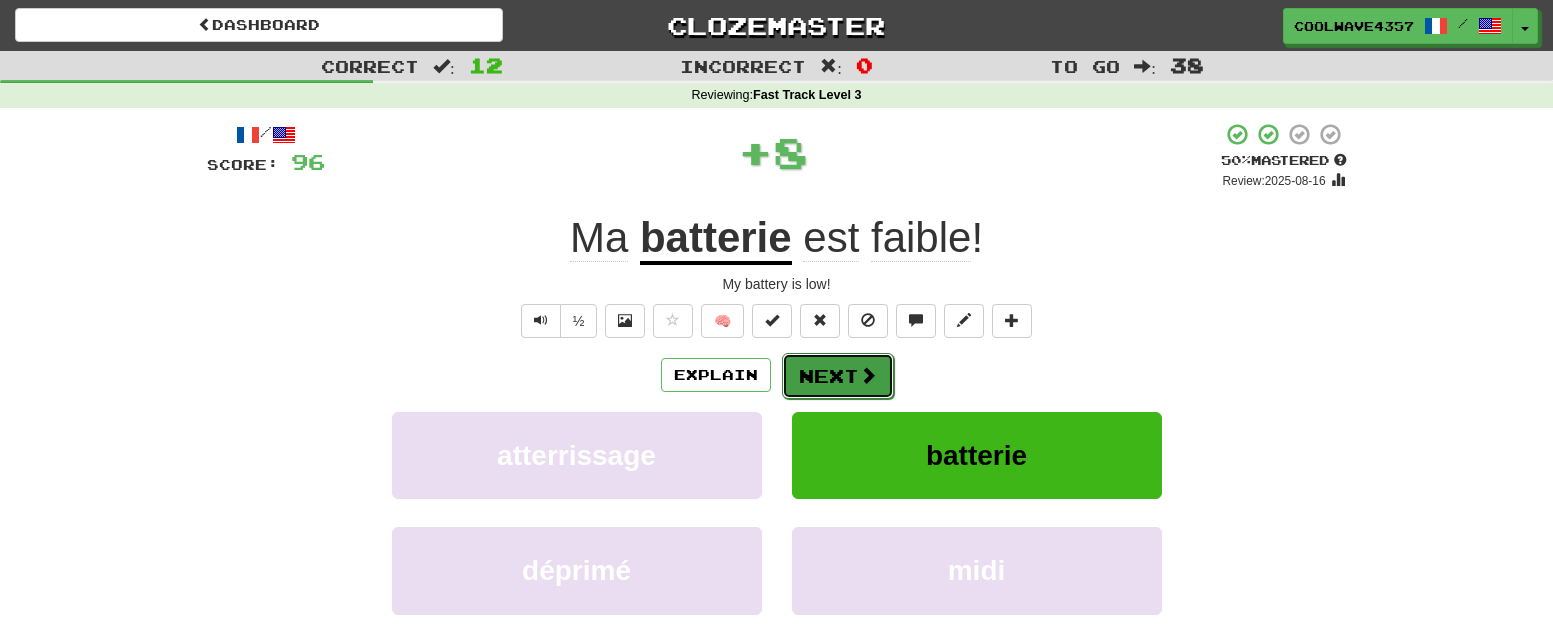 click at bounding box center [868, 375] 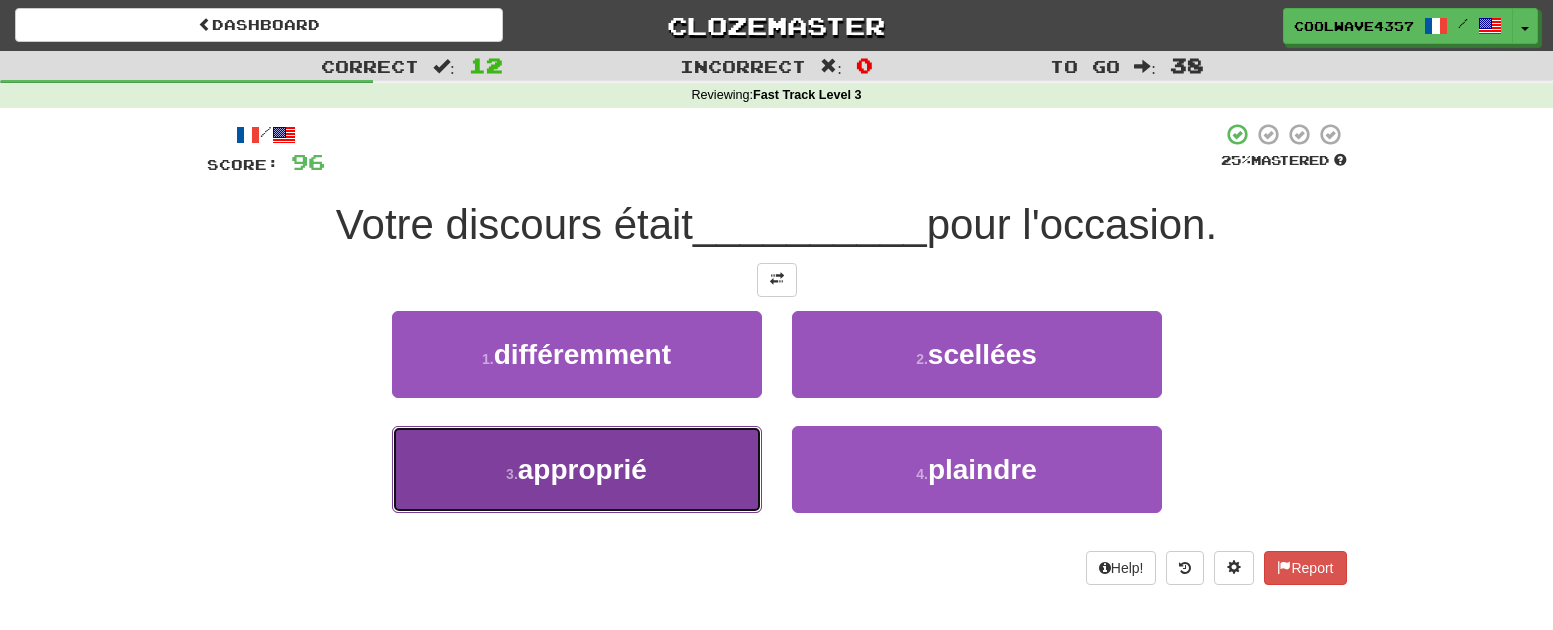 click on "3 .  approprié" at bounding box center [577, 469] 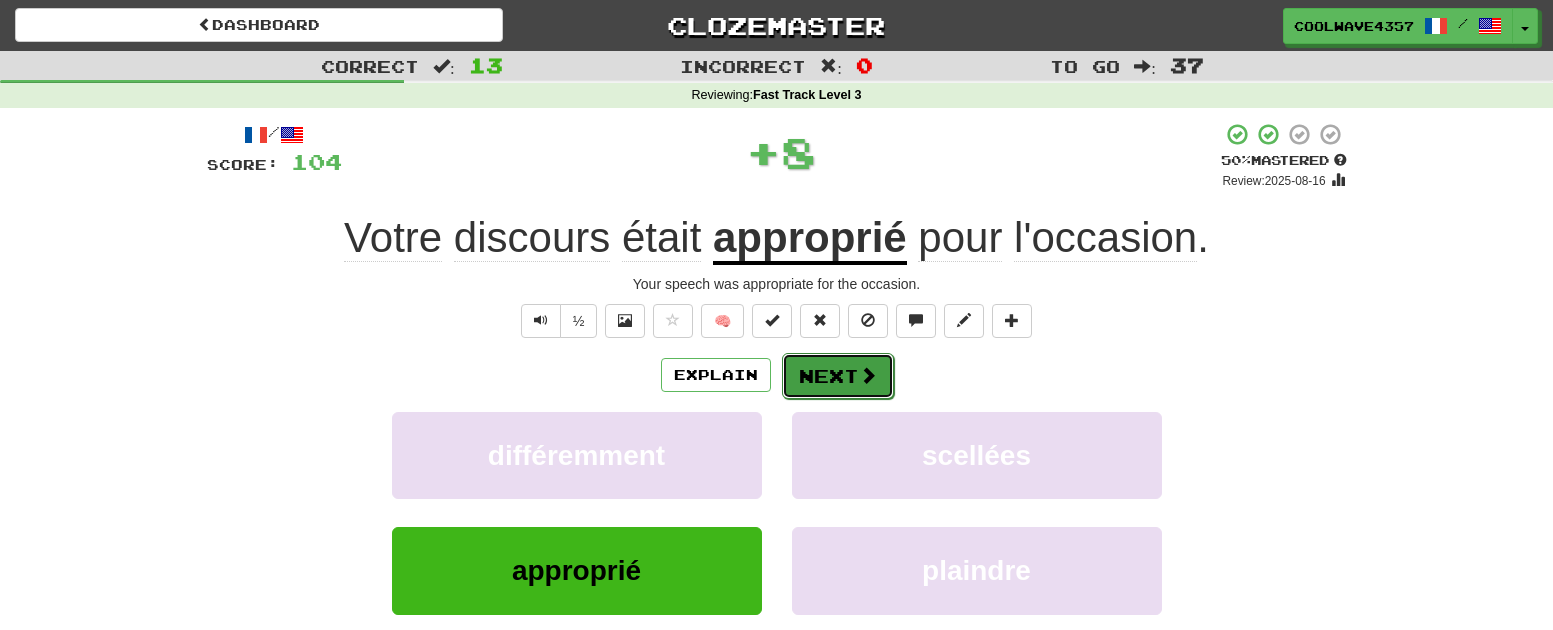 click on "Next" at bounding box center (838, 376) 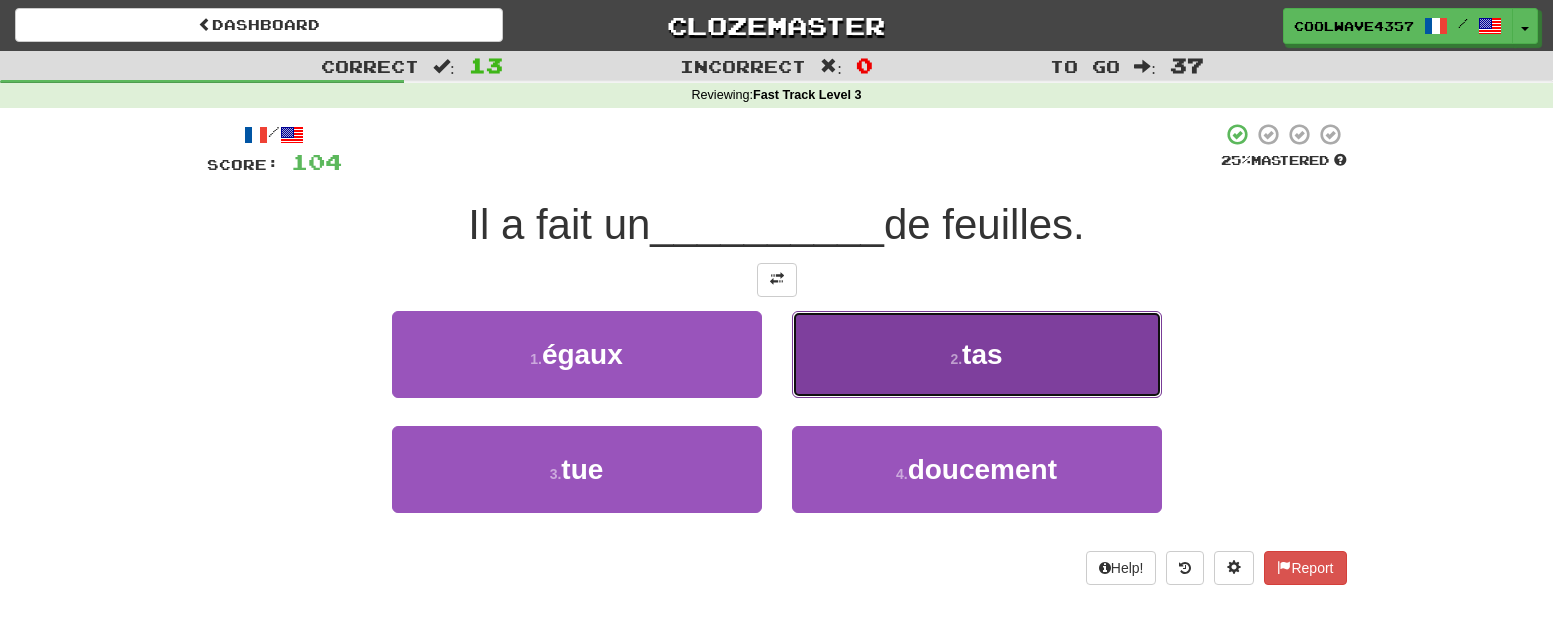 click on "tas" at bounding box center (982, 354) 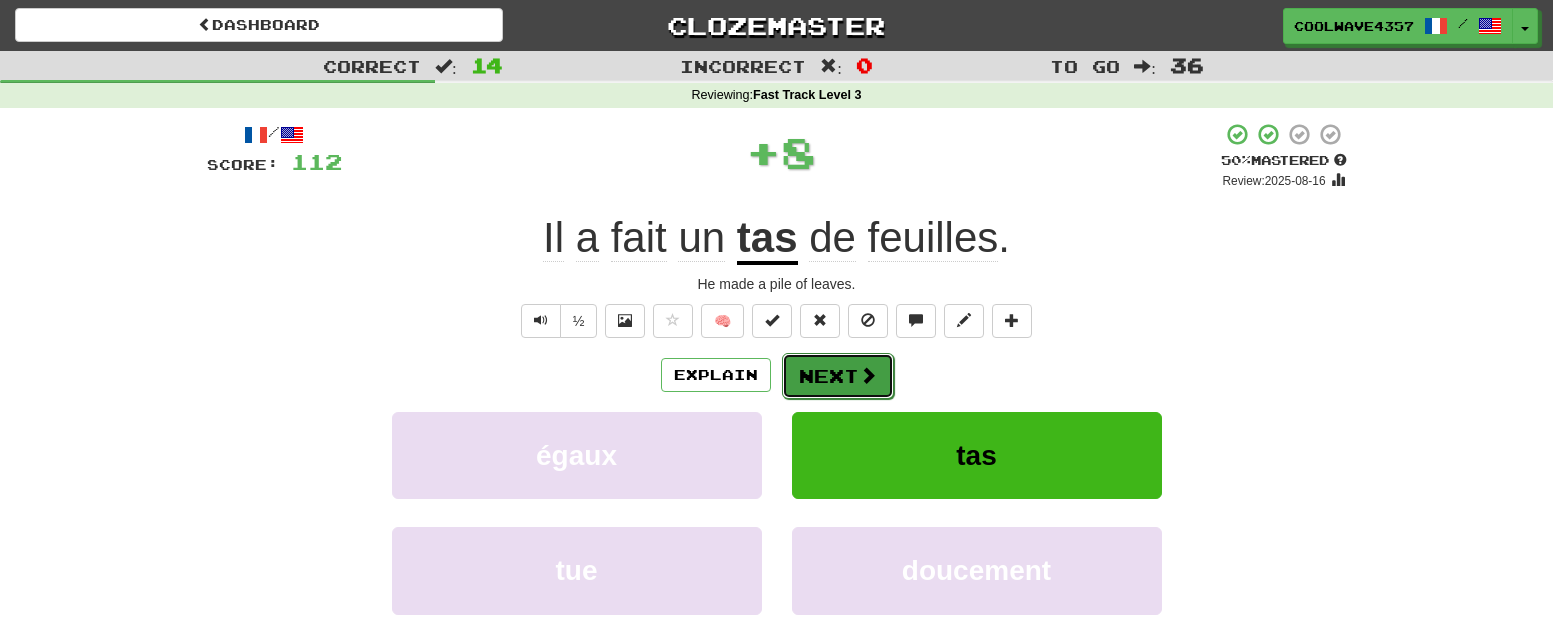 click on "Next" at bounding box center (838, 376) 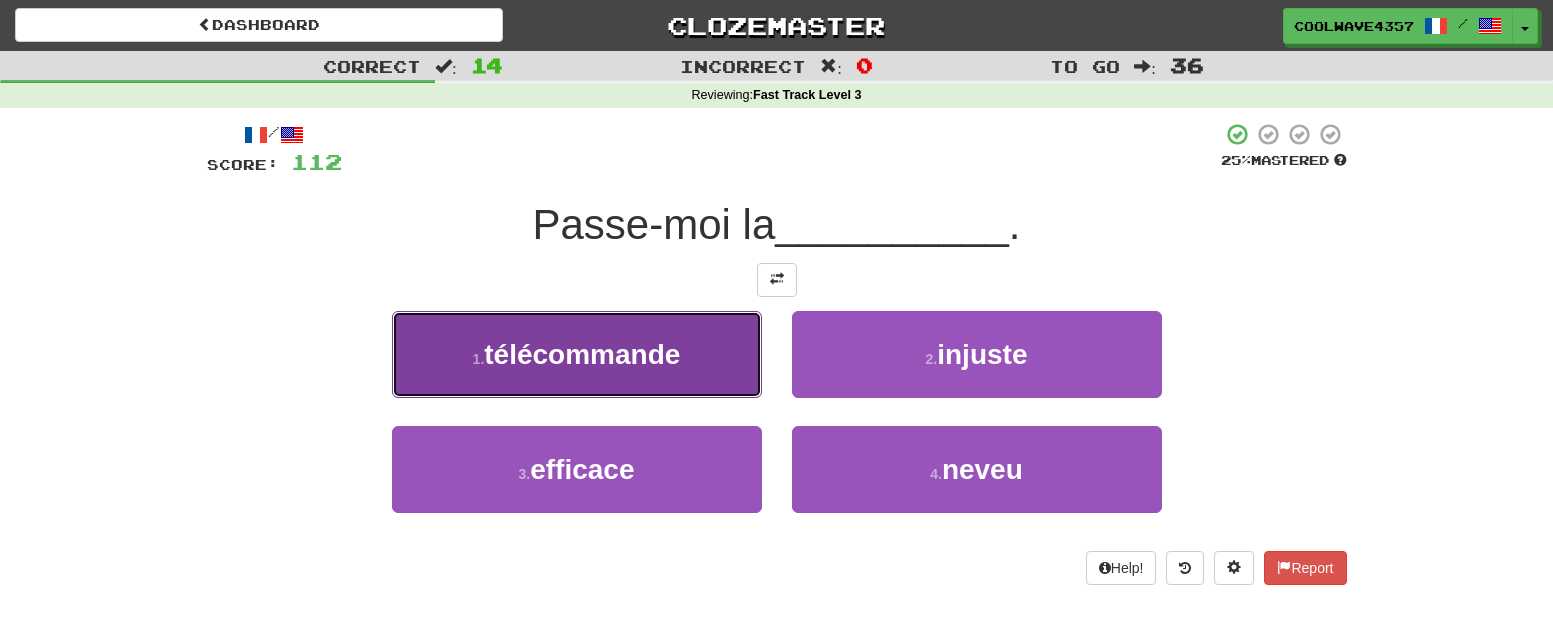 click on "télécommande" at bounding box center (582, 354) 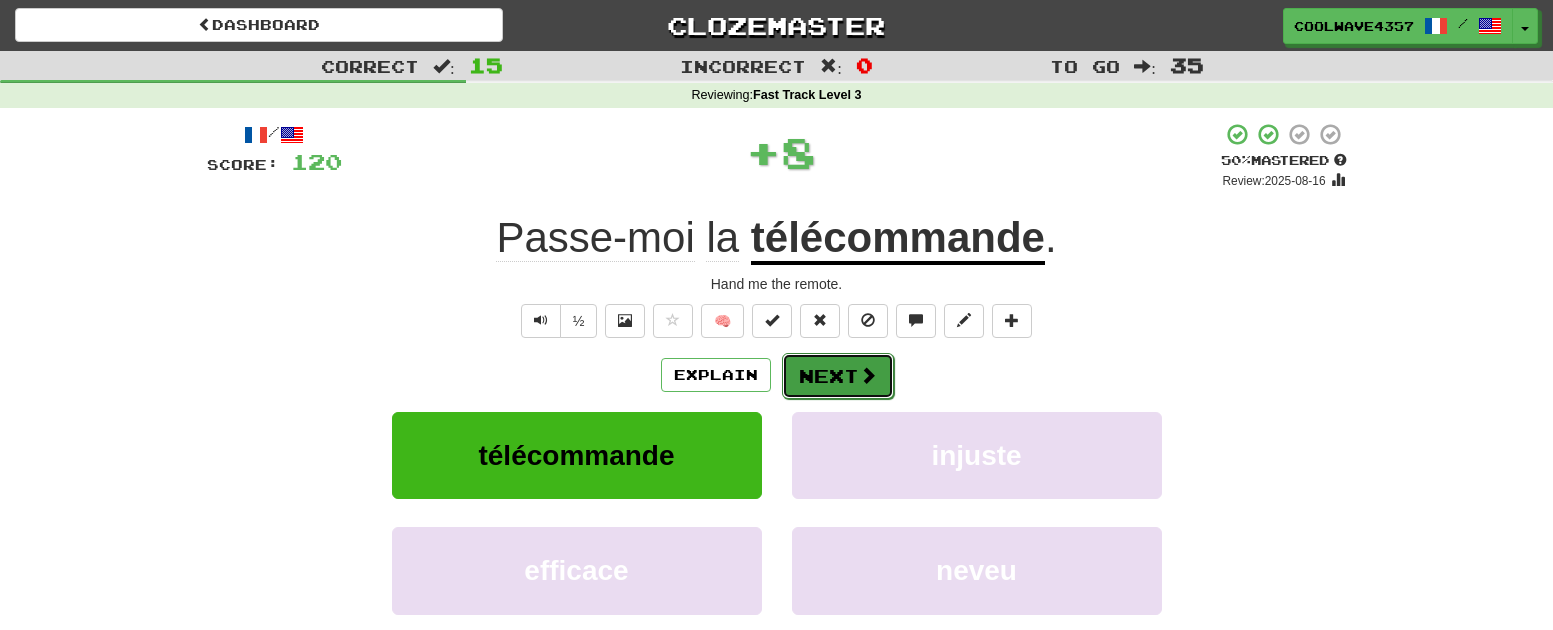 click on "Next" at bounding box center (838, 376) 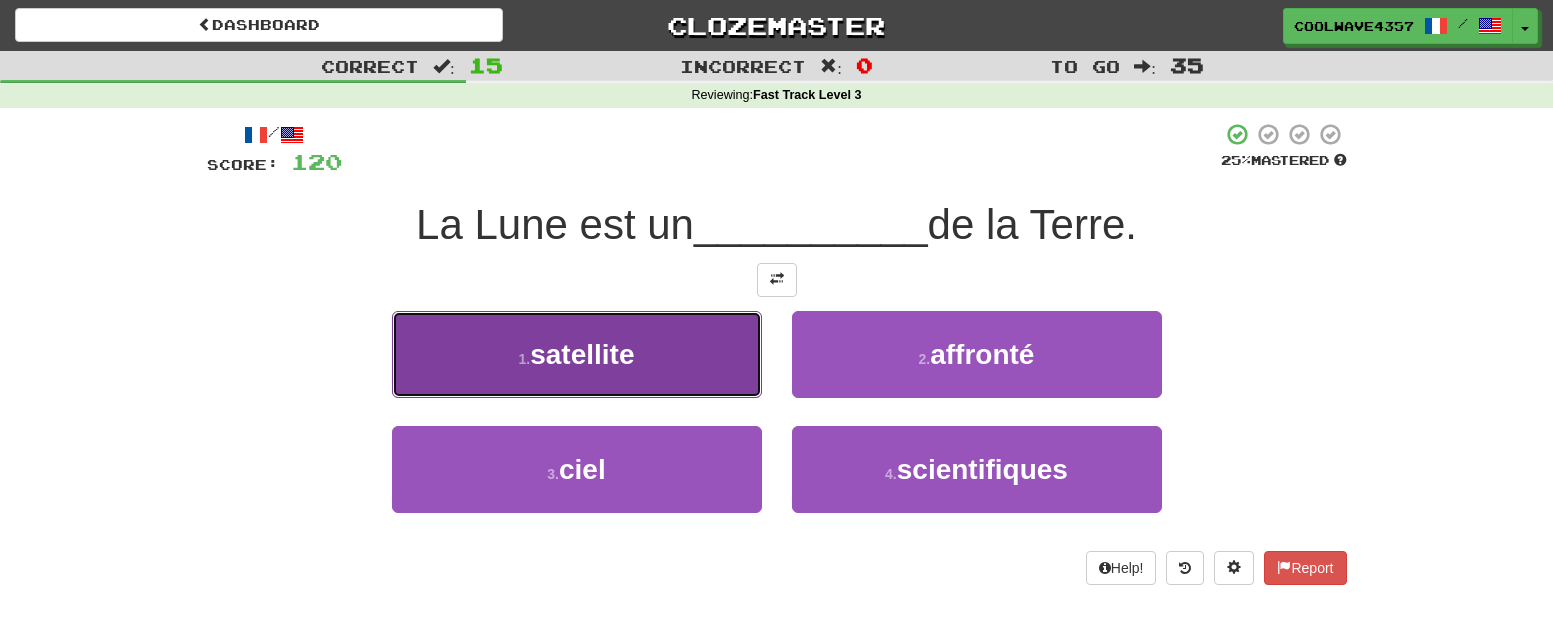click on "1 .  satellite" at bounding box center [577, 354] 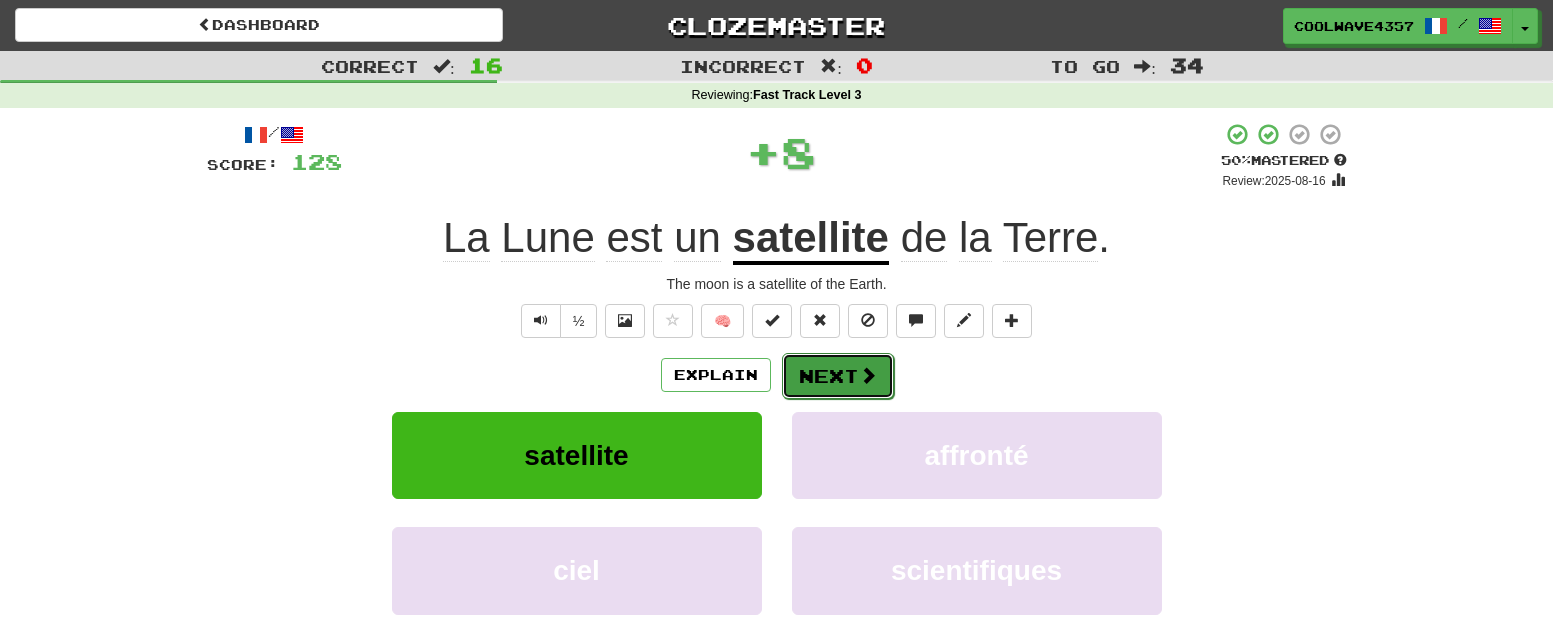 click on "Next" at bounding box center (838, 376) 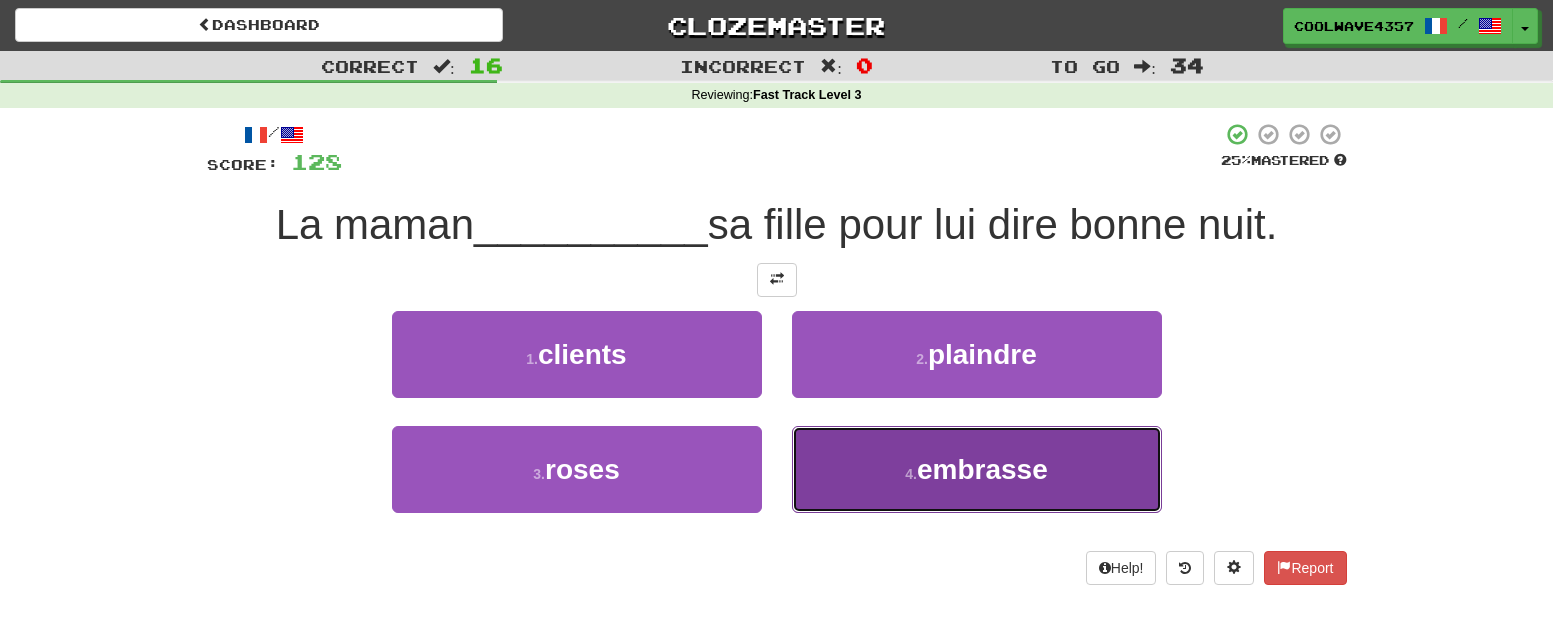 click on "4 .  embrasse" at bounding box center [977, 469] 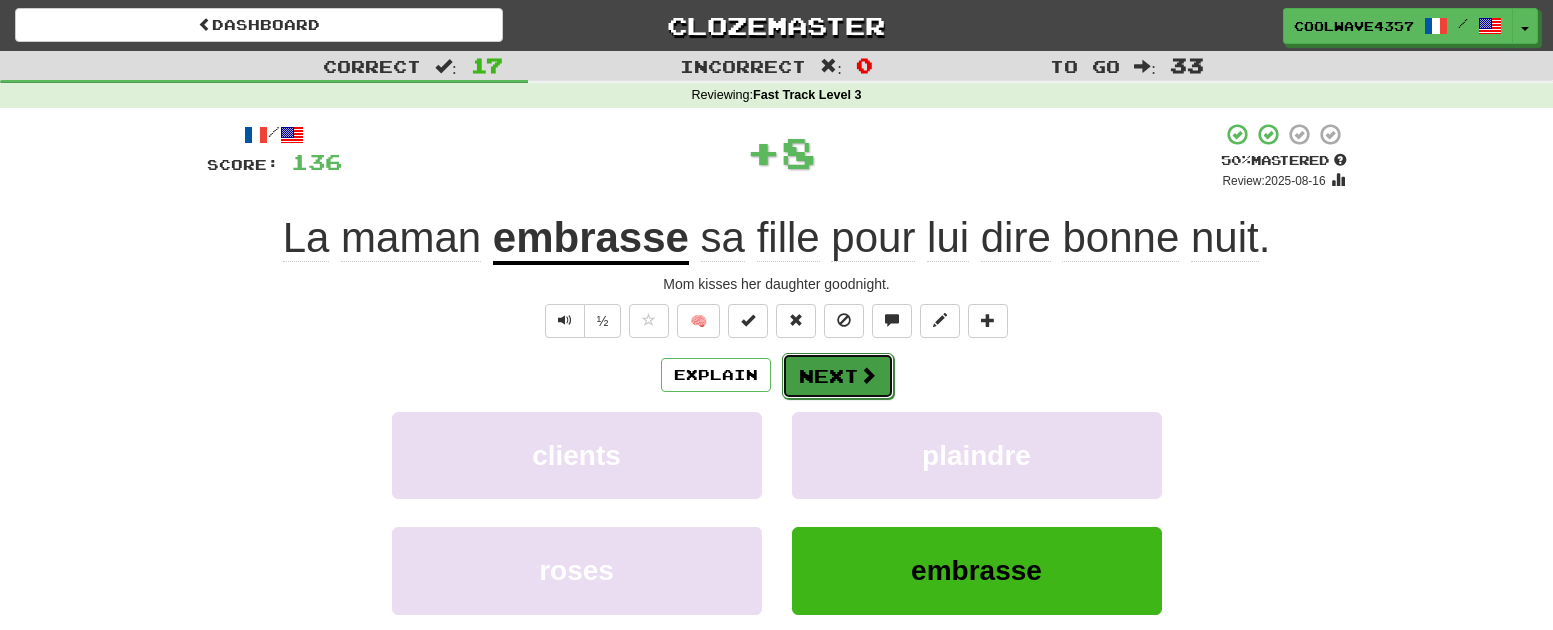click on "Next" at bounding box center [838, 376] 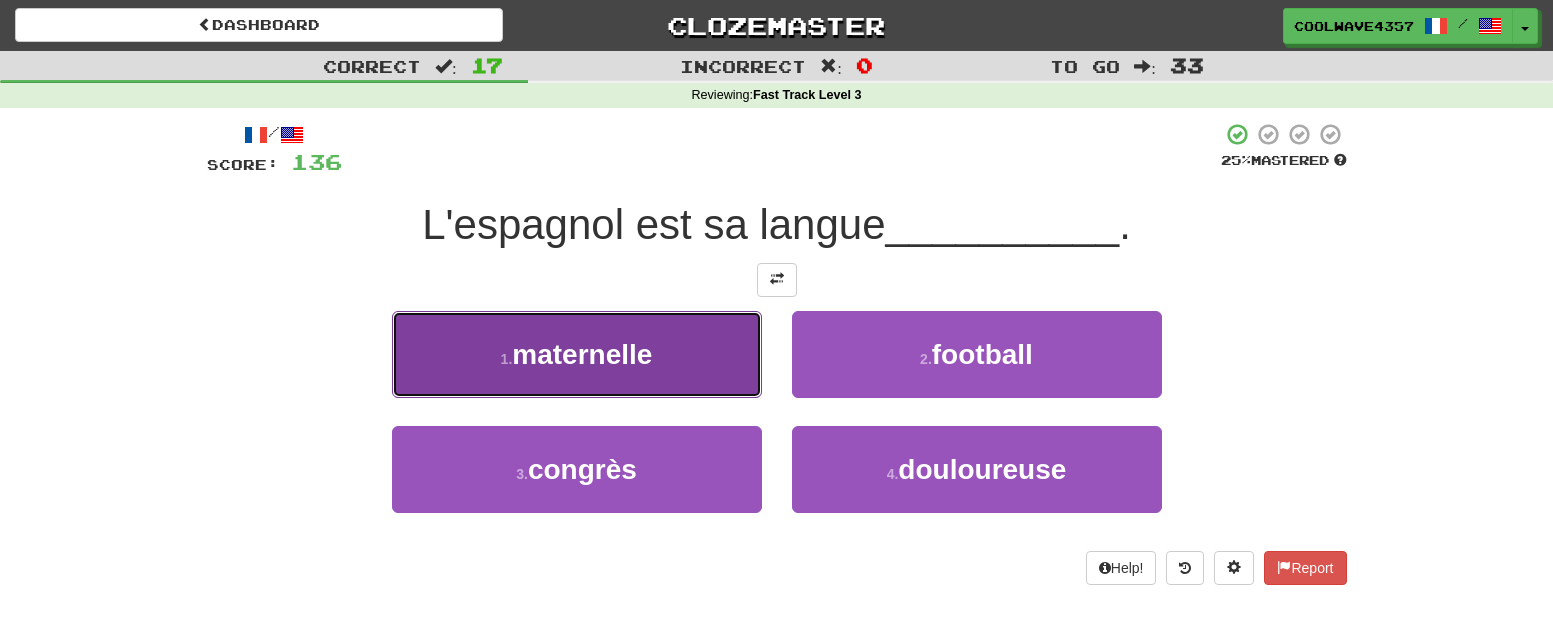 click on "1 .  maternelle" at bounding box center (577, 354) 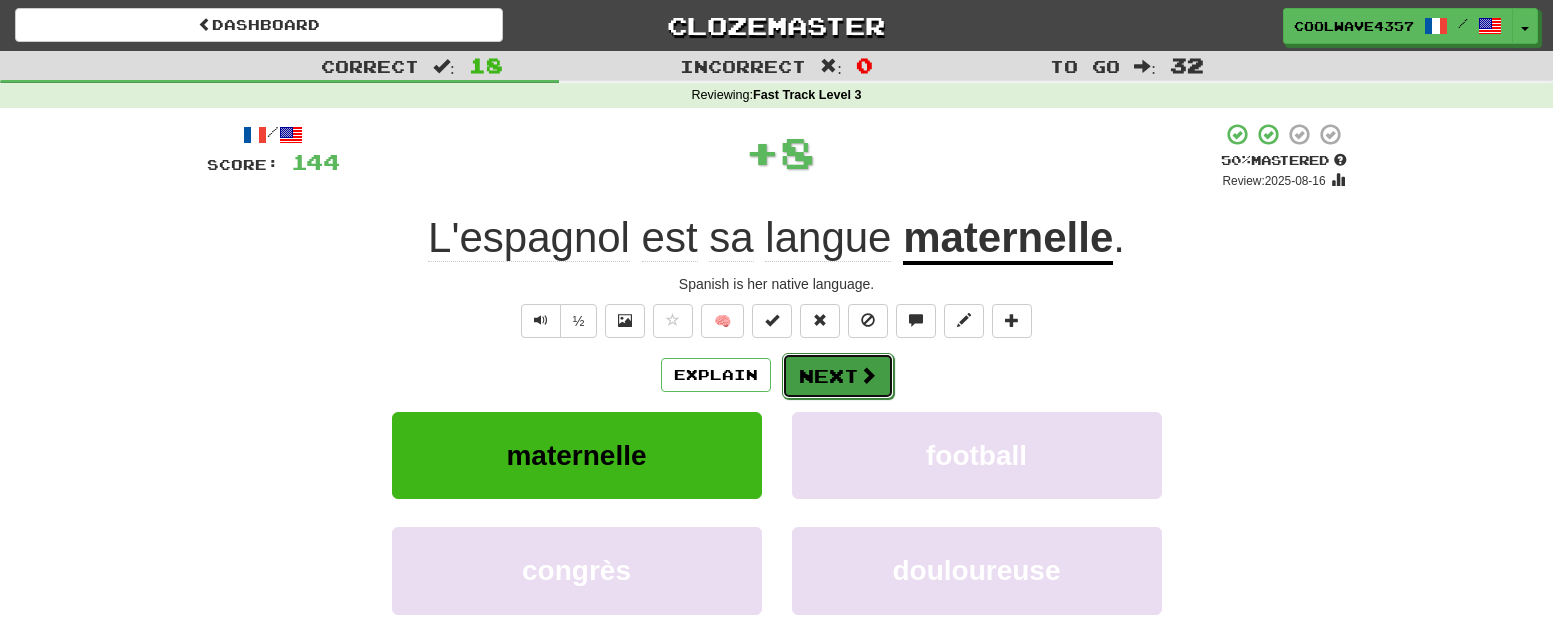 click on "Next" at bounding box center [838, 376] 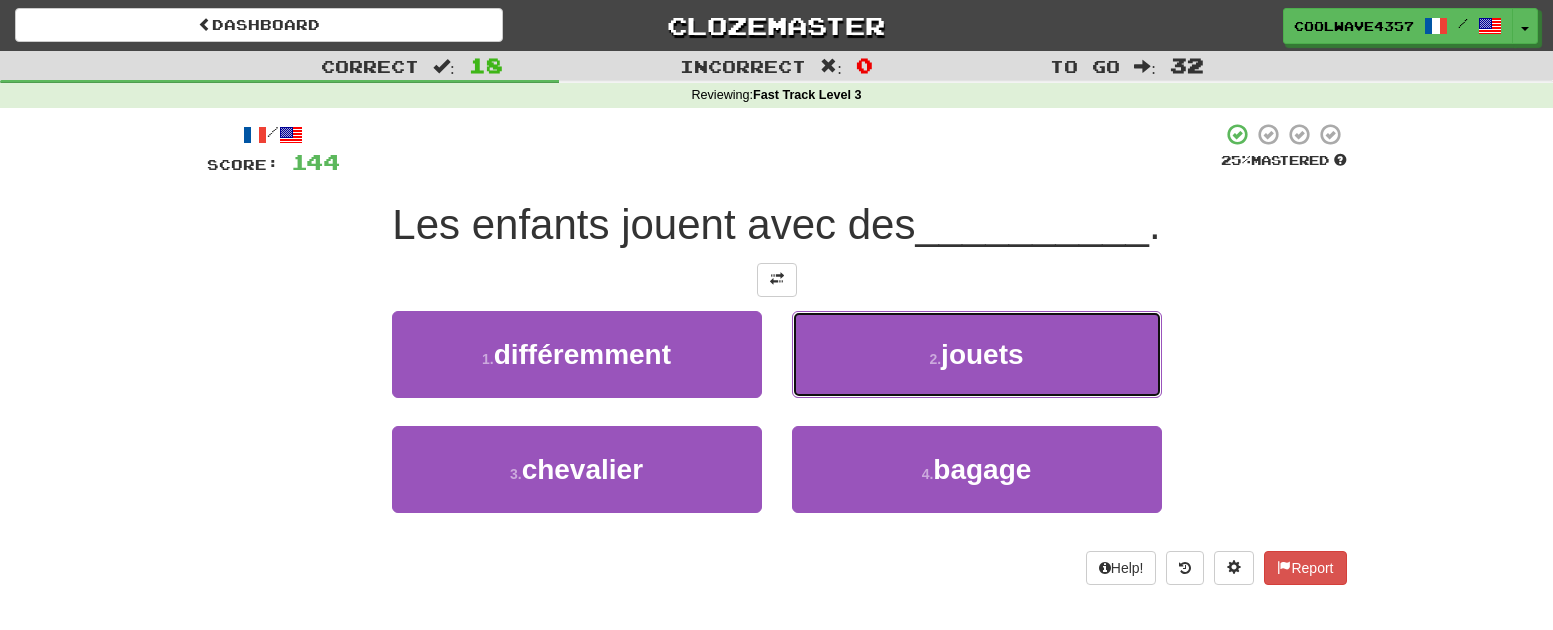 click on "2 .  jouets" at bounding box center [977, 354] 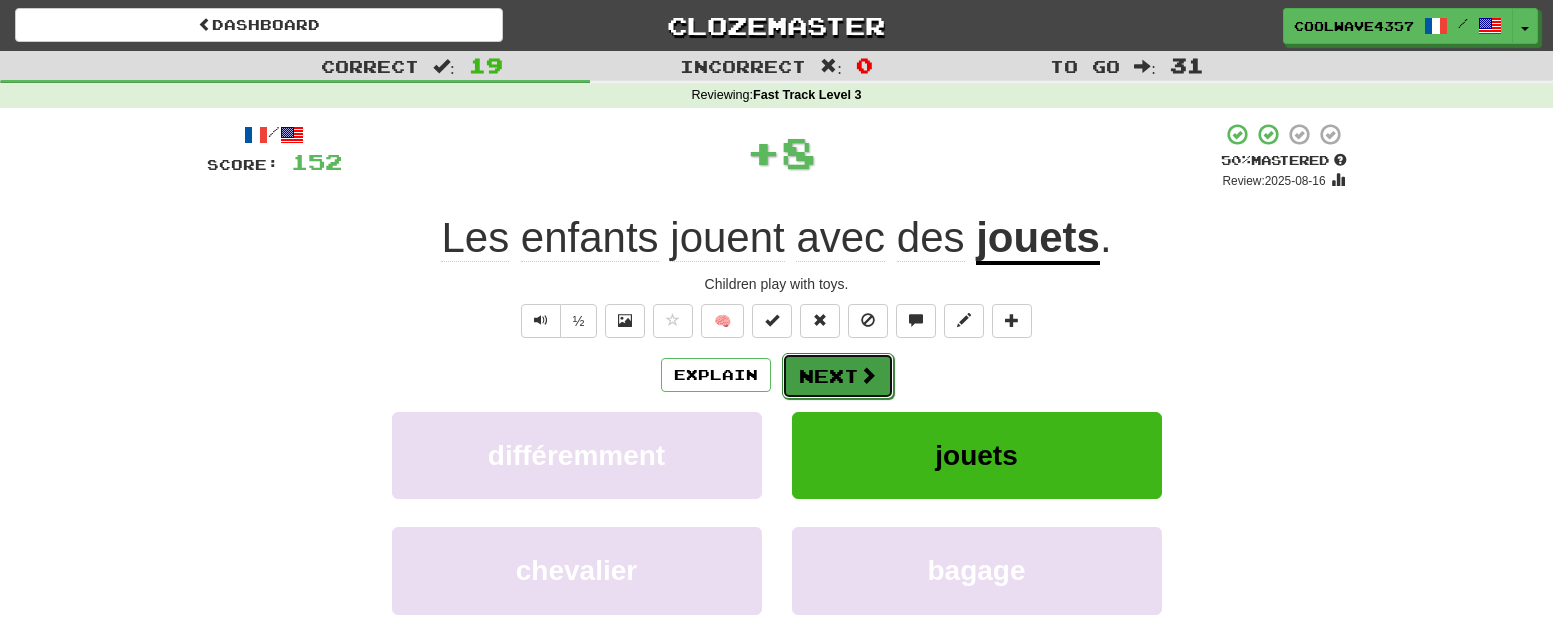click on "Next" at bounding box center [838, 376] 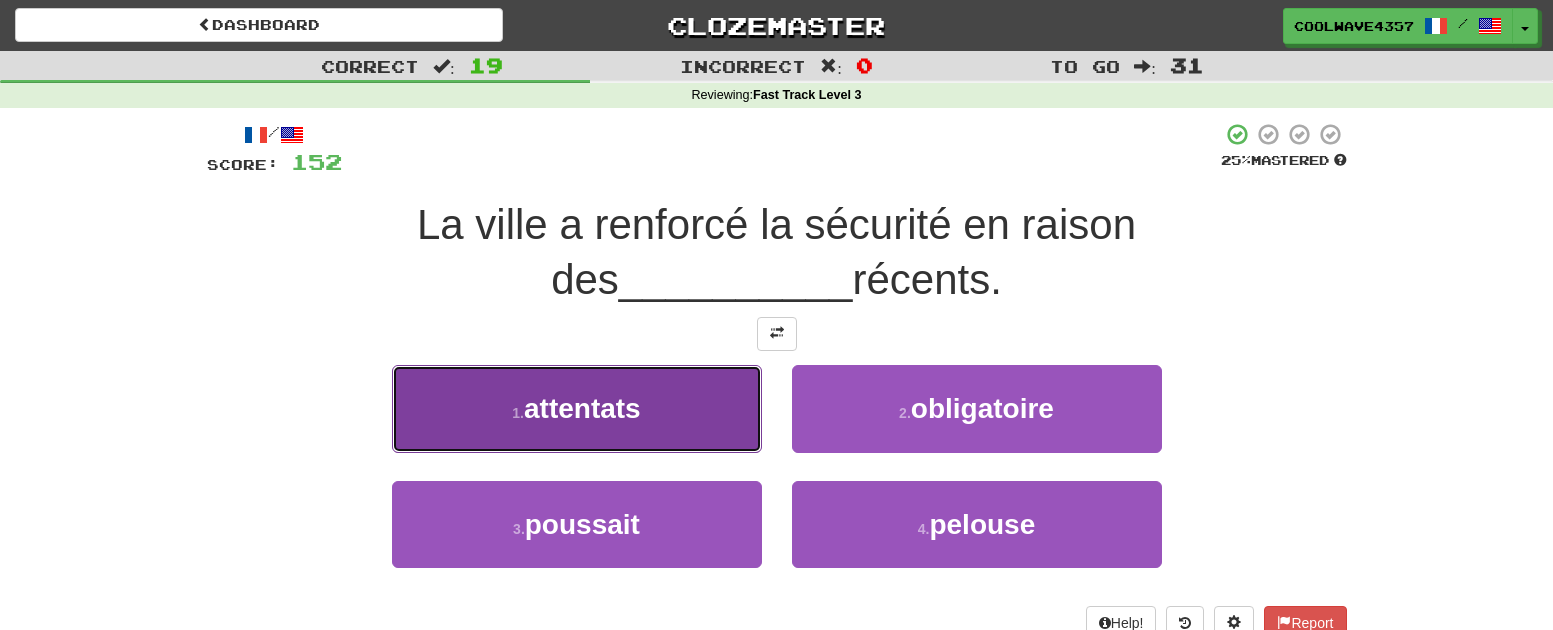 click on "1 .  attentats" at bounding box center [577, 408] 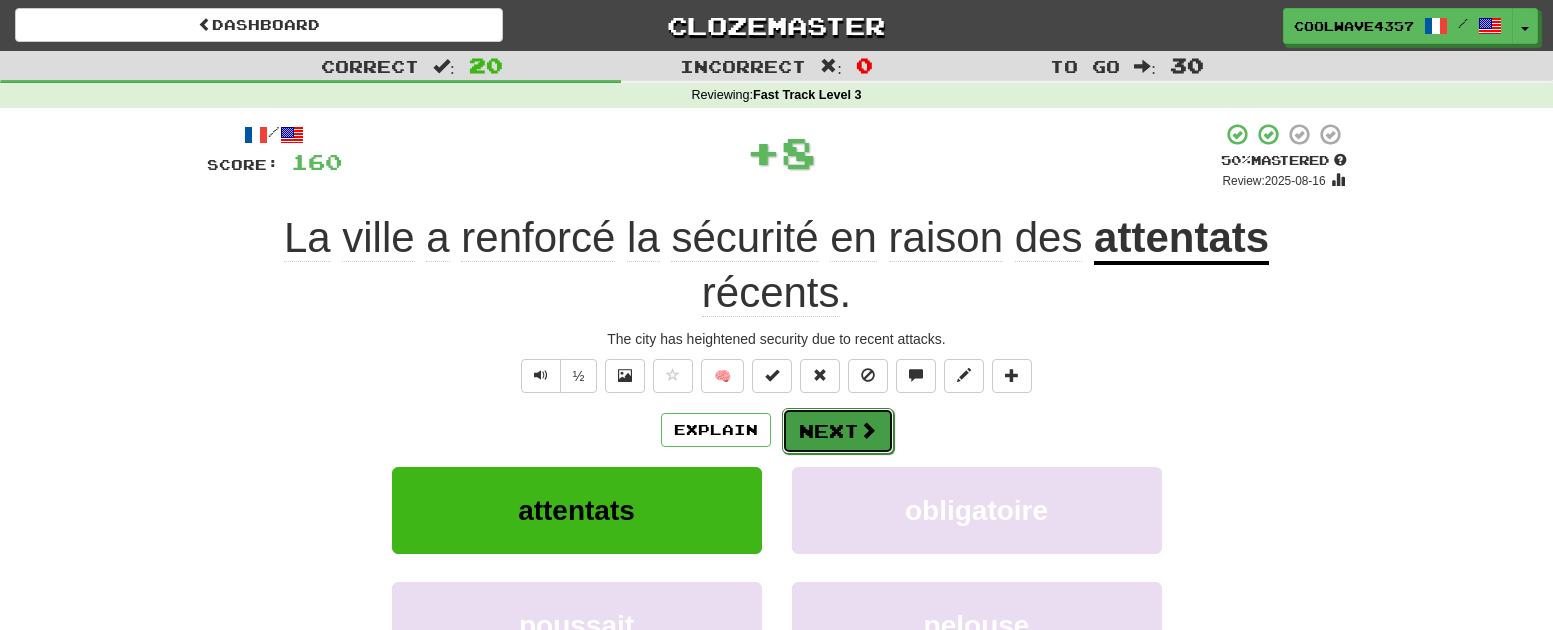 click at bounding box center (868, 430) 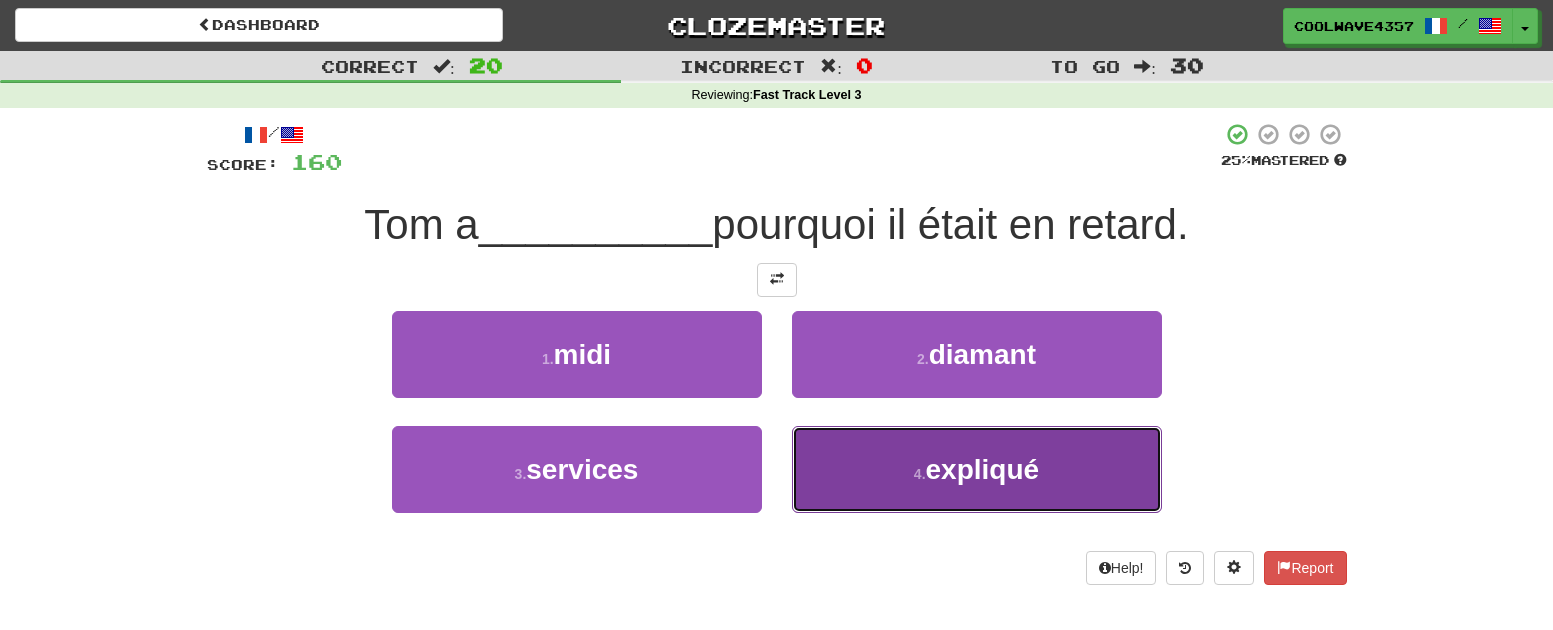 click on "expliqué" at bounding box center (983, 469) 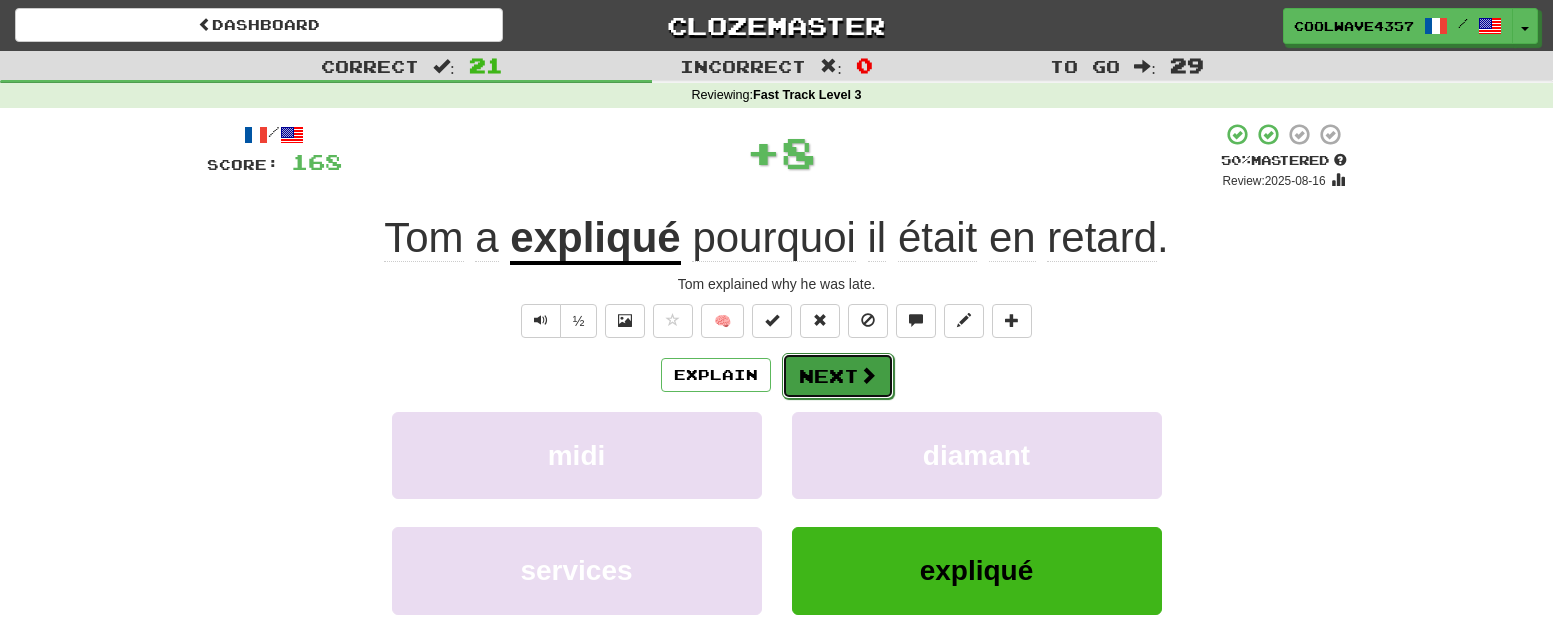 click at bounding box center [868, 375] 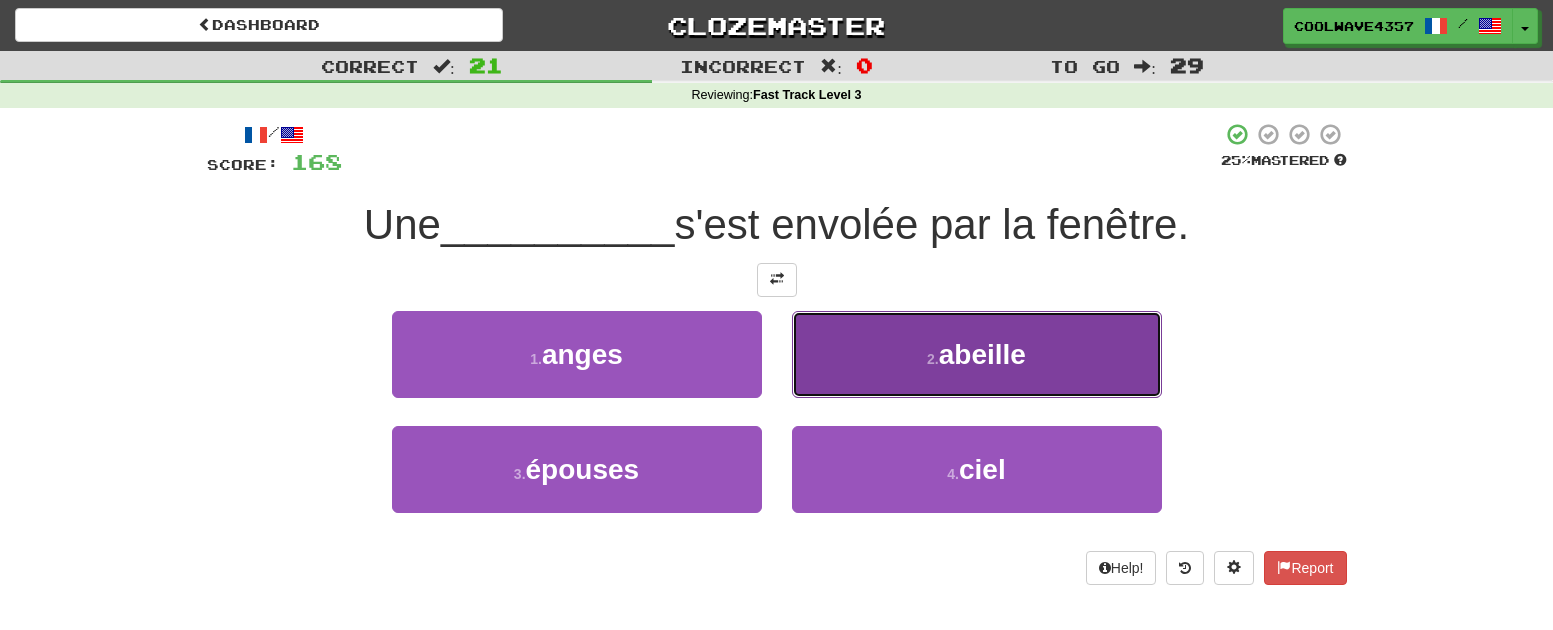 click on "2 .  abeille" at bounding box center [977, 354] 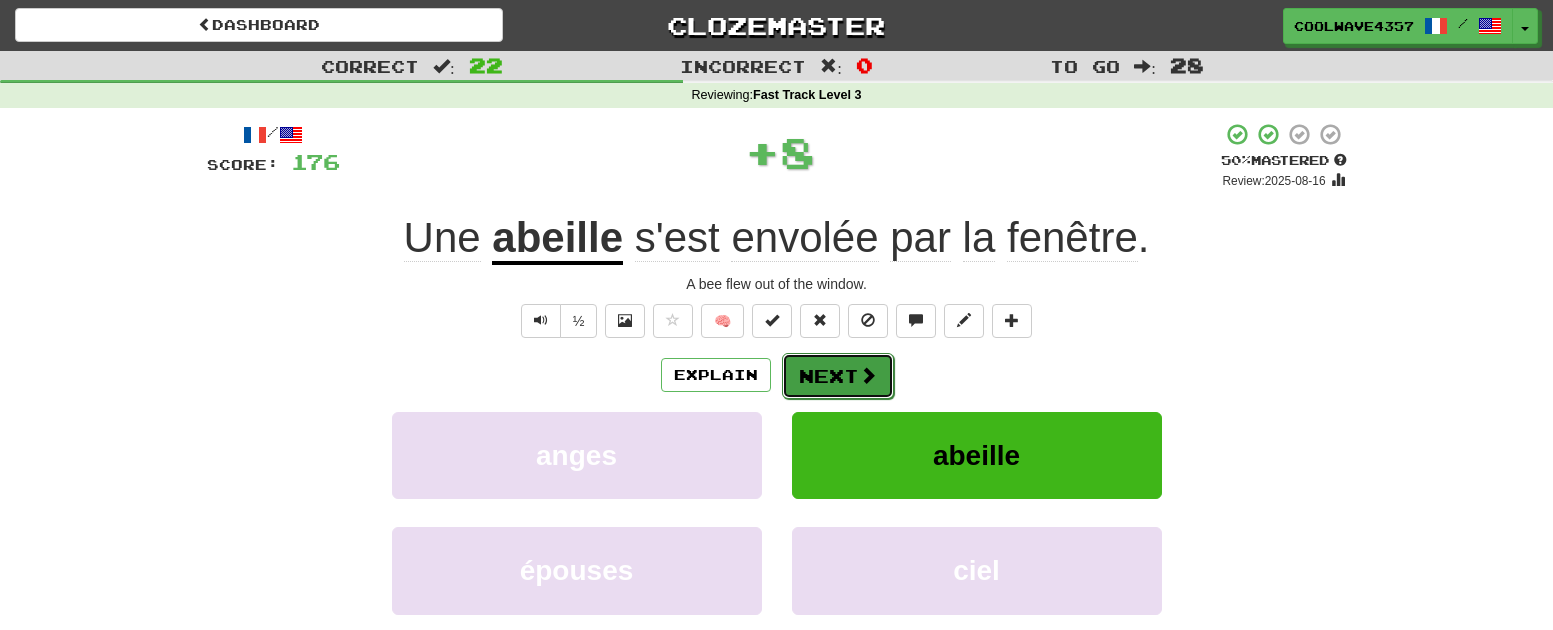 click on "Next" at bounding box center [838, 376] 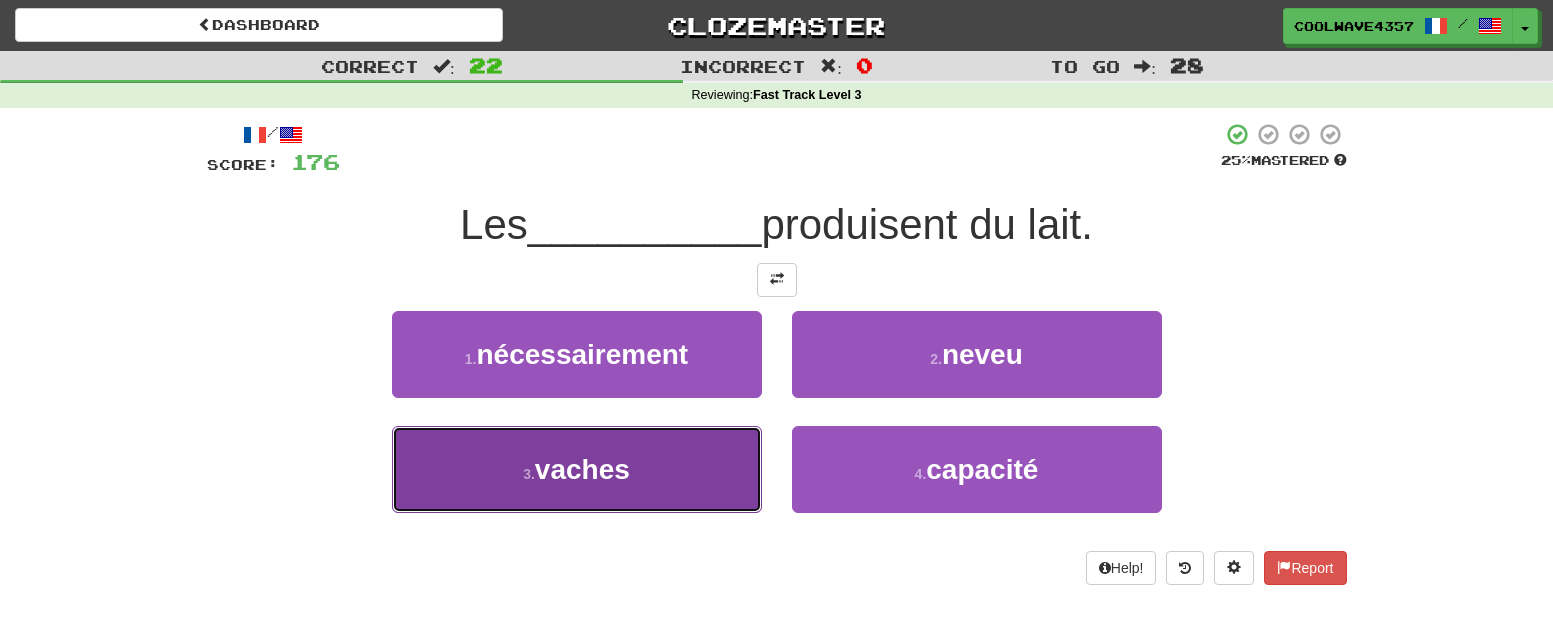 click on "3 .  vaches" at bounding box center (577, 469) 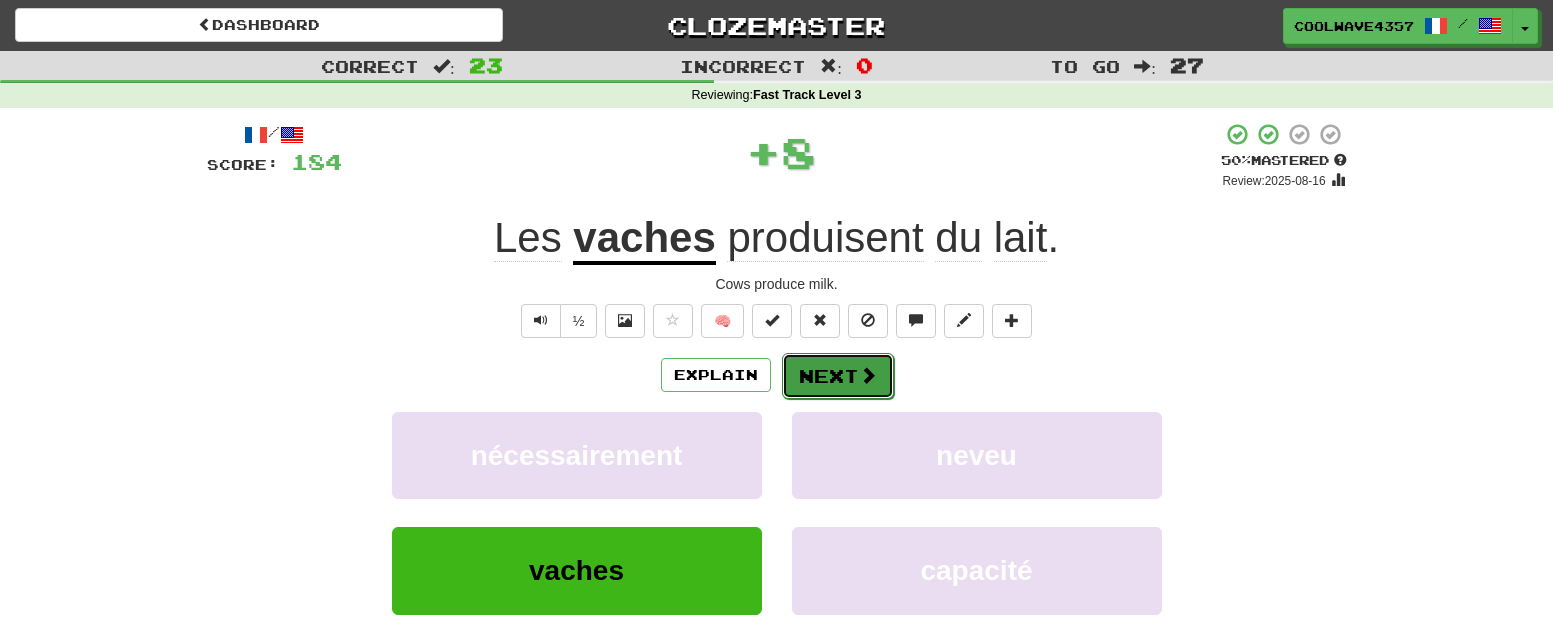 click on "Next" at bounding box center (838, 376) 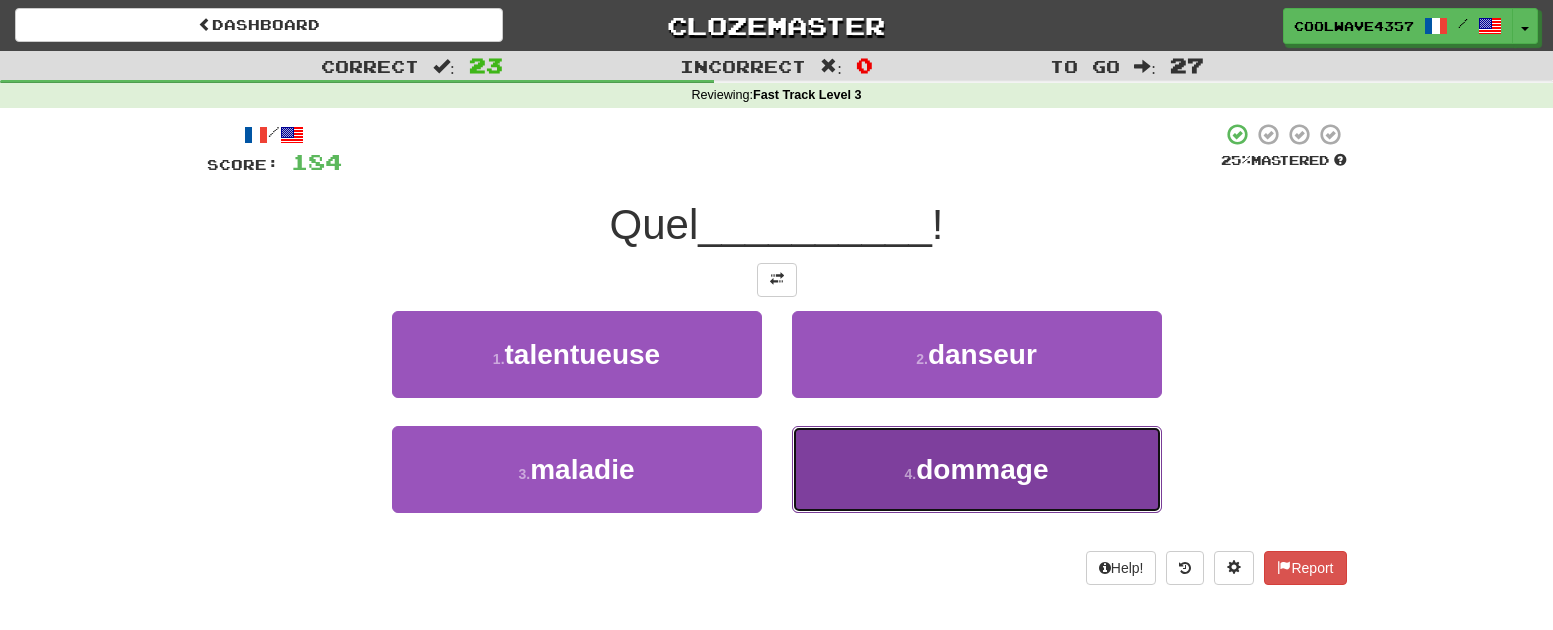 click on "4 .  dommage" at bounding box center (977, 469) 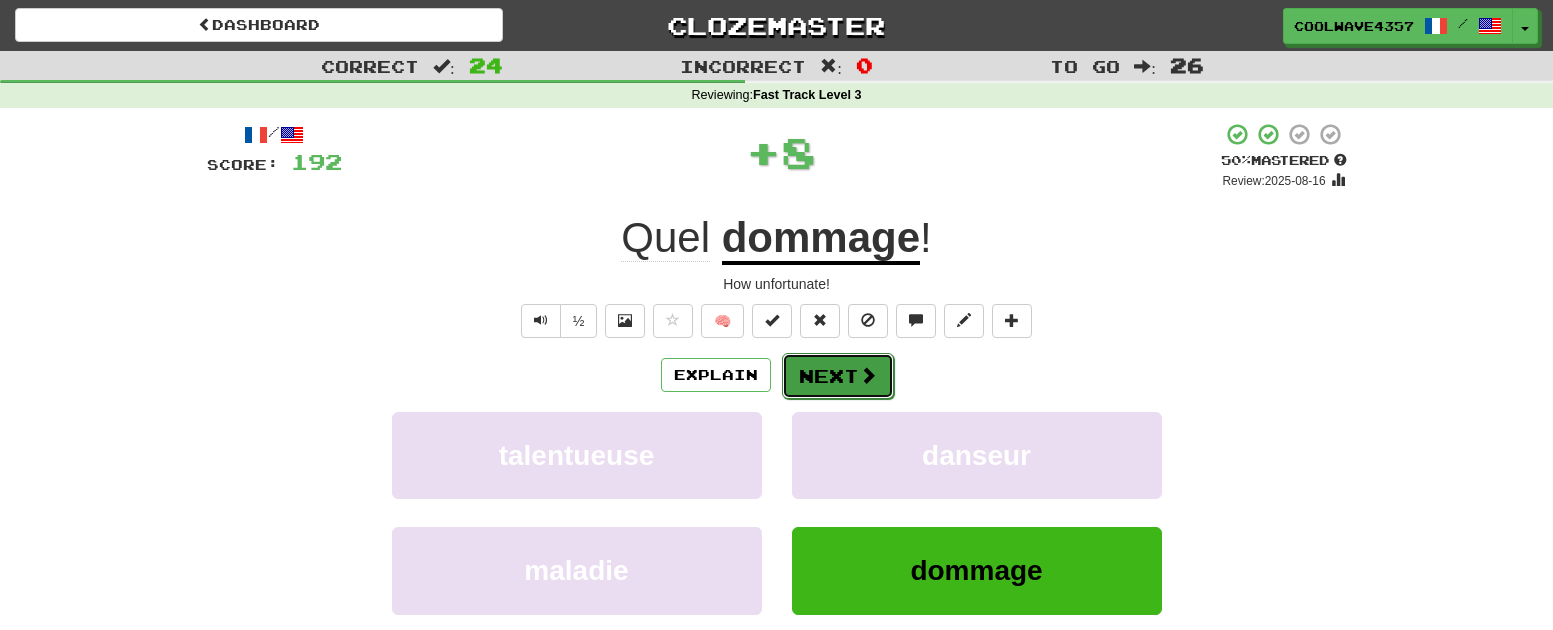 click on "Next" at bounding box center (838, 376) 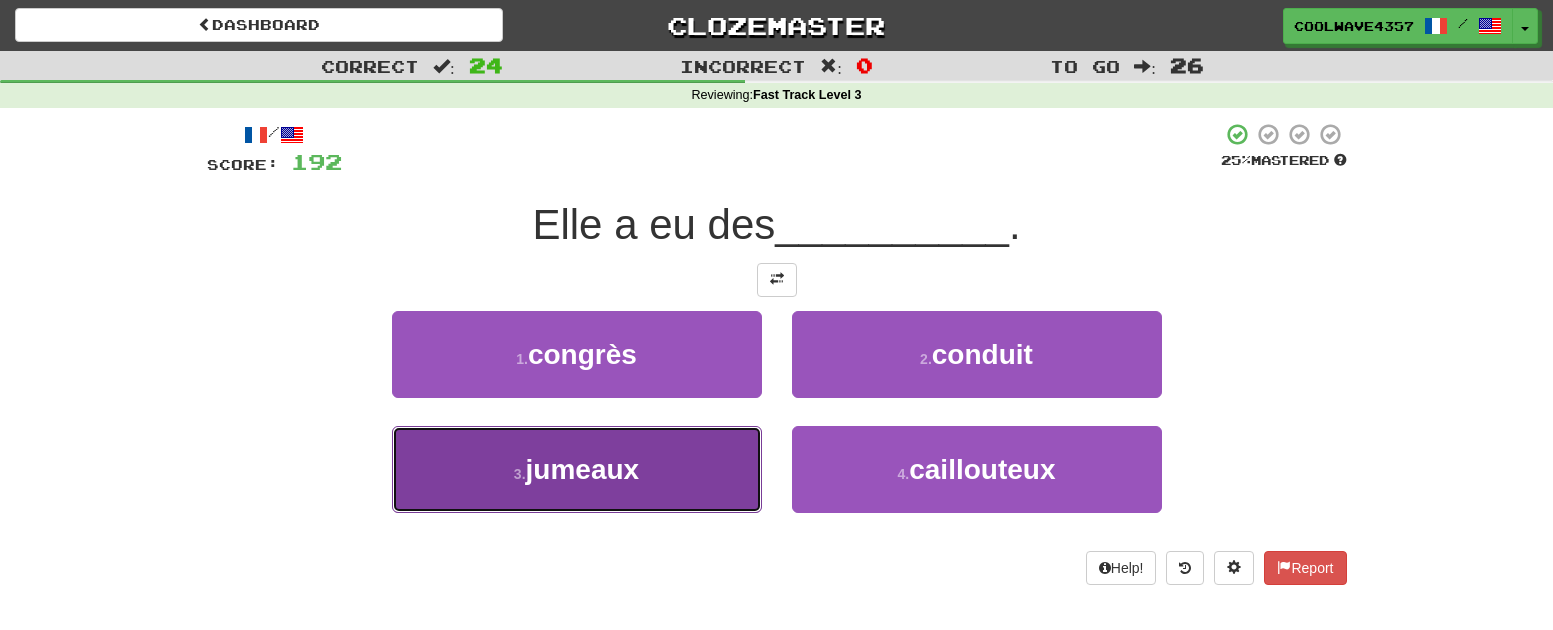 click on "3 .  jumeaux" at bounding box center (577, 469) 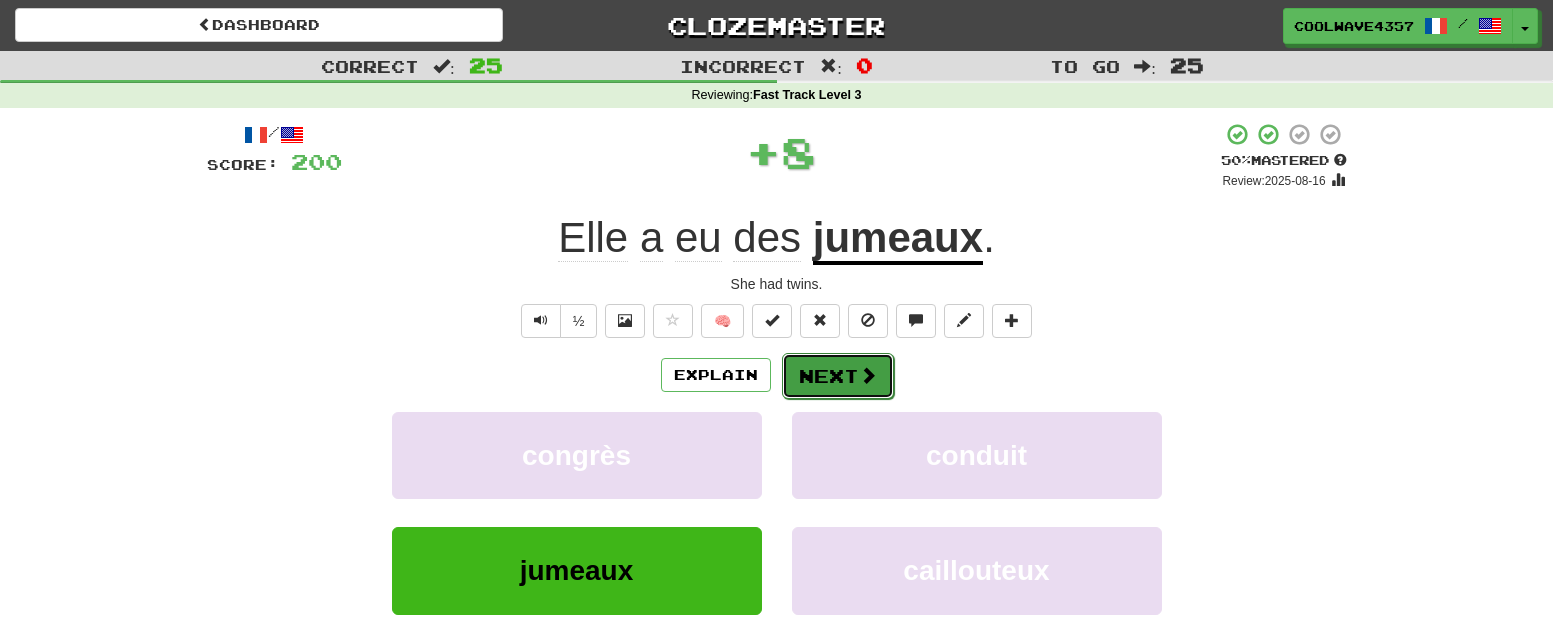 click on "Next" at bounding box center (838, 376) 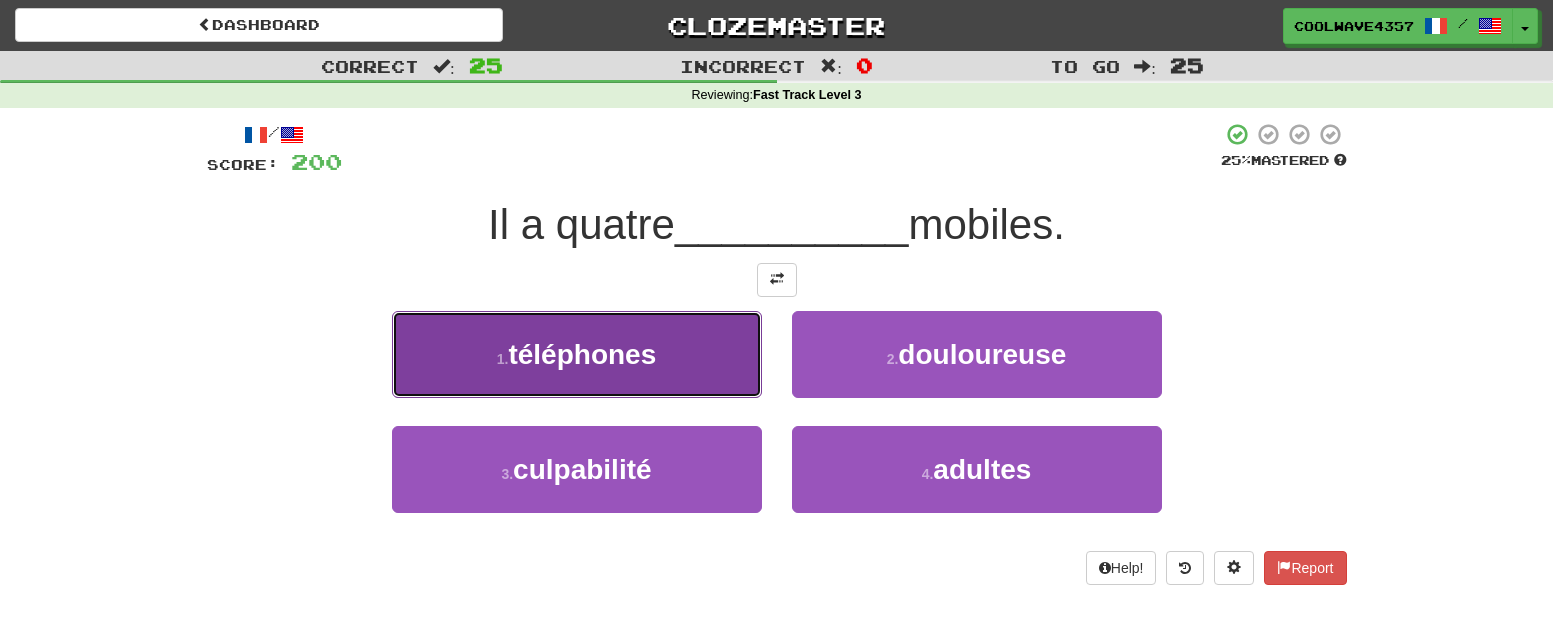click on "téléphones" at bounding box center (582, 354) 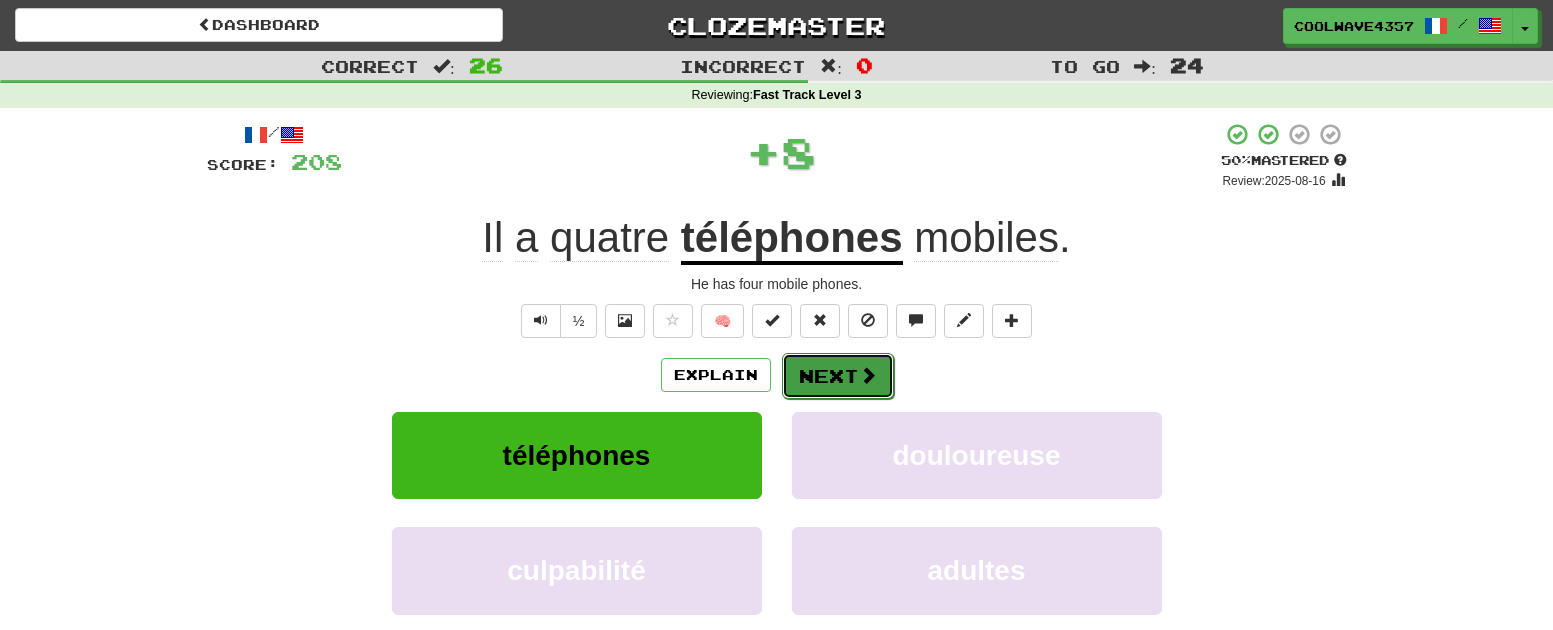 click on "Next" at bounding box center (838, 376) 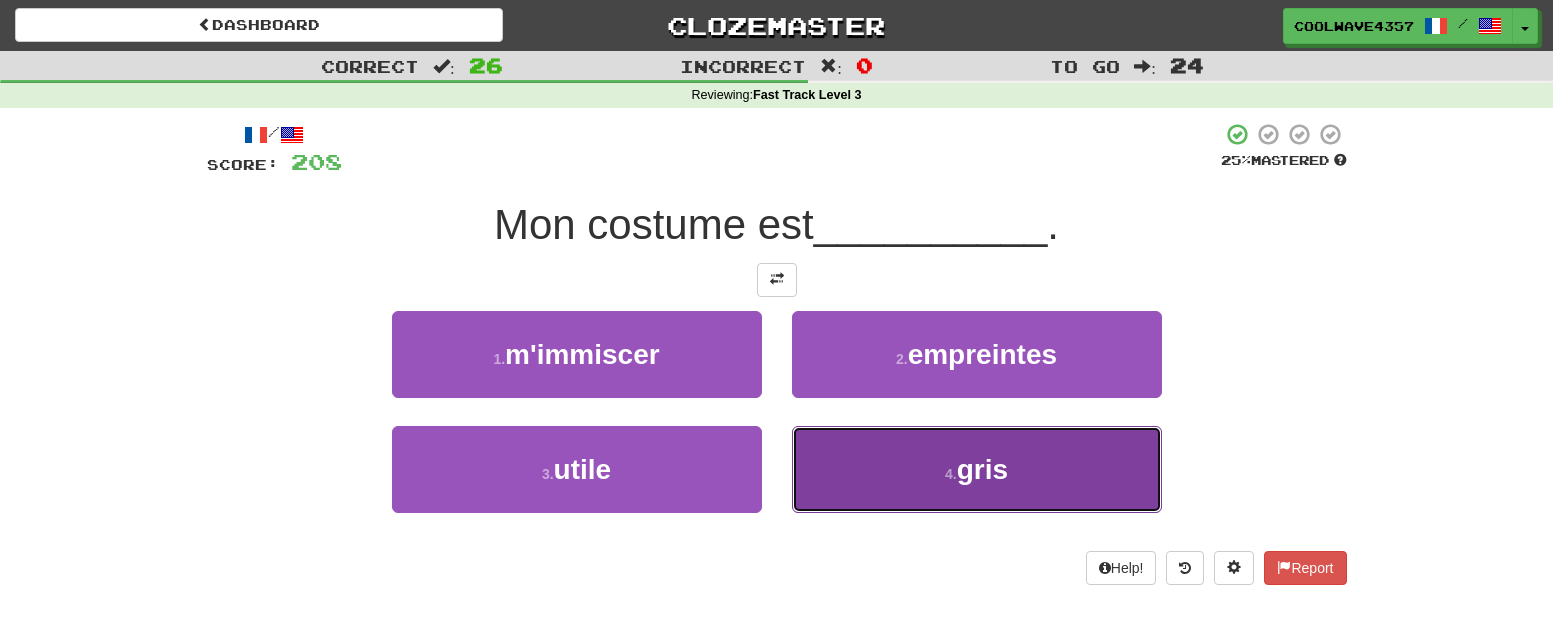 click on "gris" at bounding box center [982, 469] 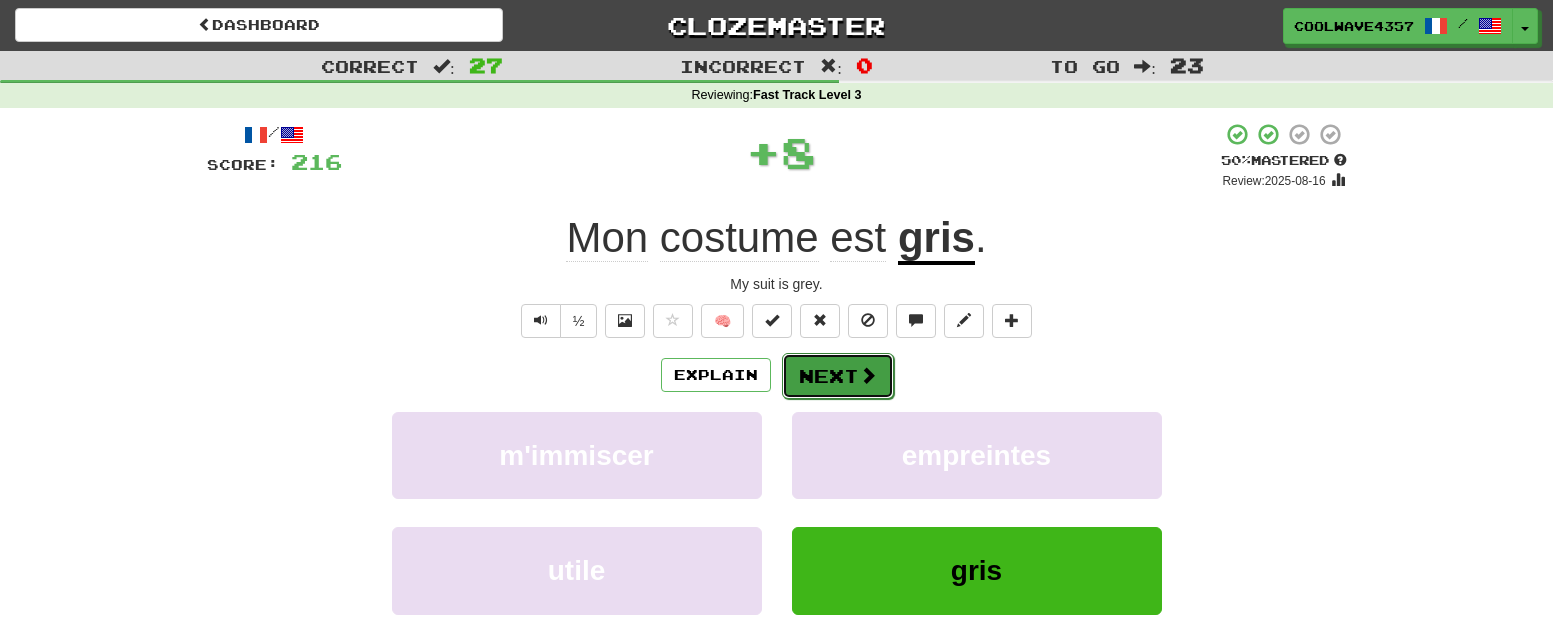click on "Next" at bounding box center (838, 376) 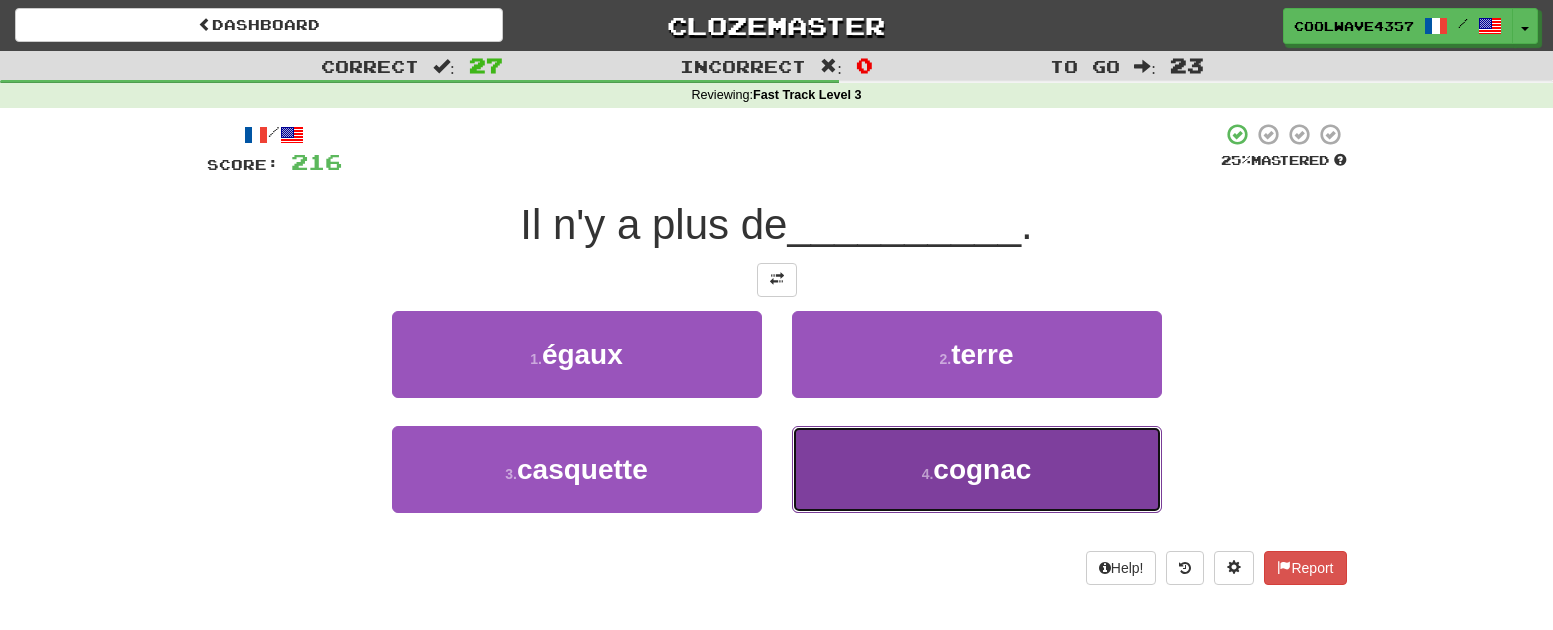 click on "cognac" at bounding box center [982, 469] 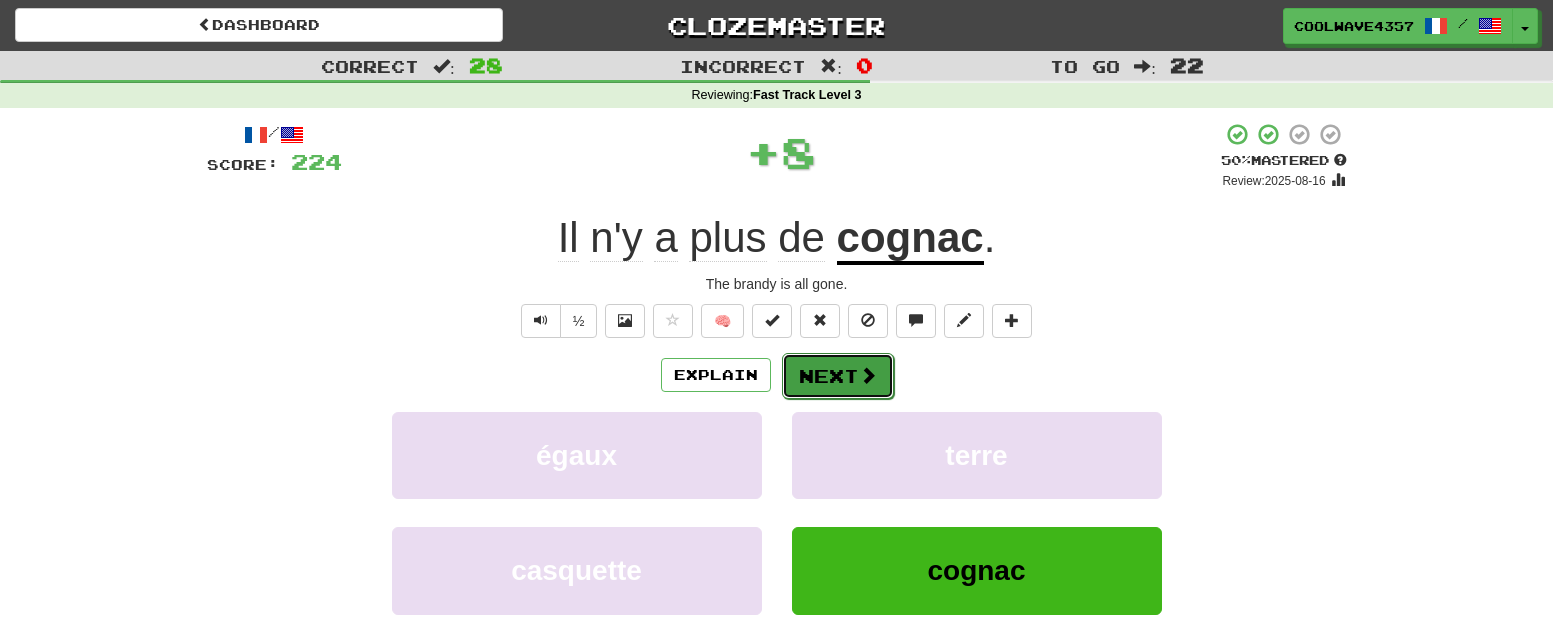 click at bounding box center (868, 375) 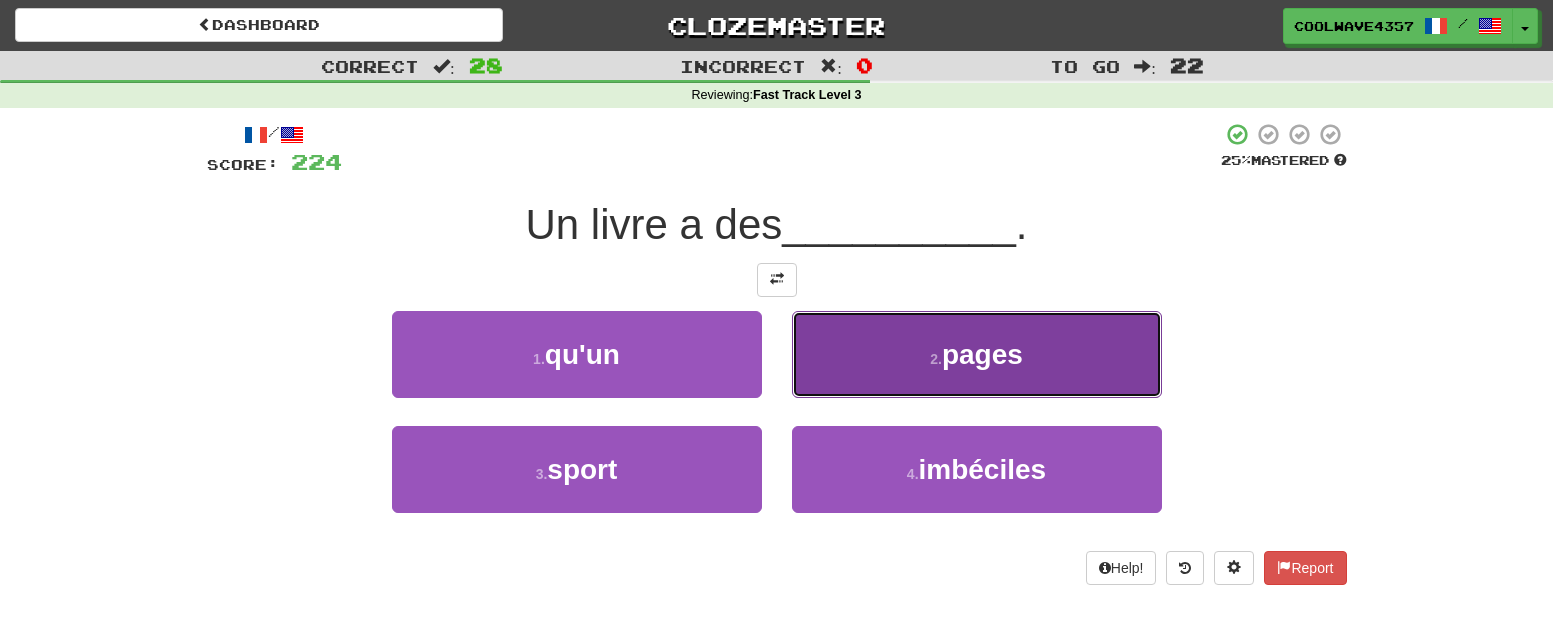 click on "pages" at bounding box center (982, 354) 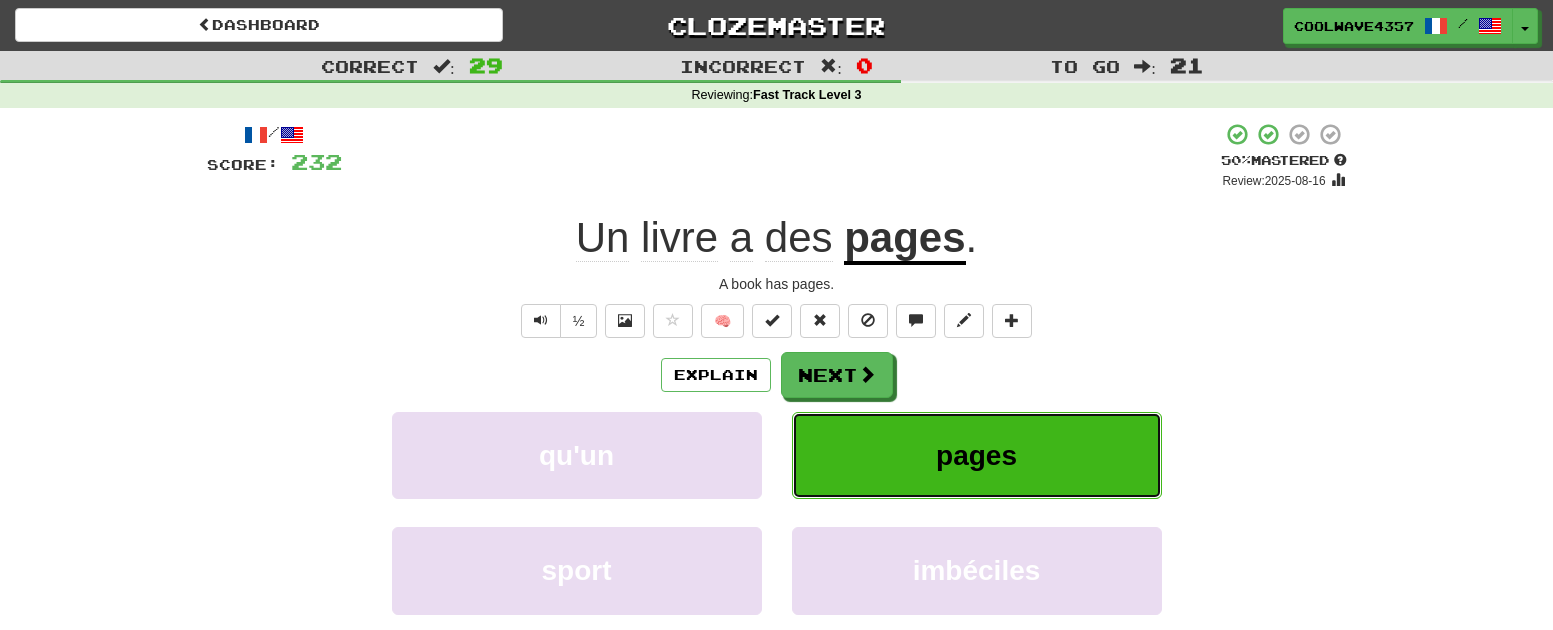 type 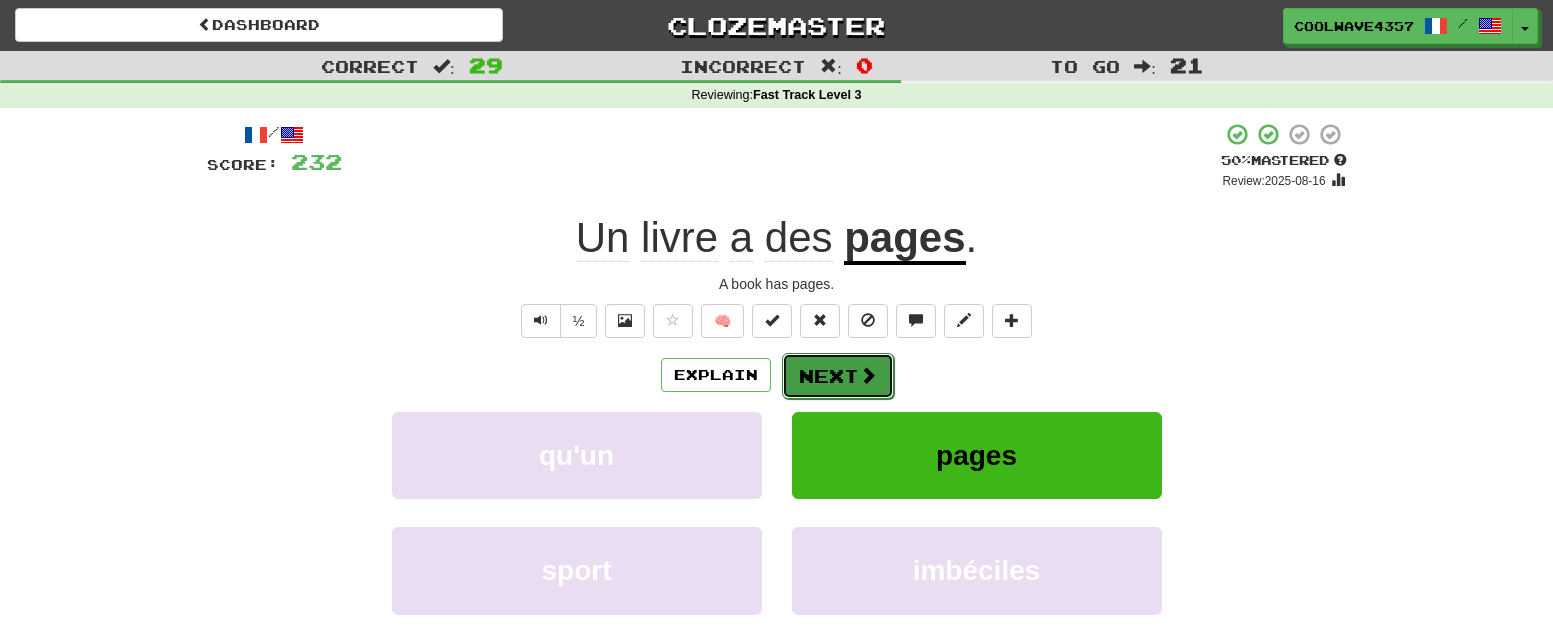 click on "Next" at bounding box center [838, 376] 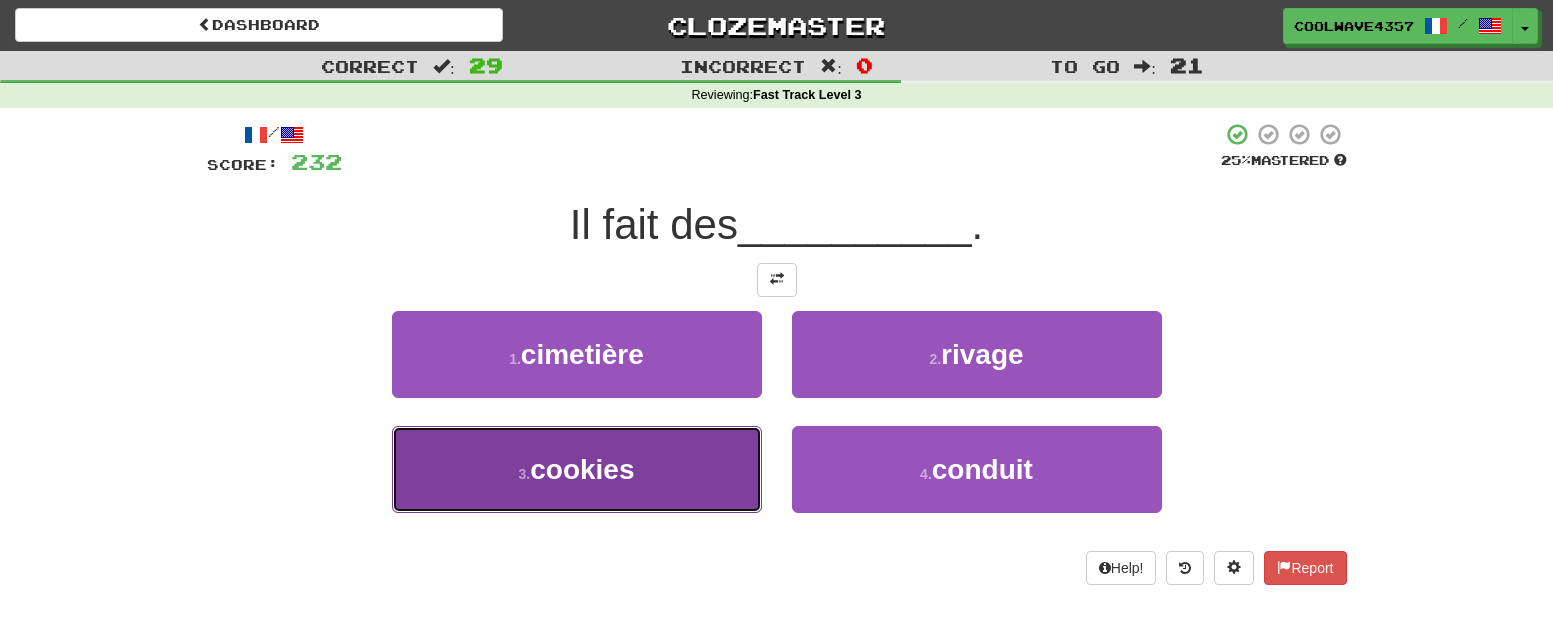 click on "3 .  cookies" at bounding box center (577, 469) 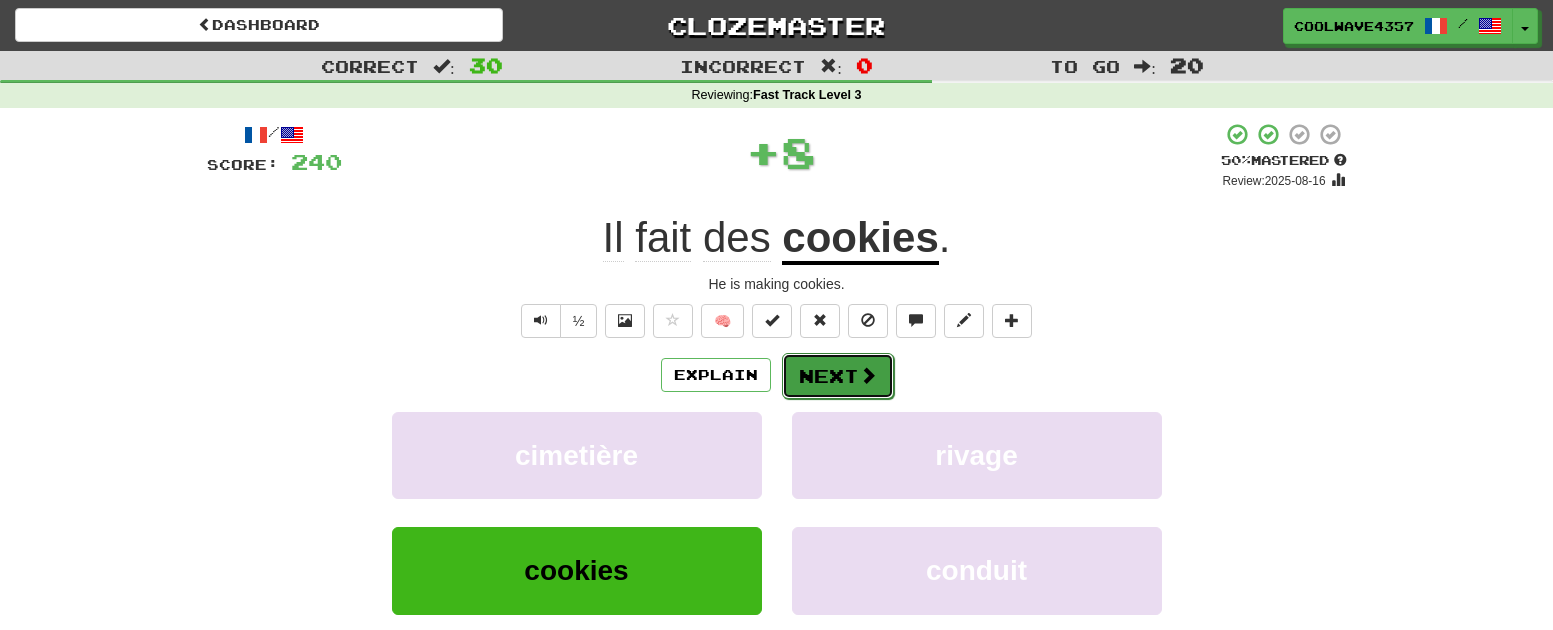 click on "Next" at bounding box center (838, 376) 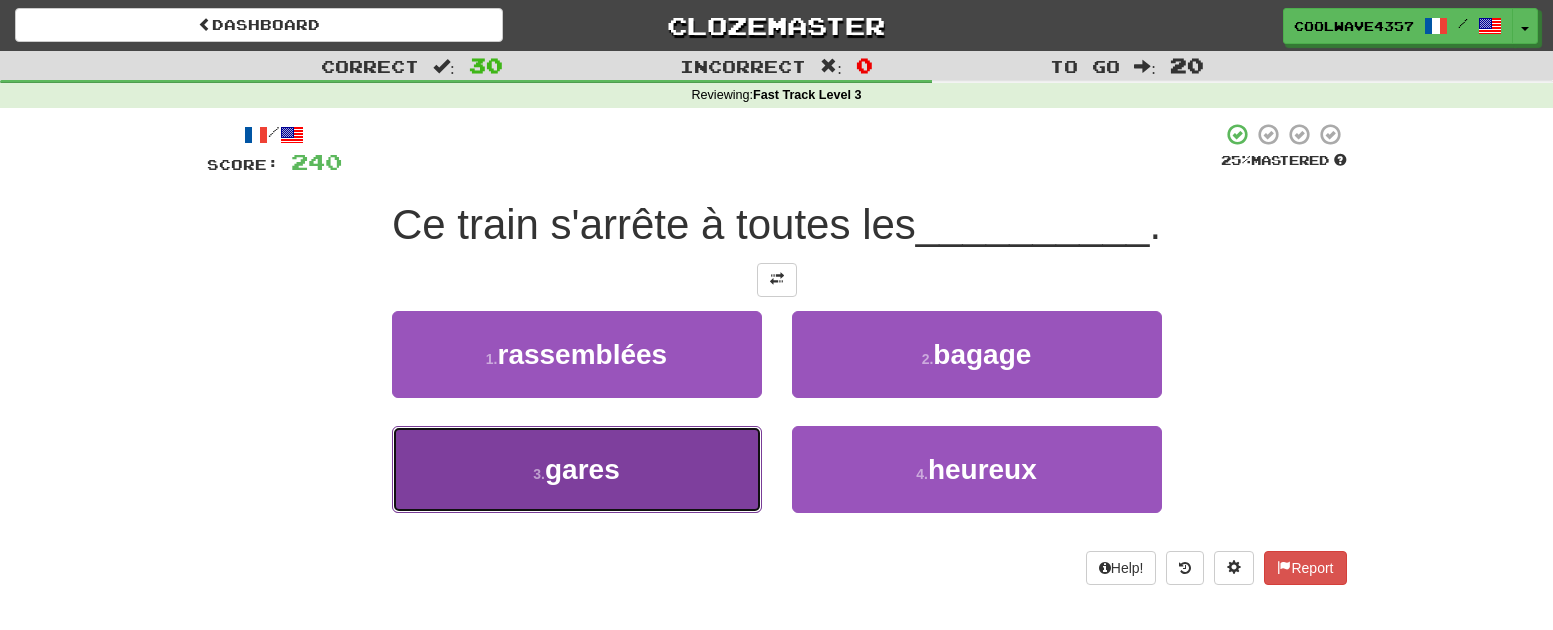 click on "3 .  gares" at bounding box center [577, 469] 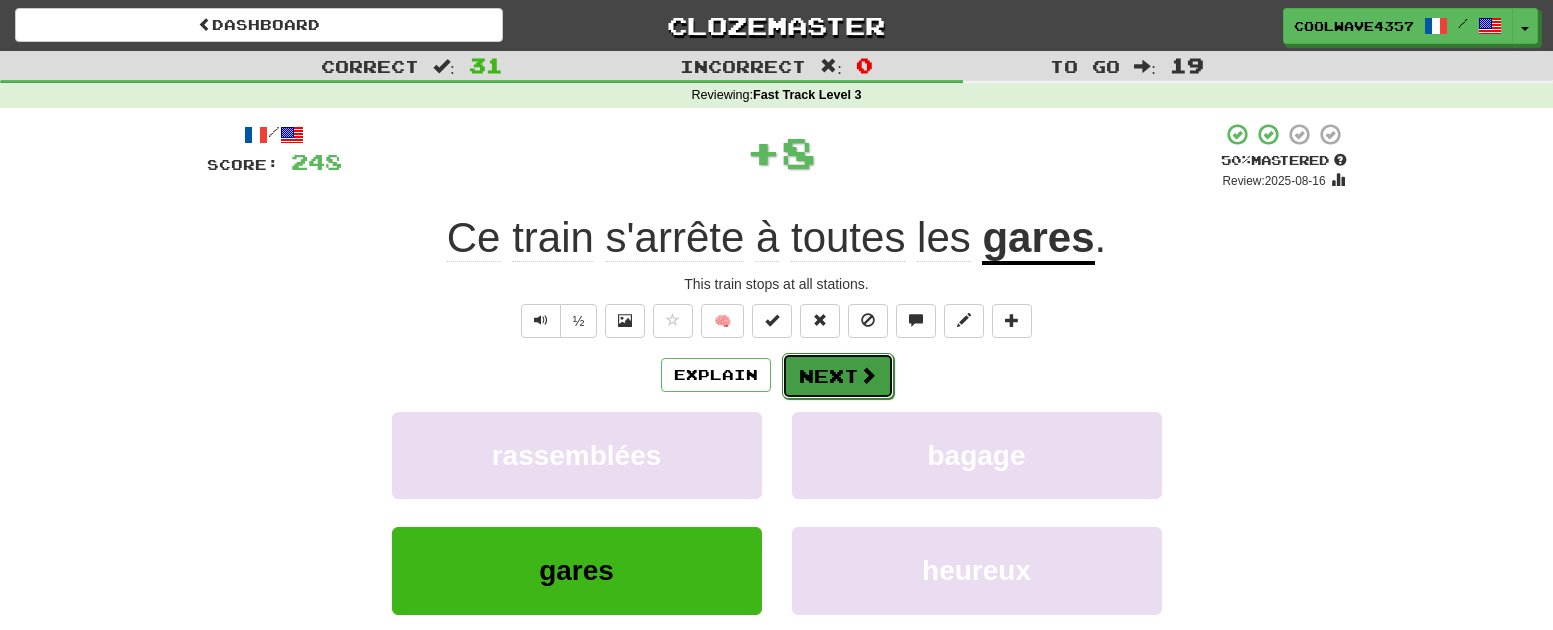 click on "Next" at bounding box center (838, 376) 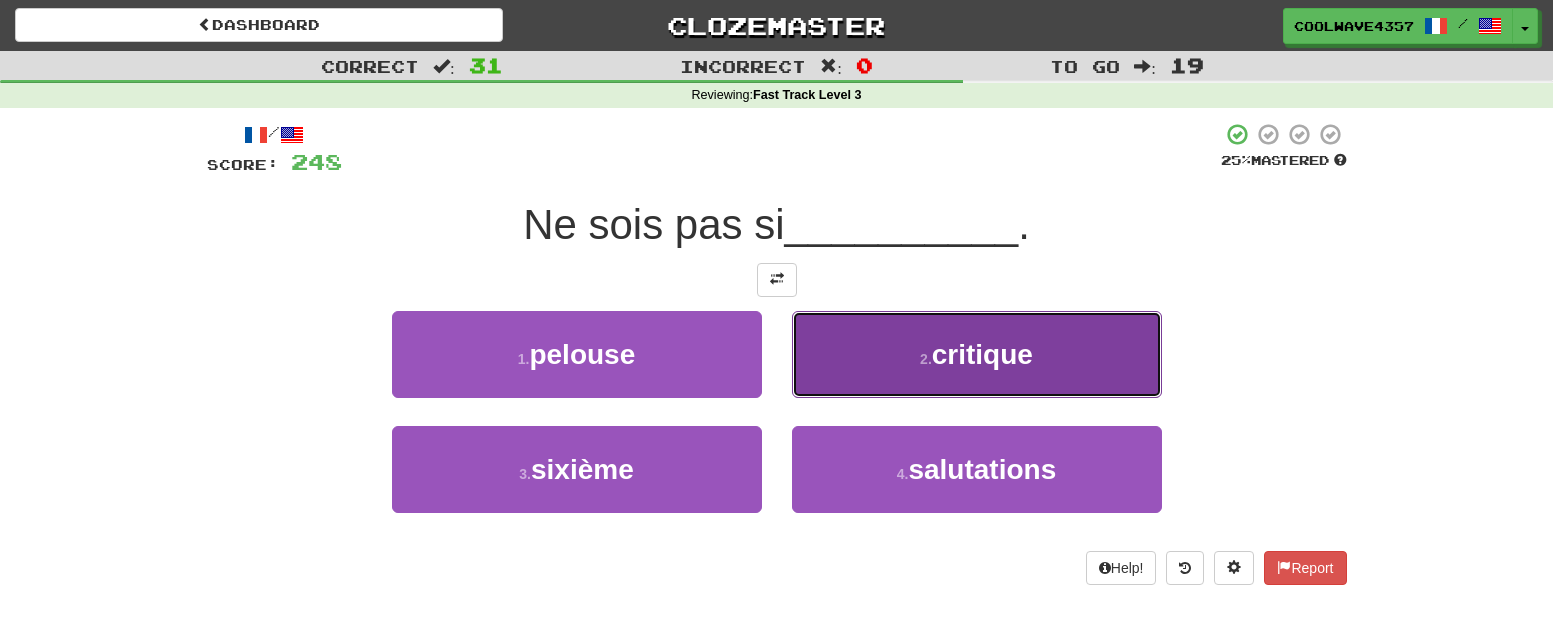 click on "critique" at bounding box center (982, 354) 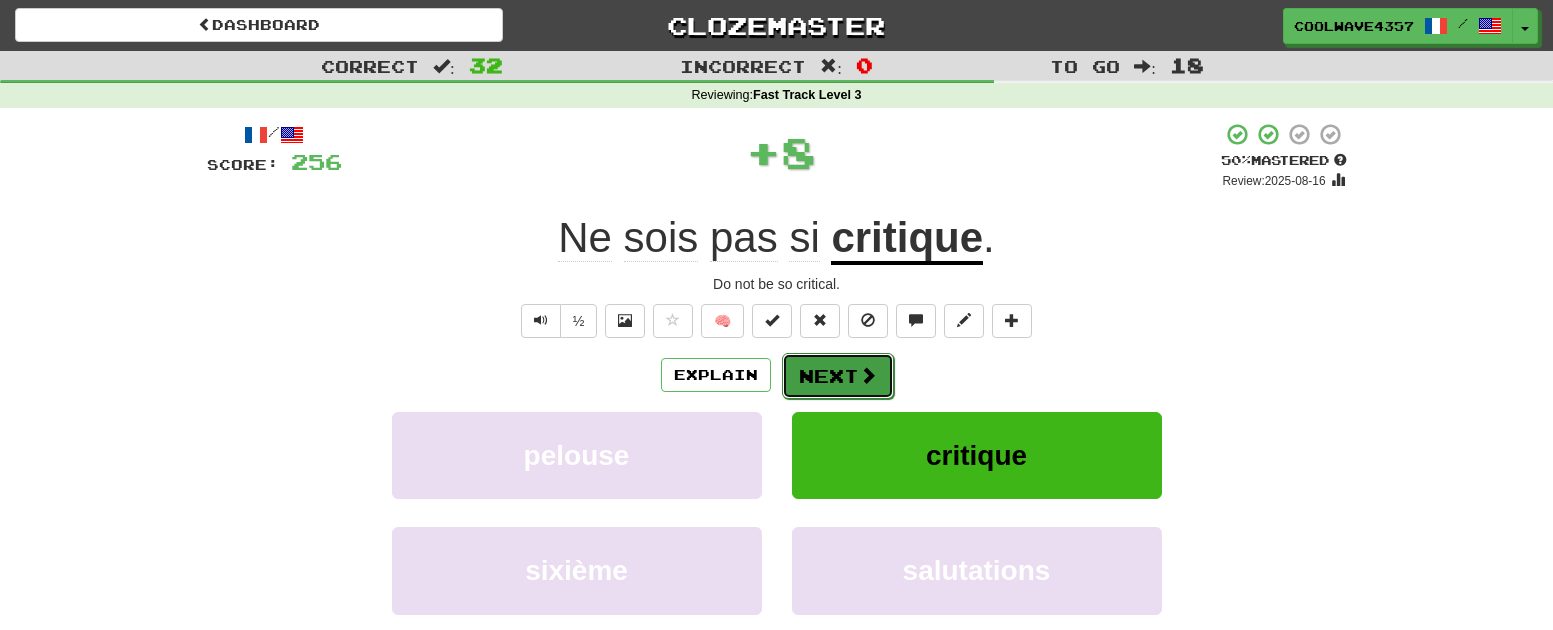 click on "Next" at bounding box center [838, 376] 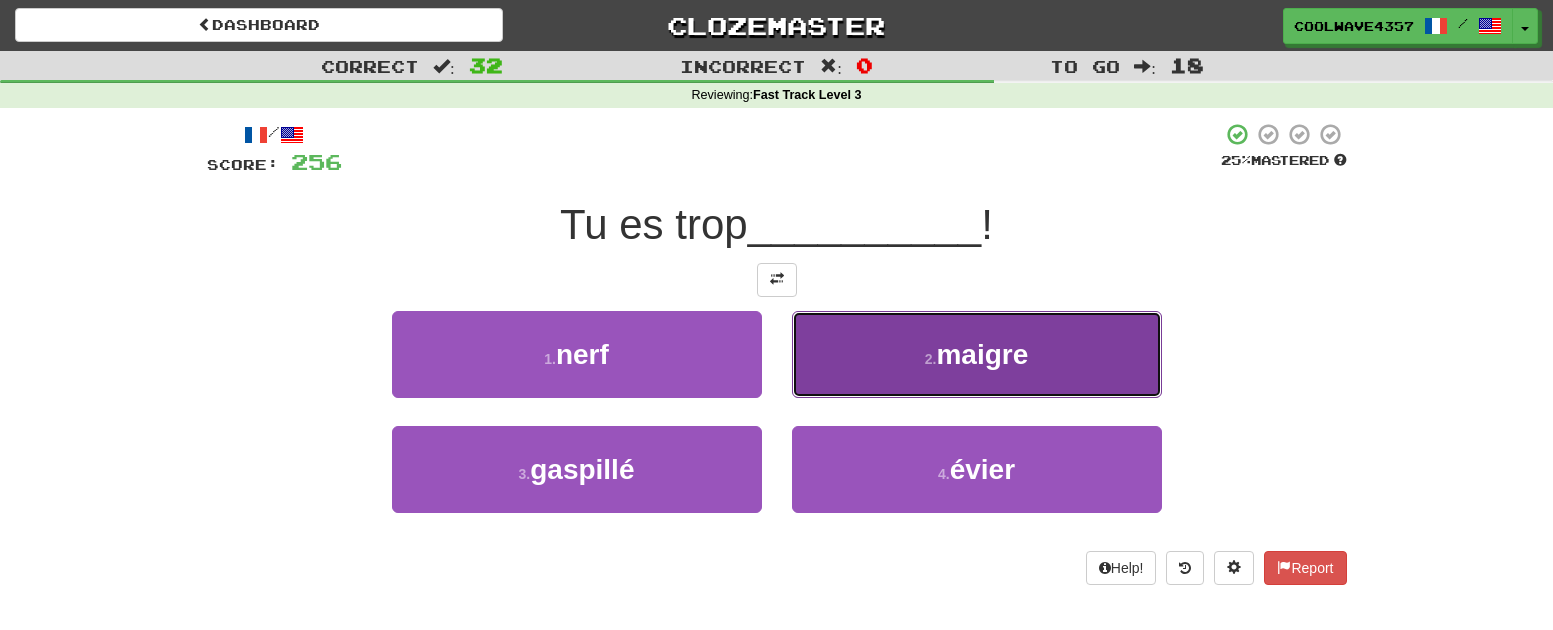 click on "maigre" at bounding box center [982, 354] 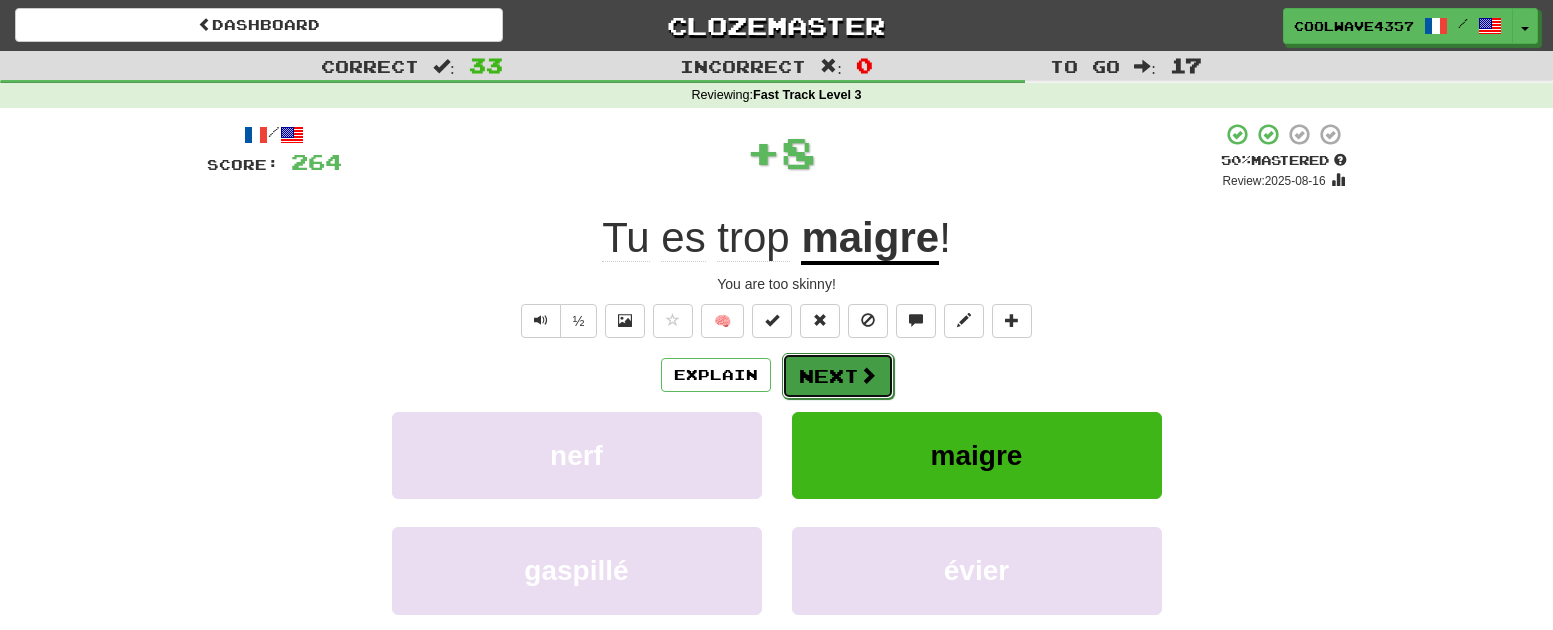click on "Next" at bounding box center (838, 376) 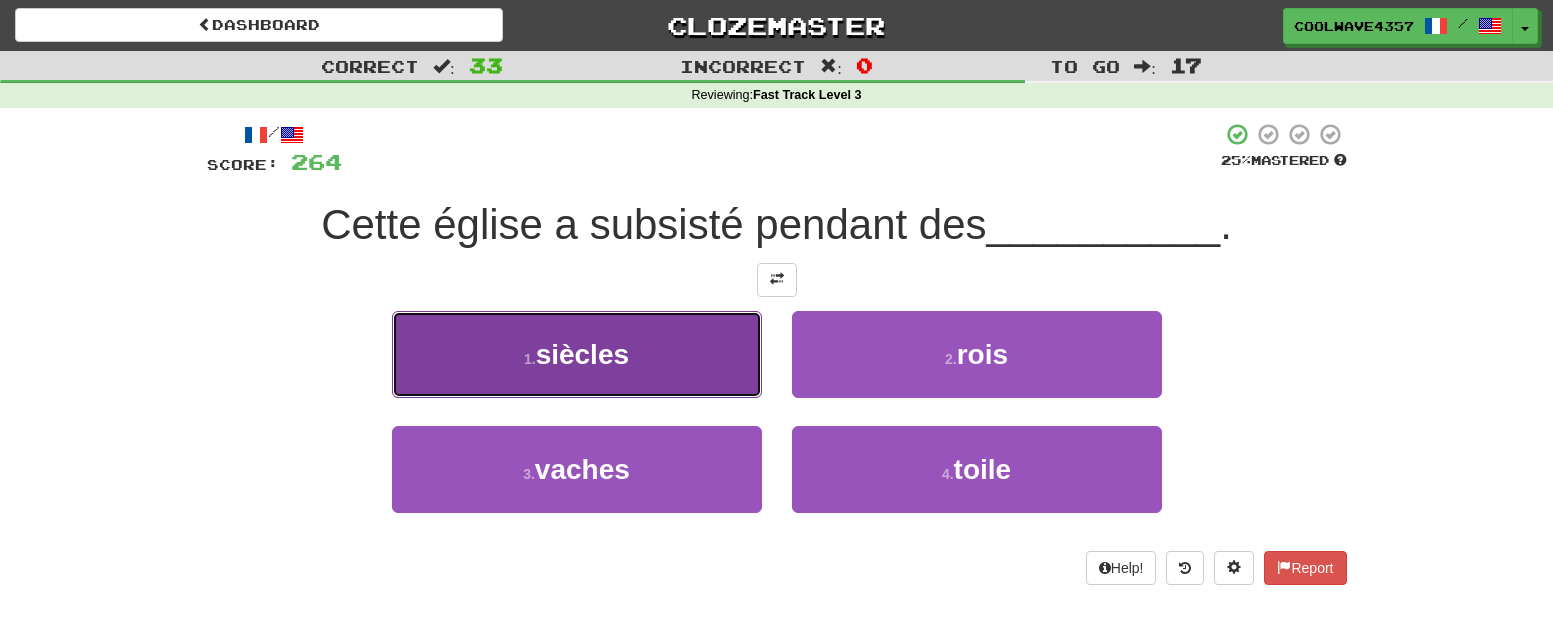 click on "1 .  siècles" at bounding box center (577, 354) 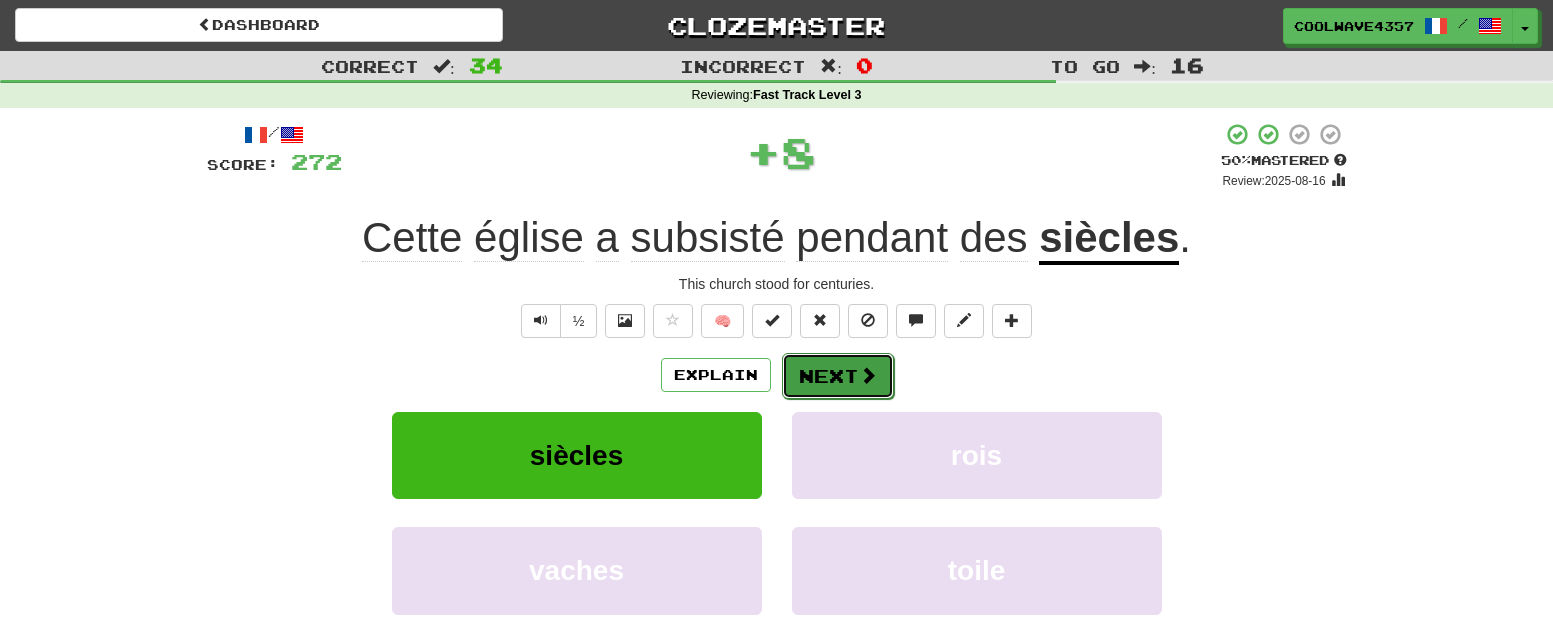 click on "Next" at bounding box center [838, 376] 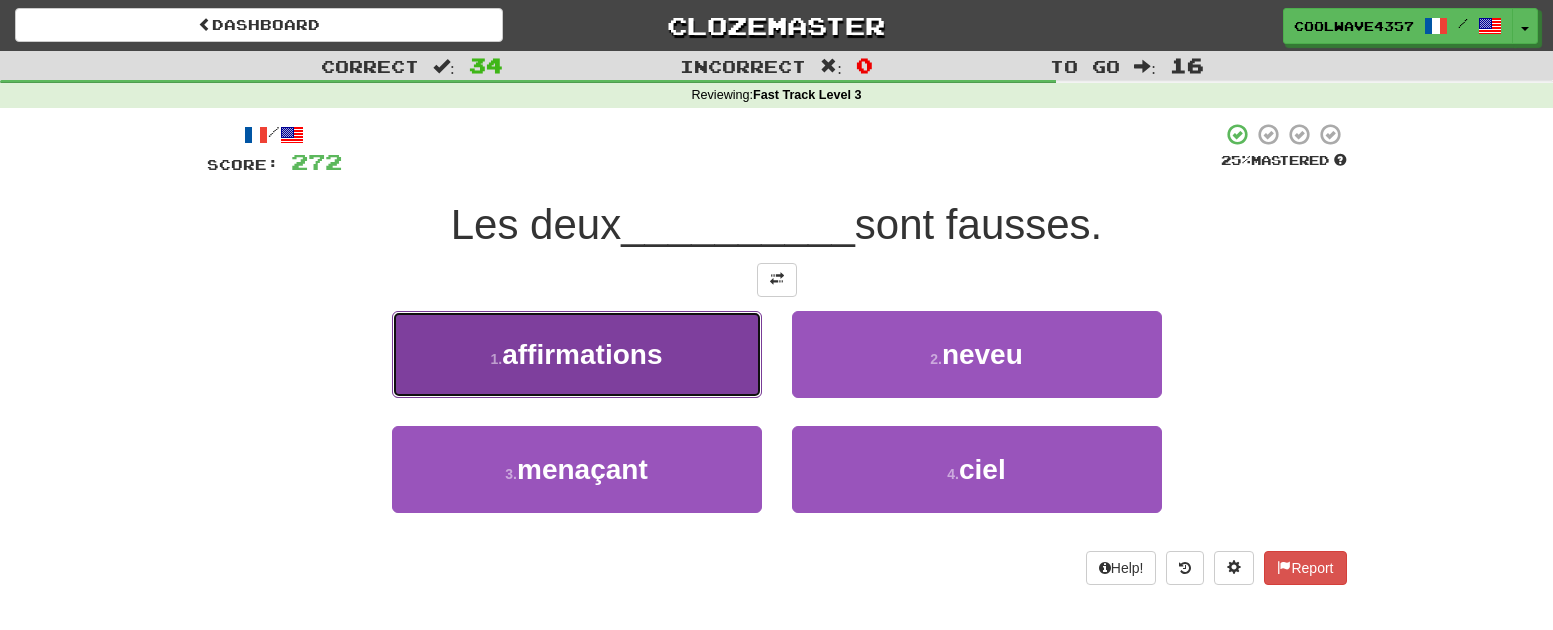 click on "affirmations" at bounding box center (582, 354) 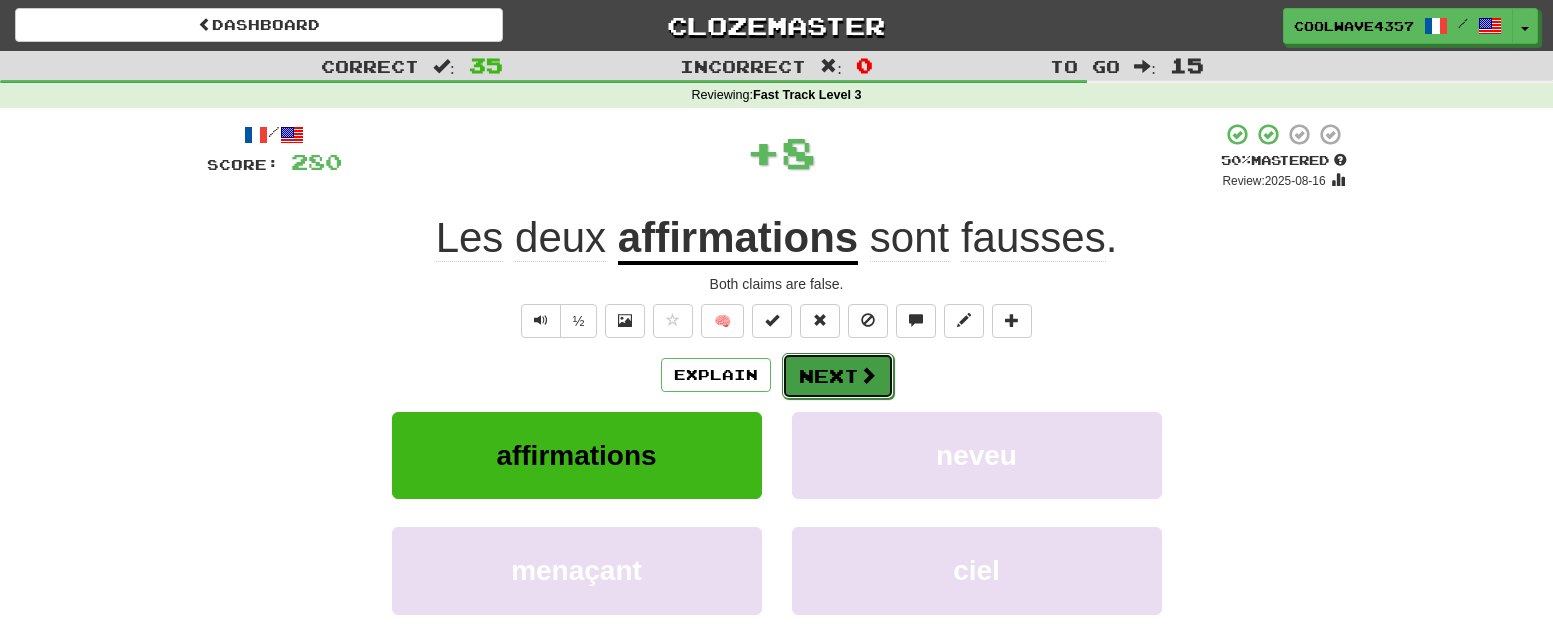 click on "Next" at bounding box center [838, 376] 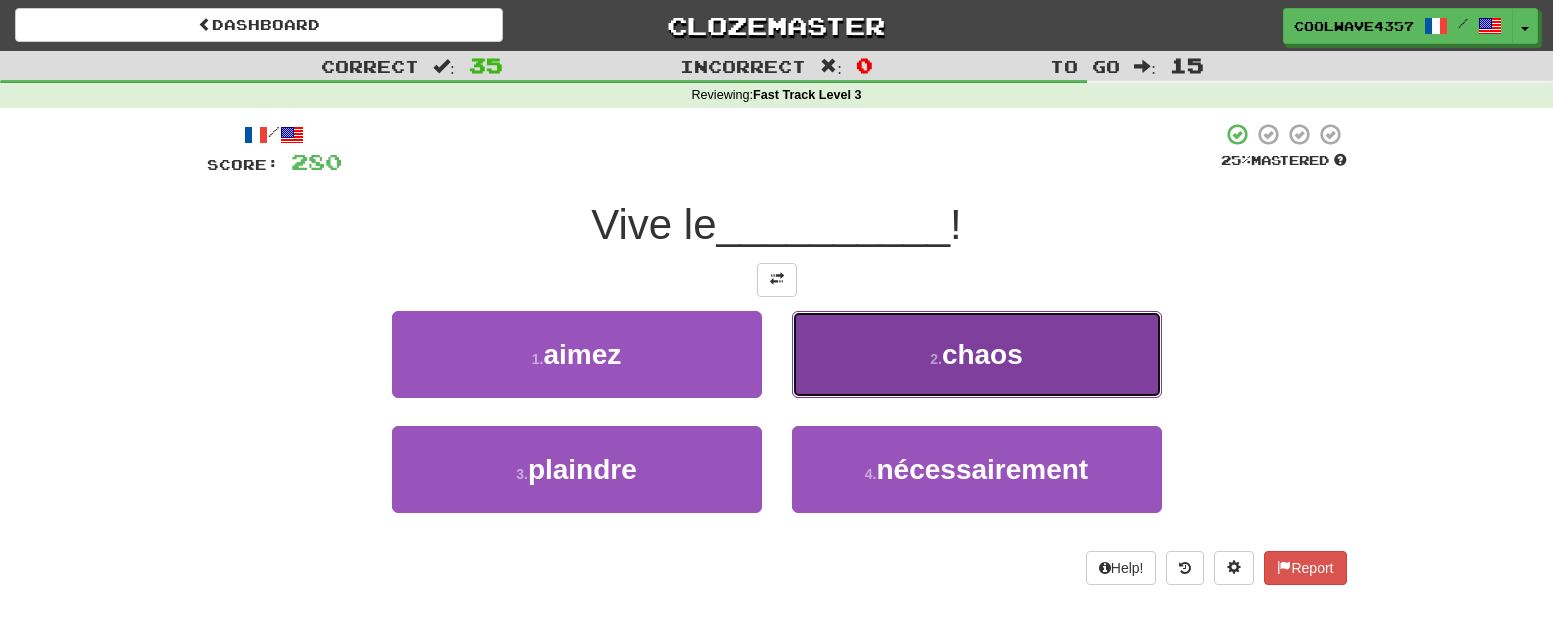click on "2 .  chaos" at bounding box center [977, 354] 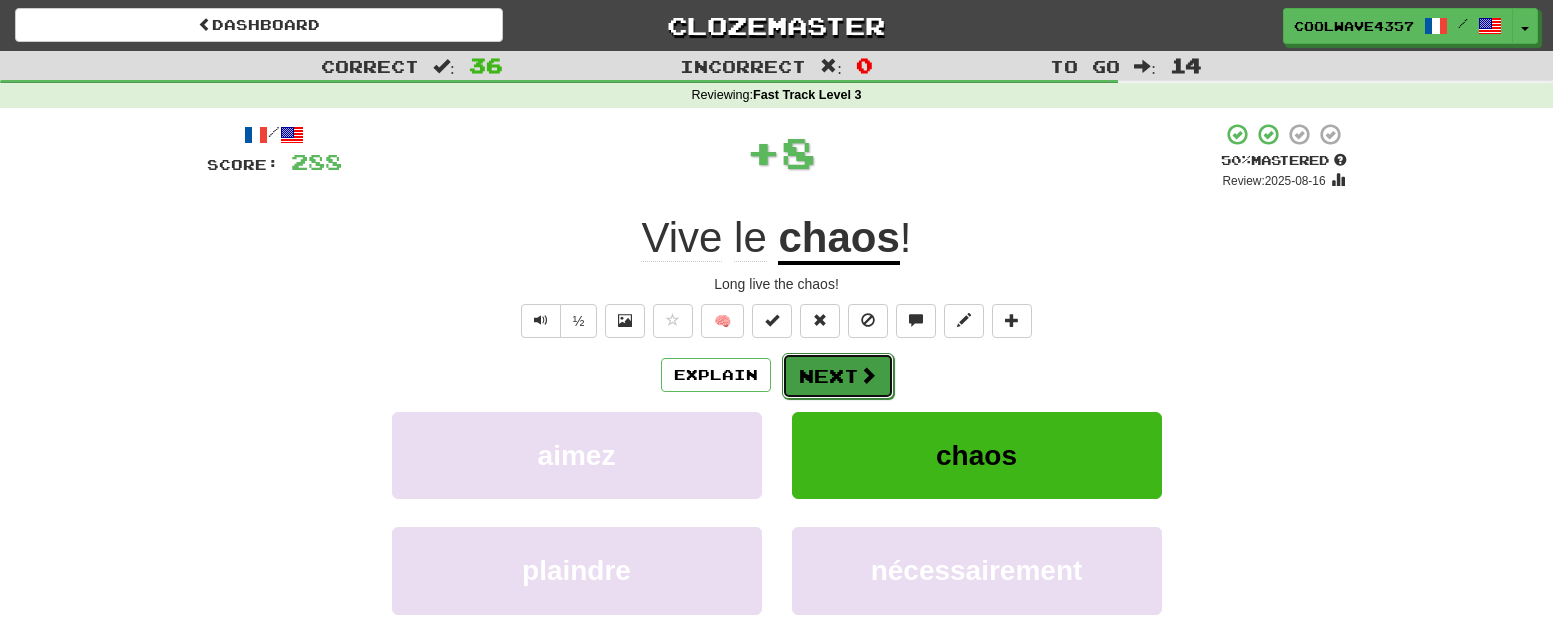 click on "Next" at bounding box center [838, 376] 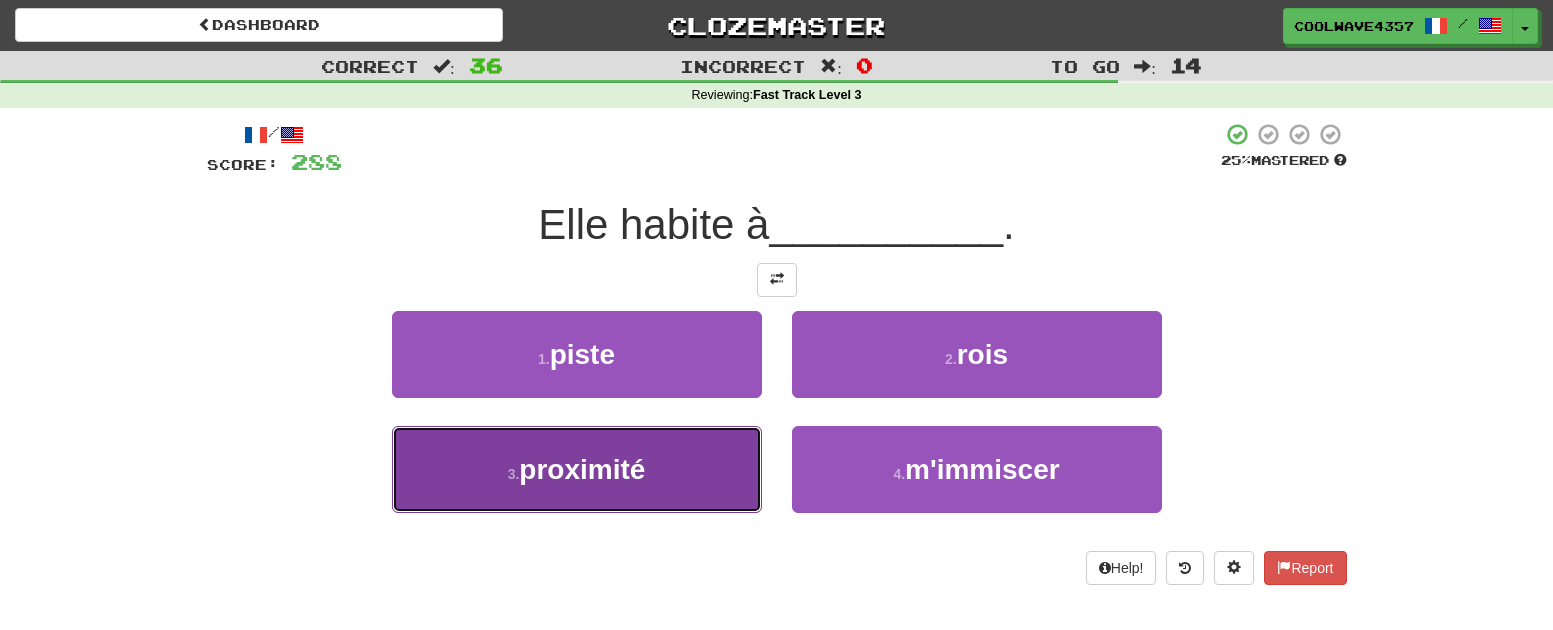 click on "proximité" at bounding box center [582, 469] 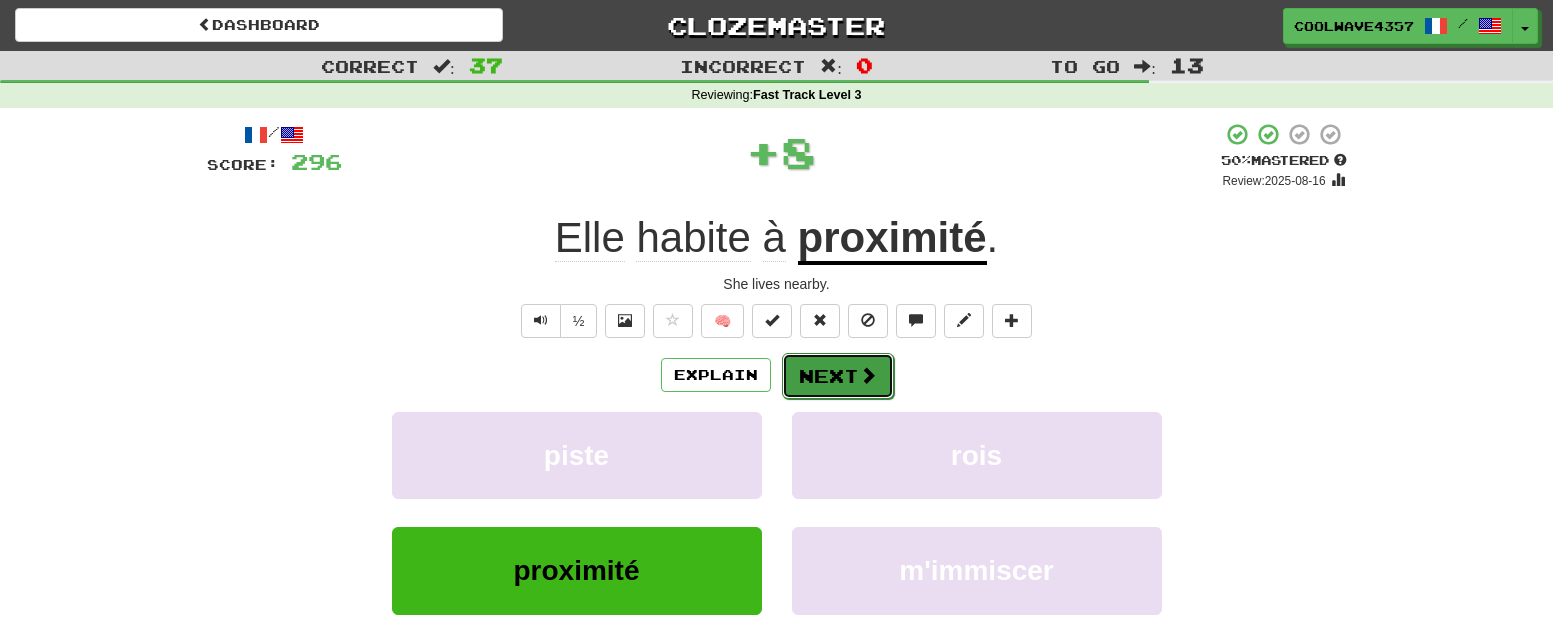 click at bounding box center [868, 375] 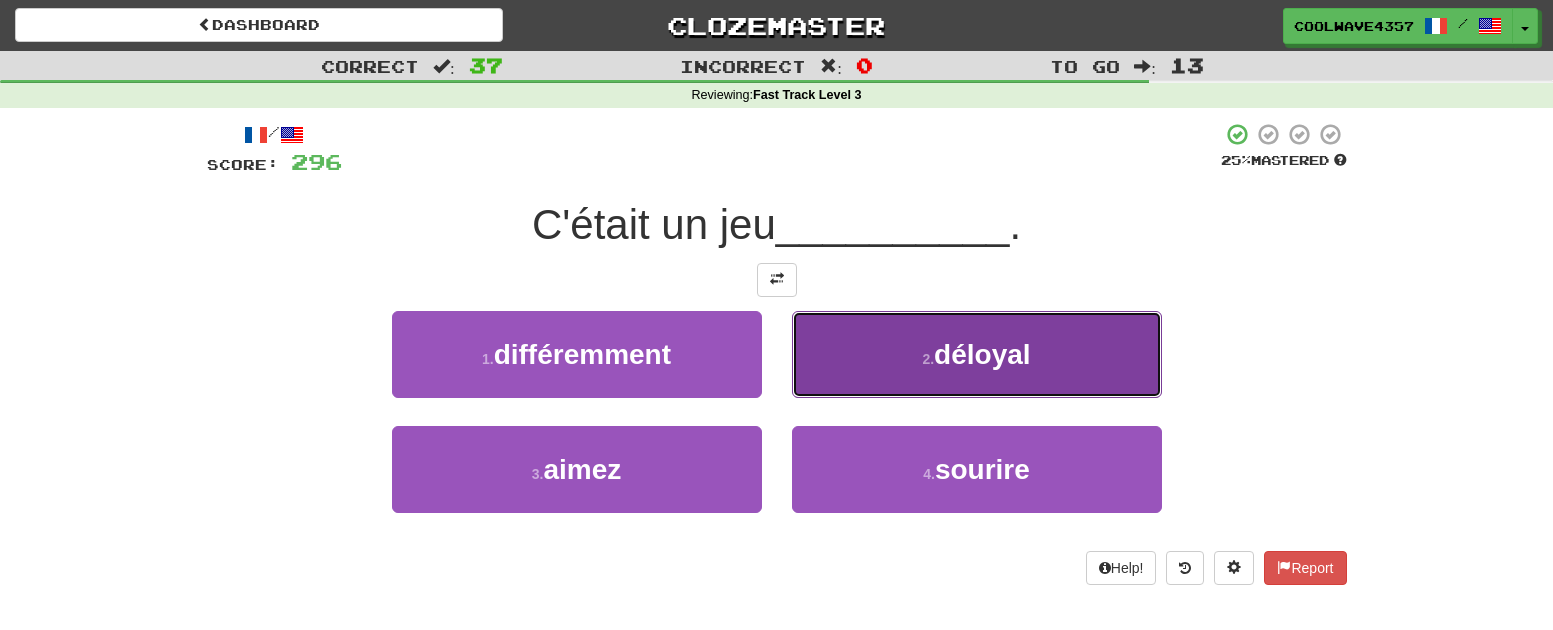 click on "déloyal" at bounding box center (982, 354) 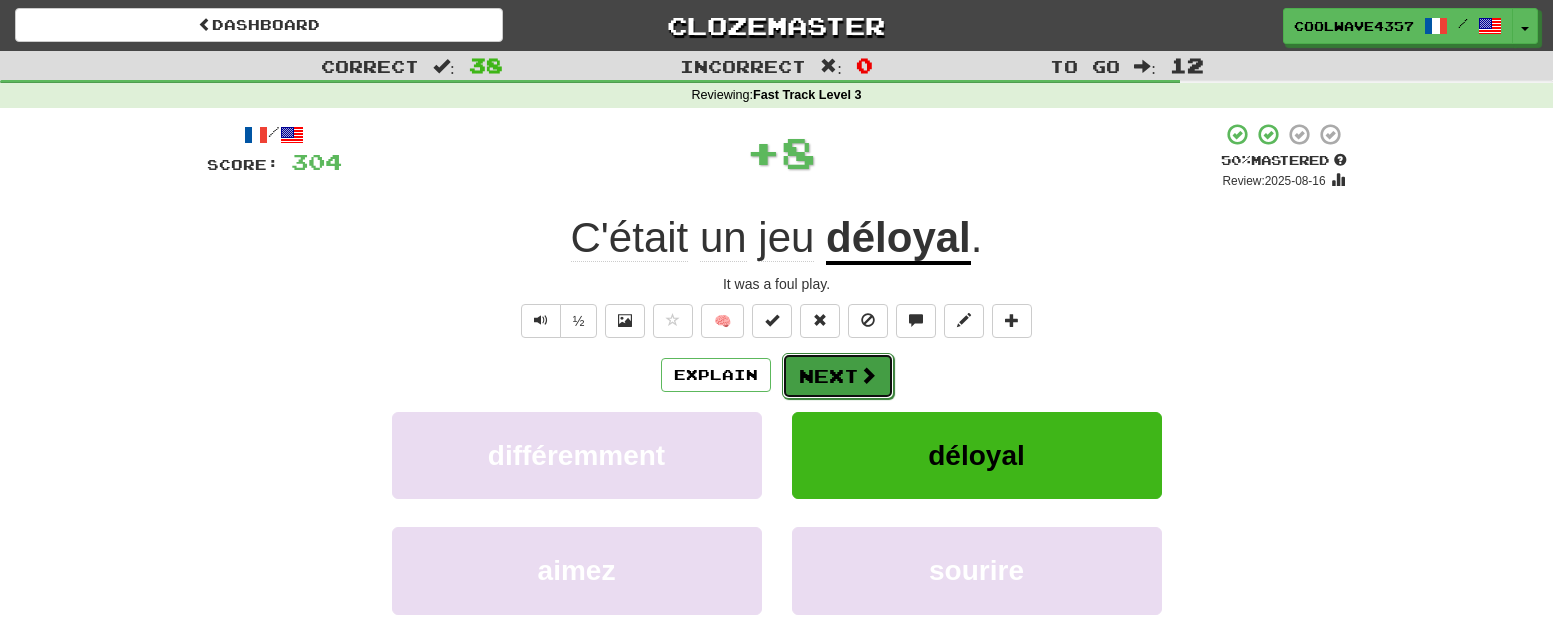 click on "Next" at bounding box center (838, 376) 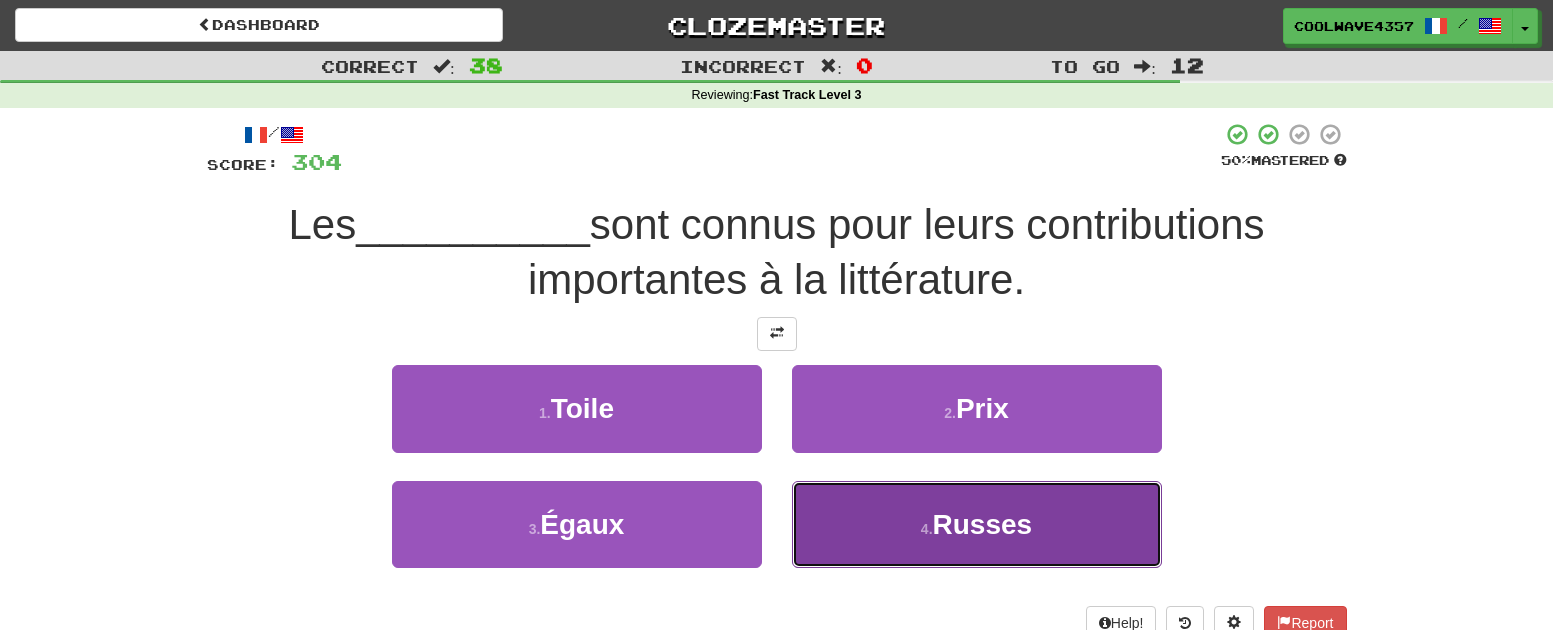 click on "Russes" at bounding box center (983, 524) 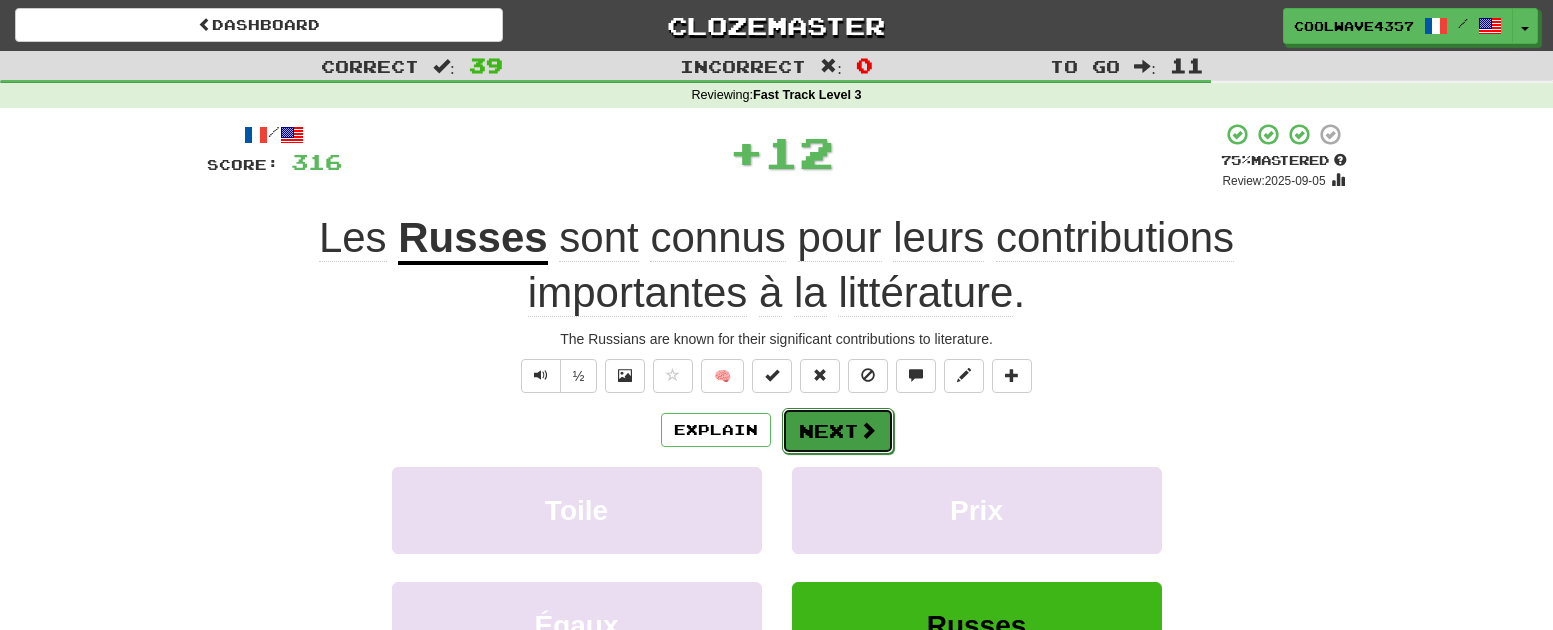 click on "Next" at bounding box center (838, 431) 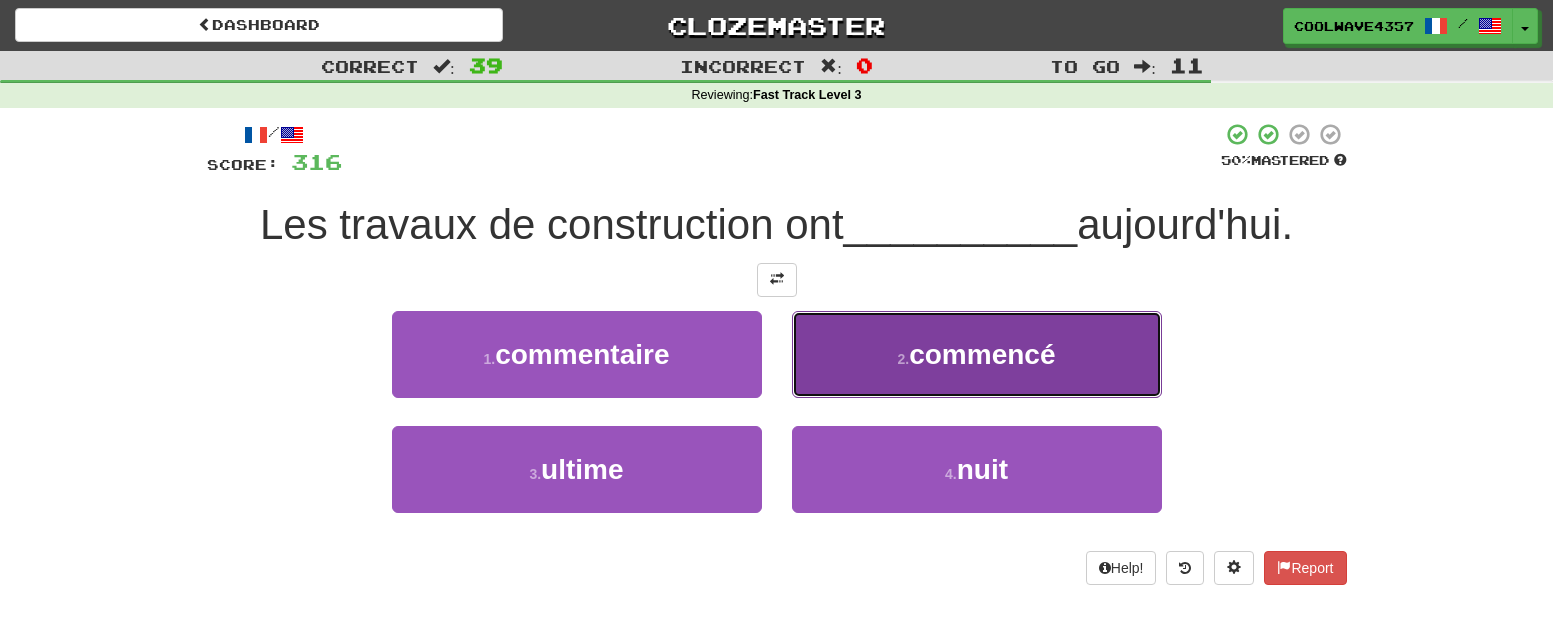 click on "2 .  commencé" at bounding box center (977, 354) 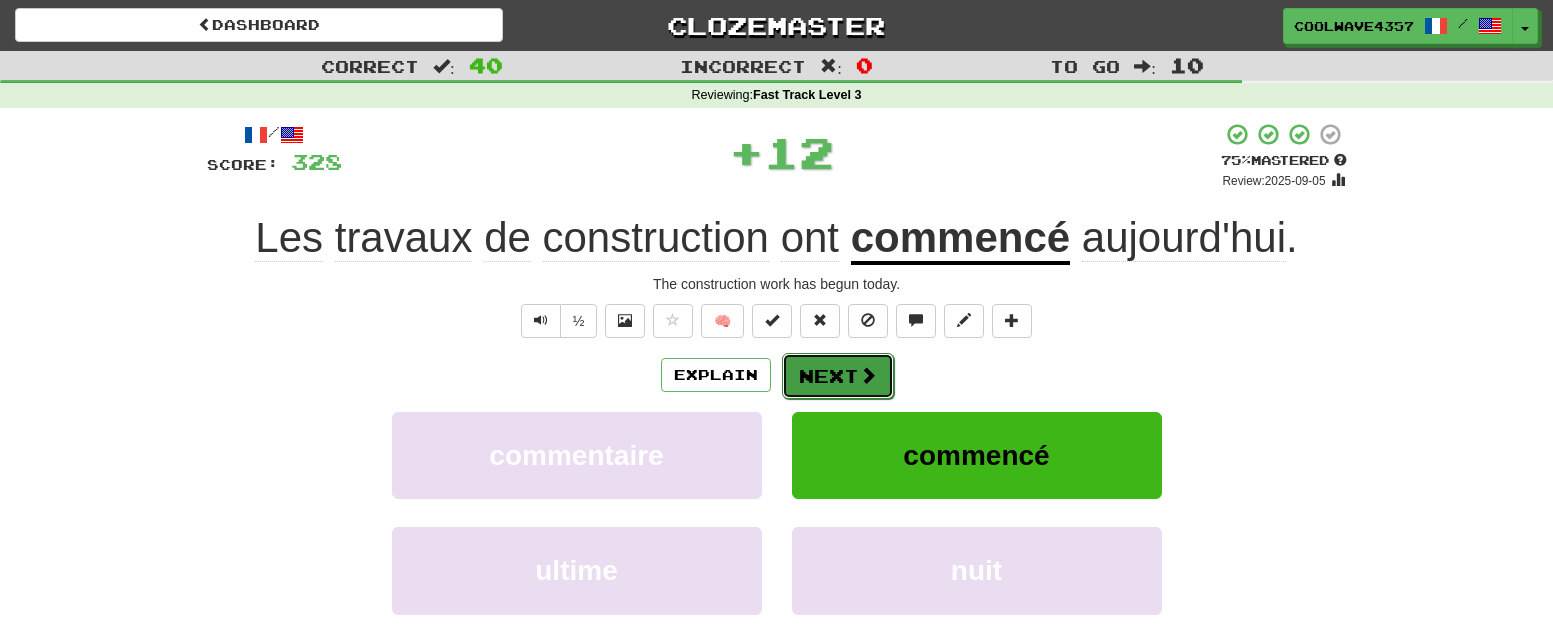 click on "Next" at bounding box center (838, 376) 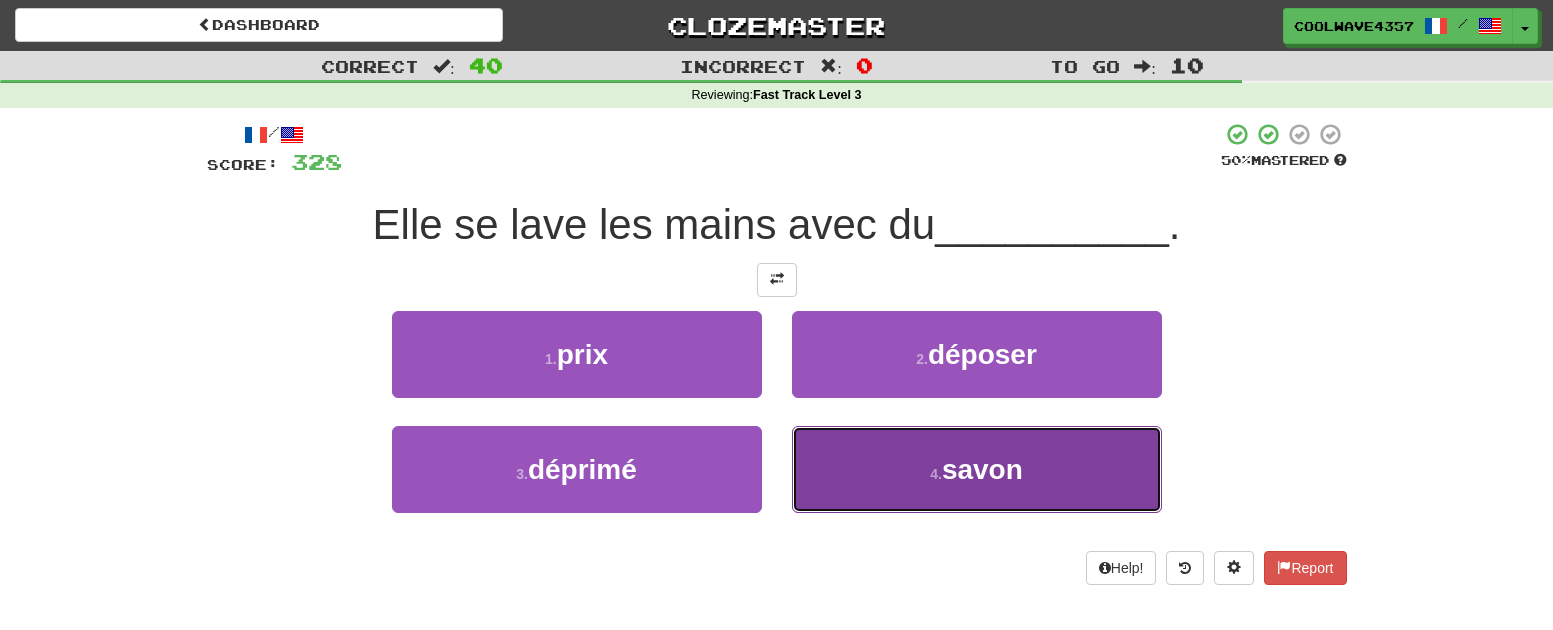 click on "4 .  savon" at bounding box center [977, 469] 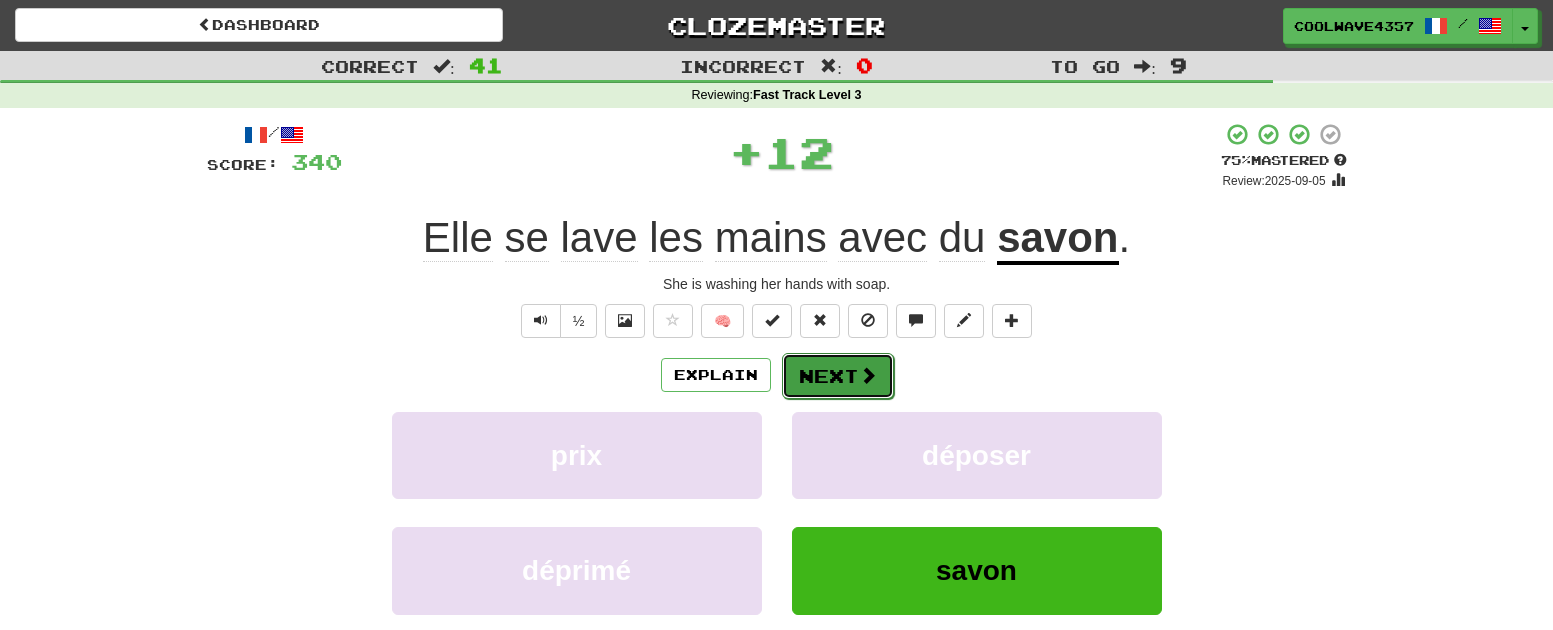 click on "Next" at bounding box center [838, 376] 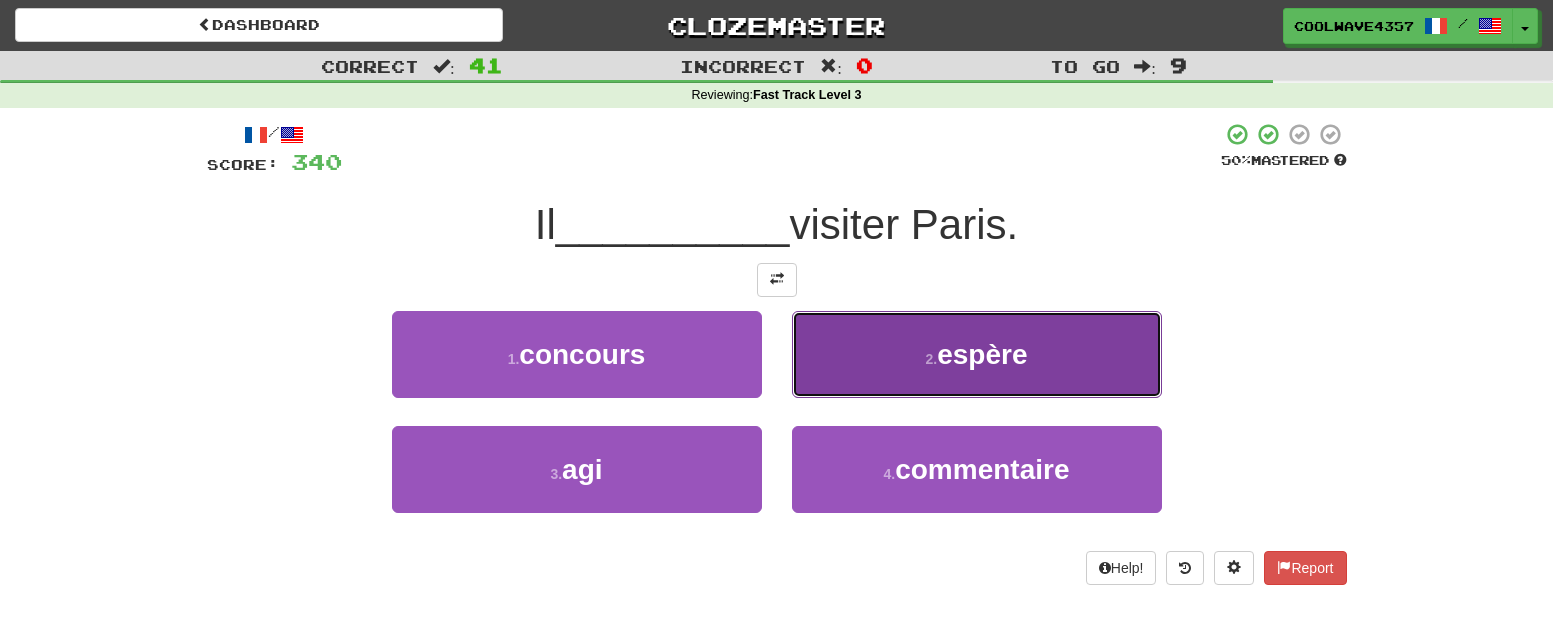 click on "2 .  espère" at bounding box center (977, 354) 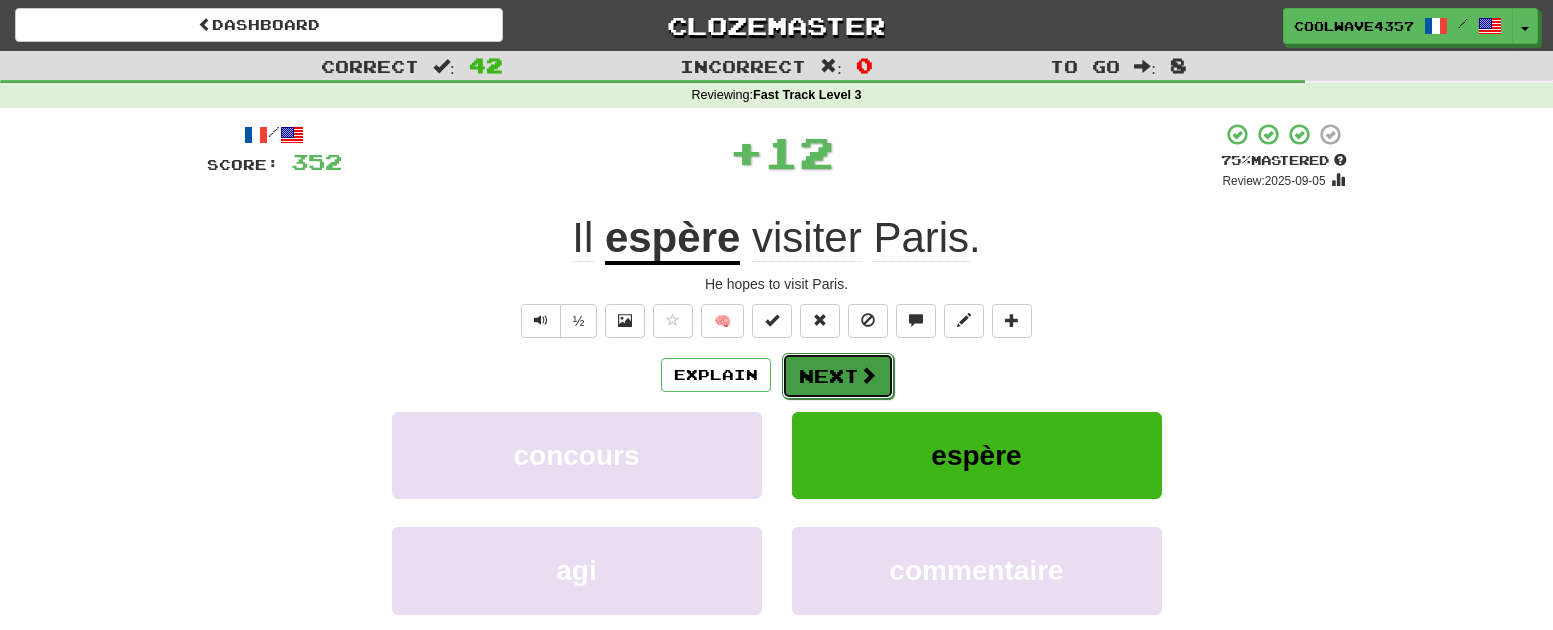 click at bounding box center (868, 375) 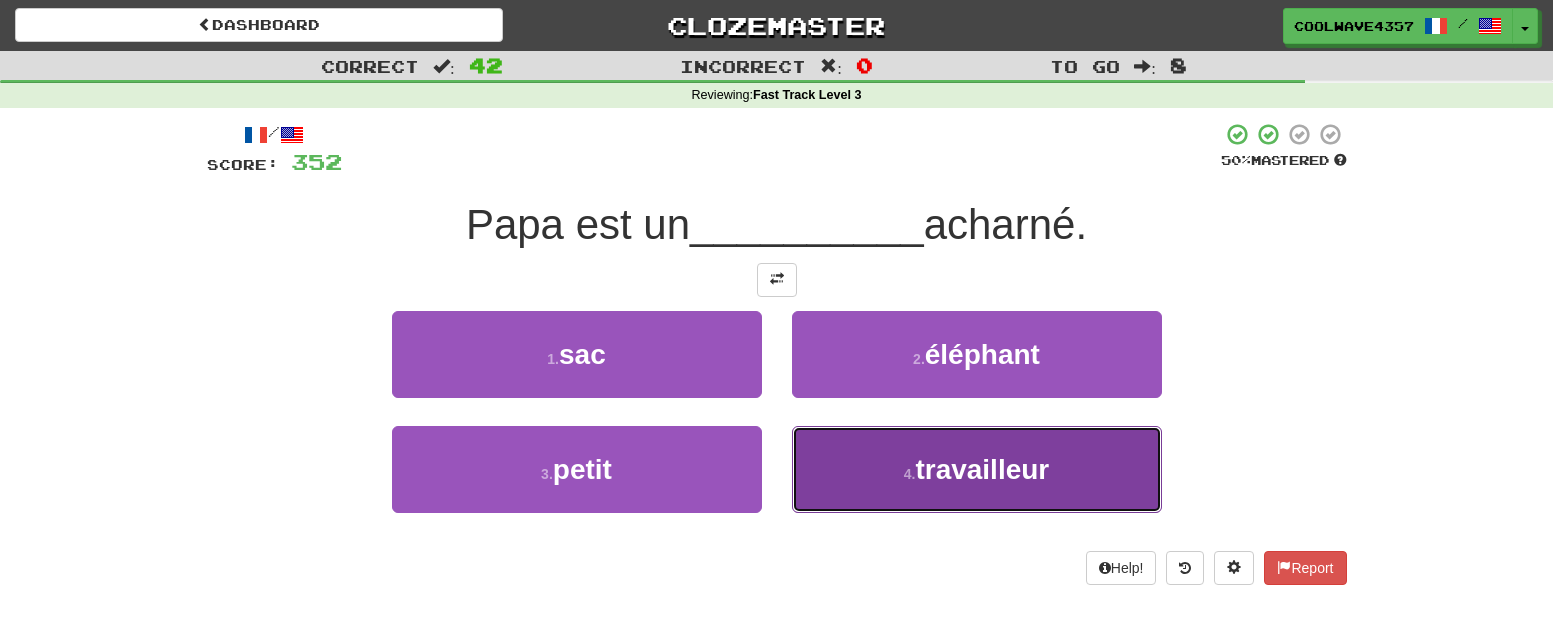 click on "travailleur" at bounding box center (982, 469) 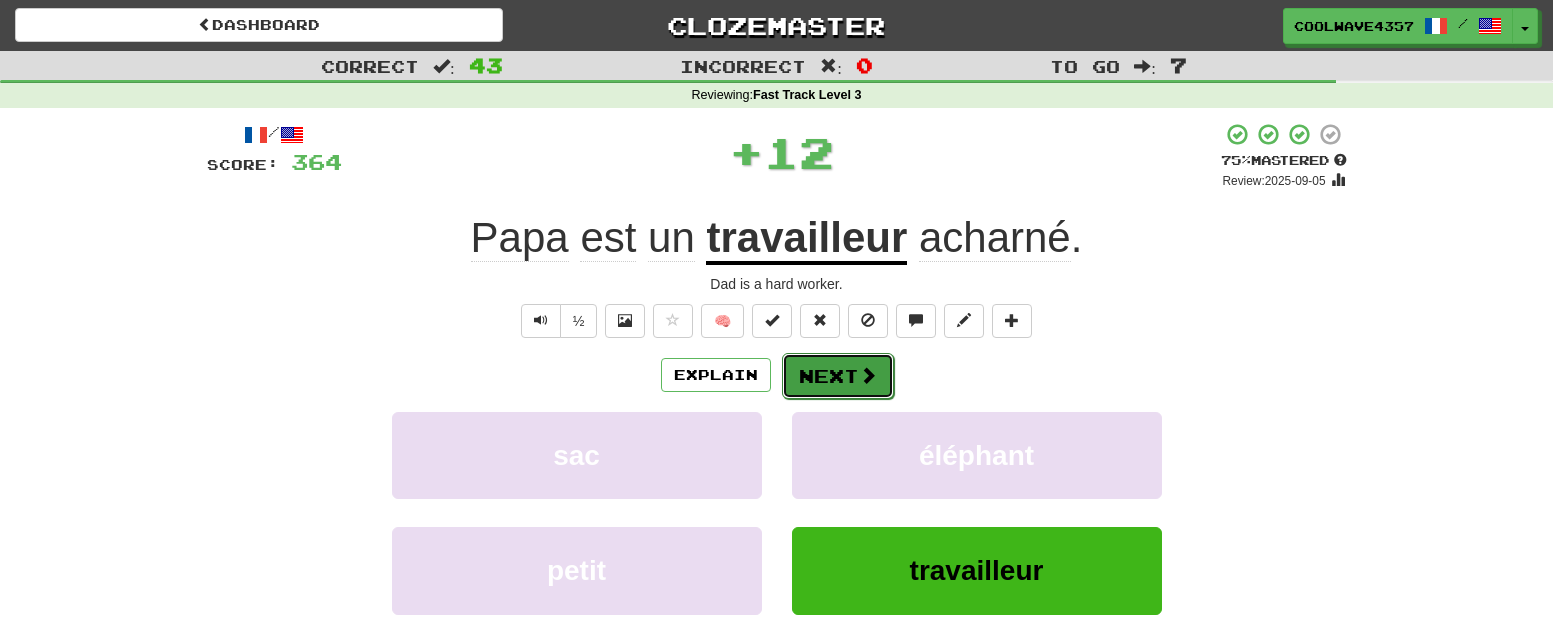 drag, startPoint x: 854, startPoint y: 363, endPoint x: 843, endPoint y: 362, distance: 11.045361 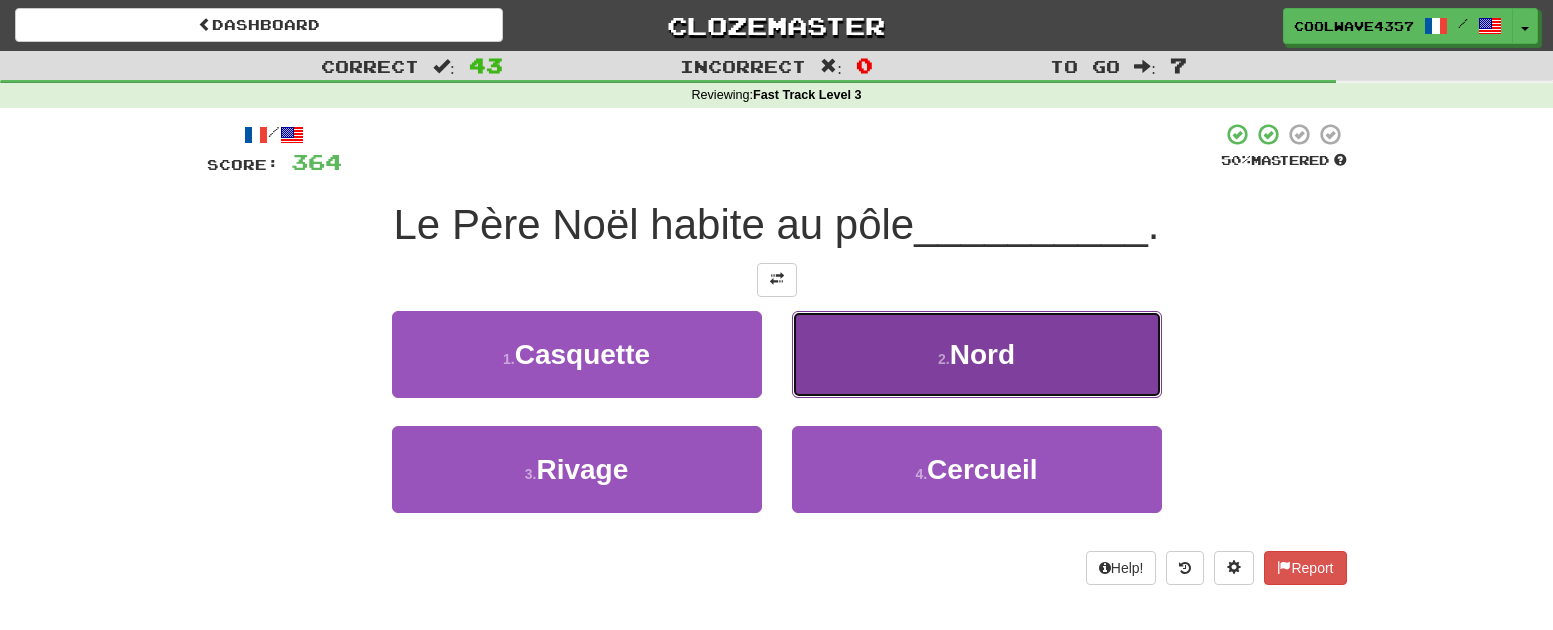 click on "2 .  Nord" at bounding box center [977, 354] 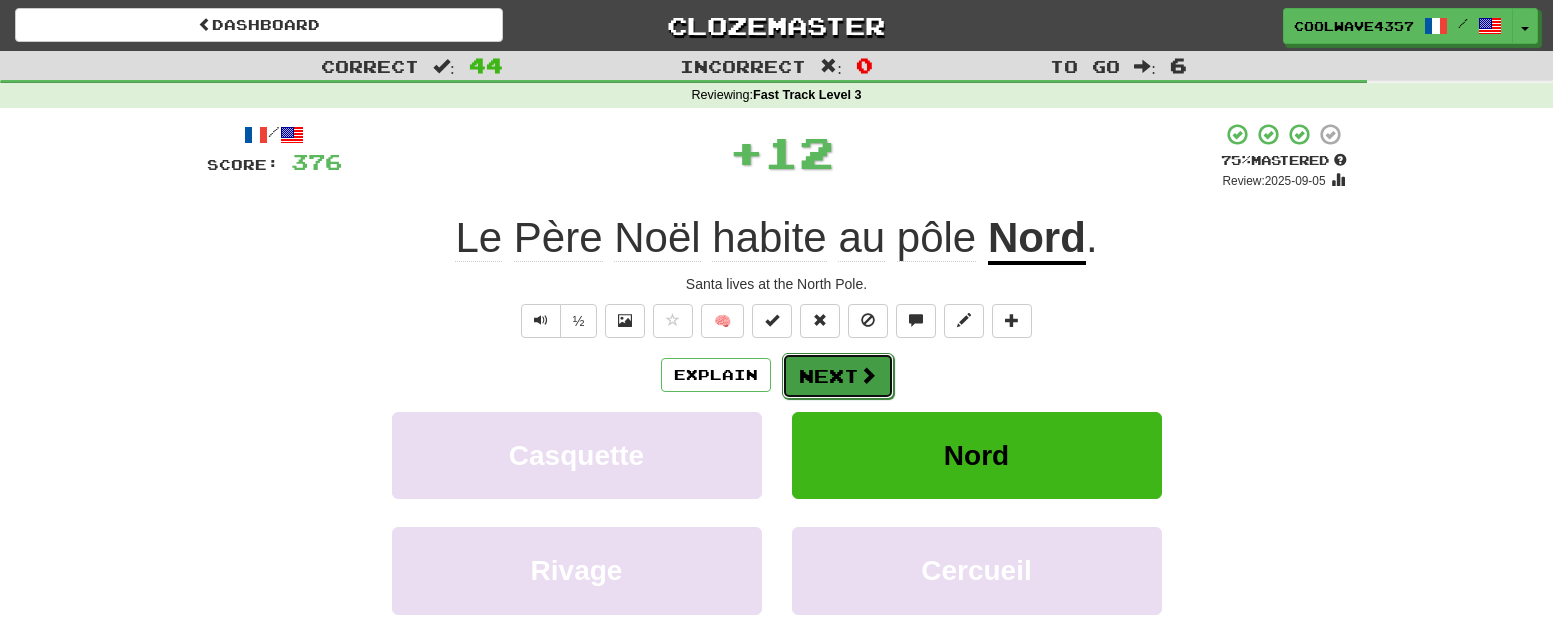 click at bounding box center (868, 375) 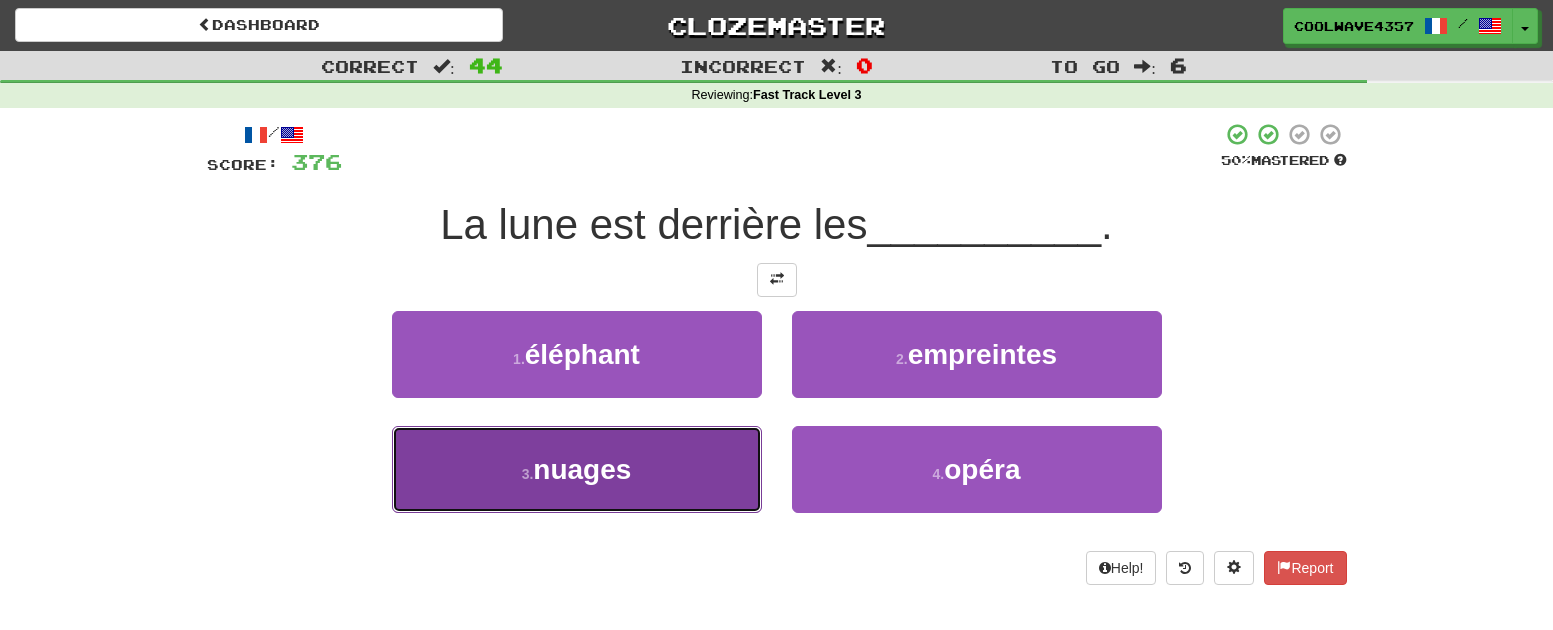 click on "nuages" at bounding box center (582, 469) 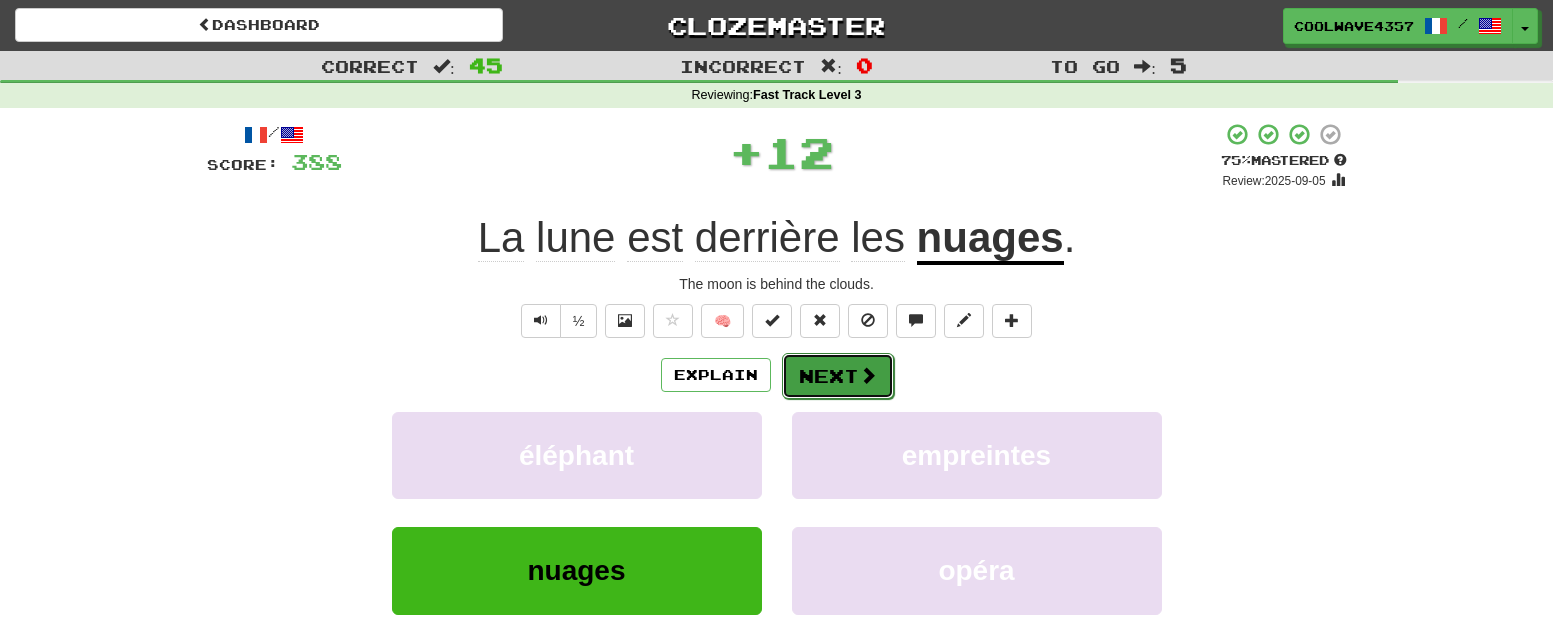 click at bounding box center [868, 375] 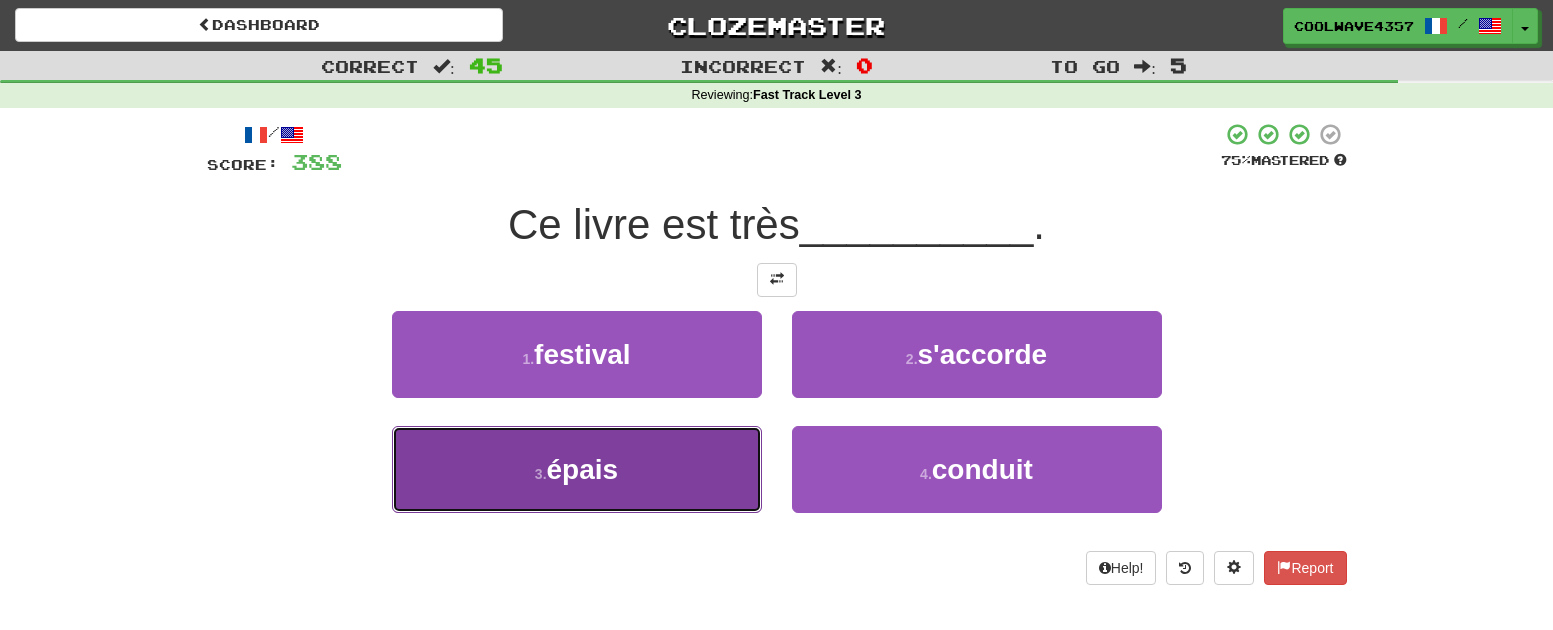 click on "3 .  épais" at bounding box center [577, 469] 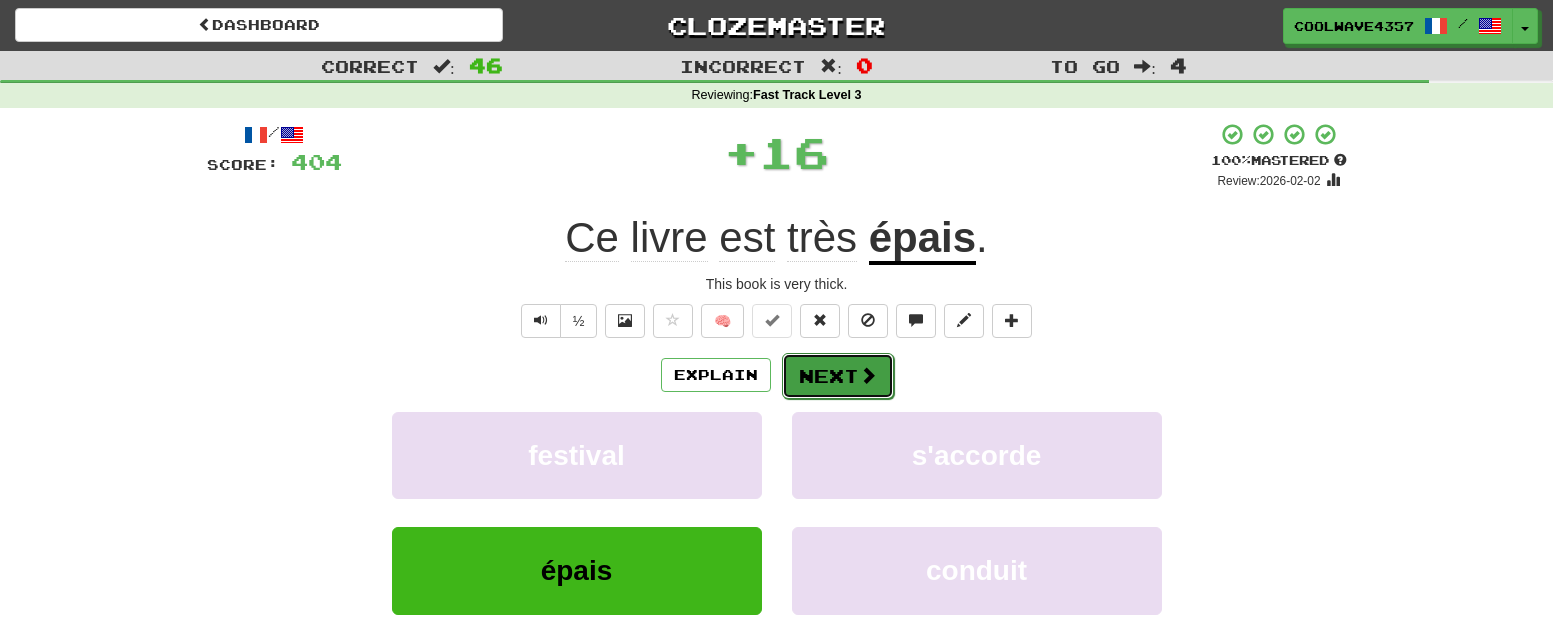 click on "Next" at bounding box center [838, 376] 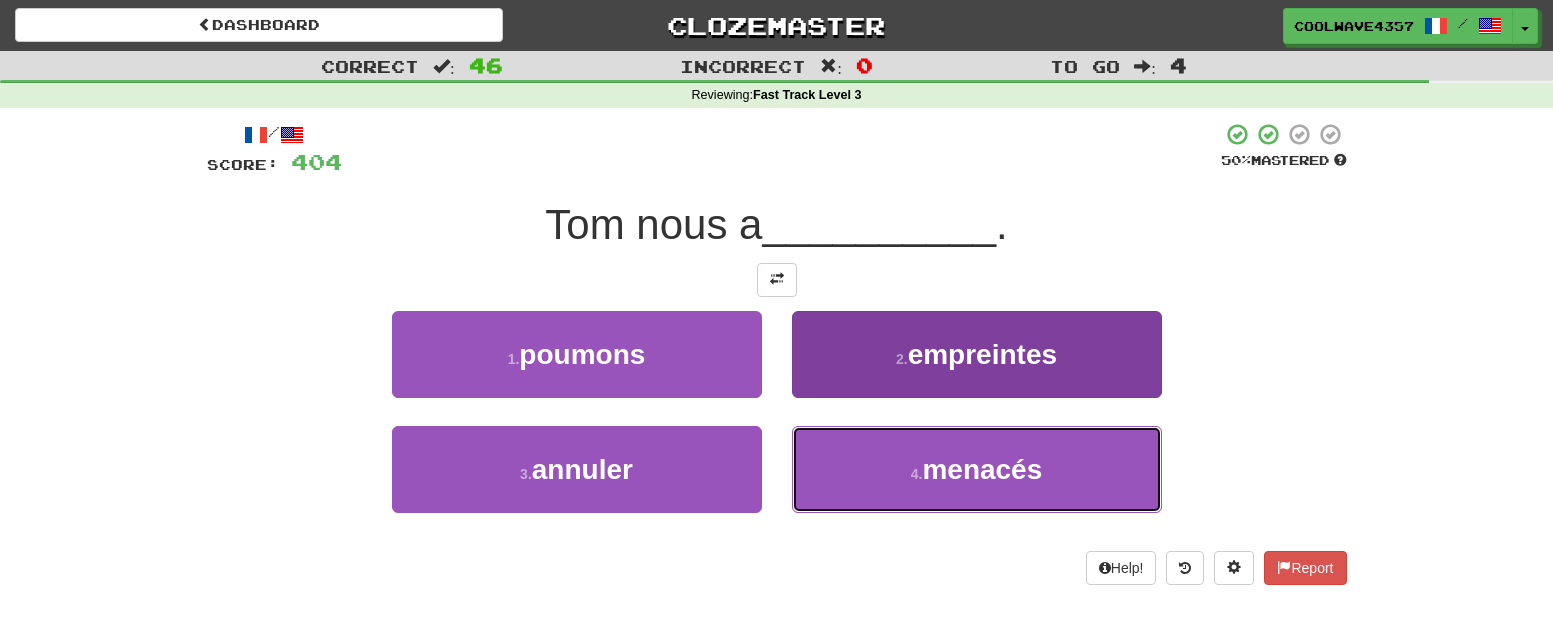 click on "menacés" at bounding box center (982, 469) 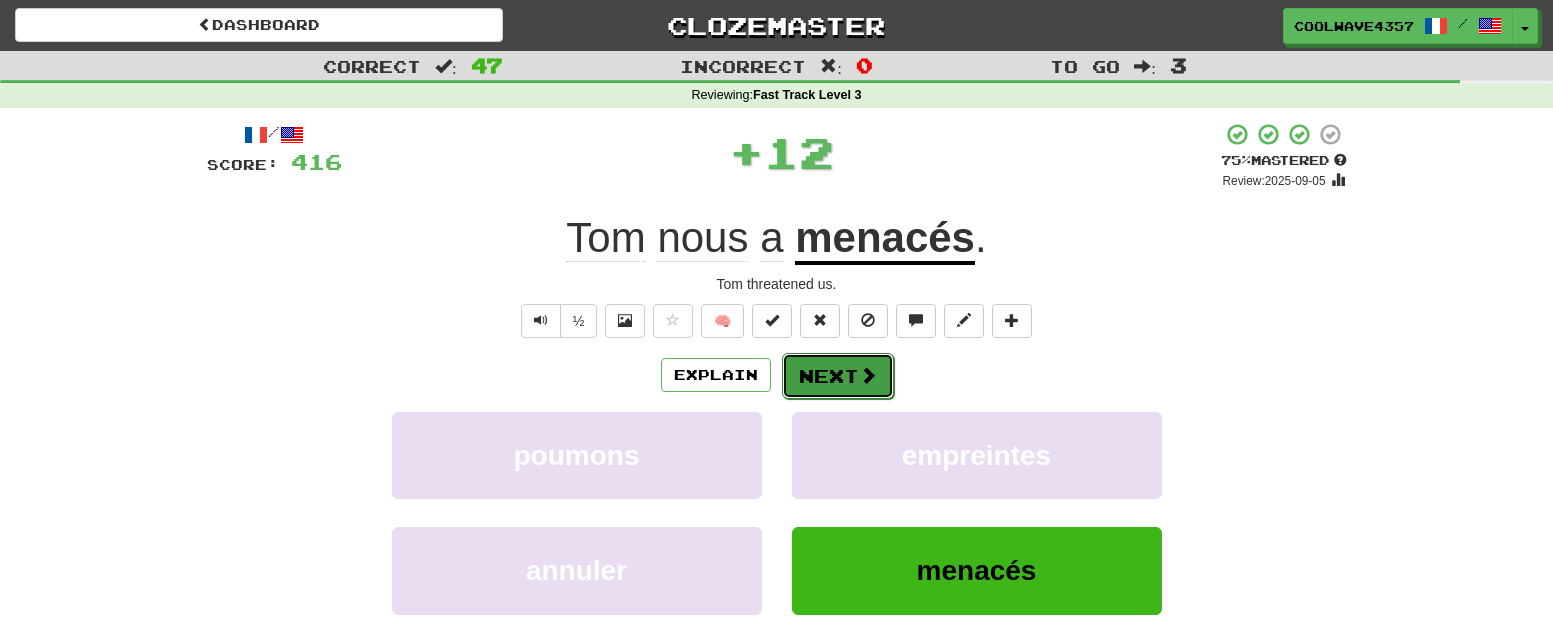 click at bounding box center (868, 375) 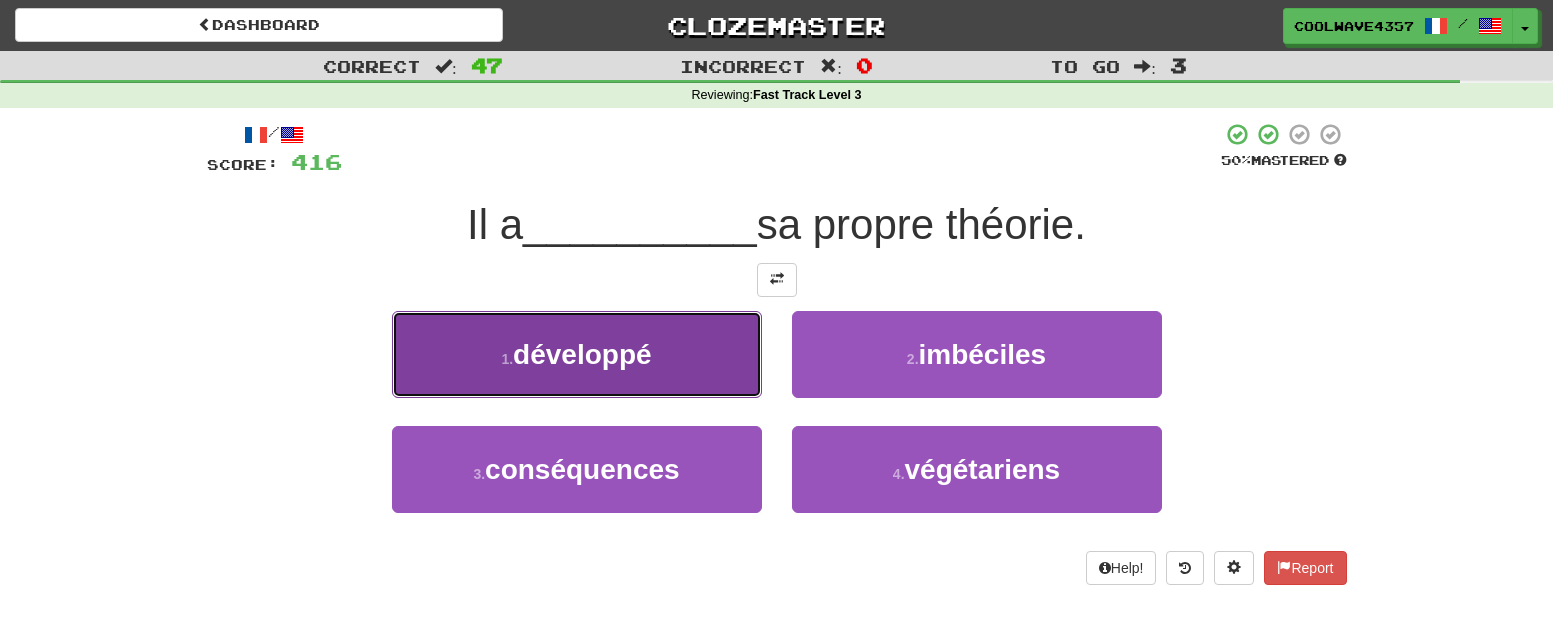 click on "1 .  développé" at bounding box center (577, 354) 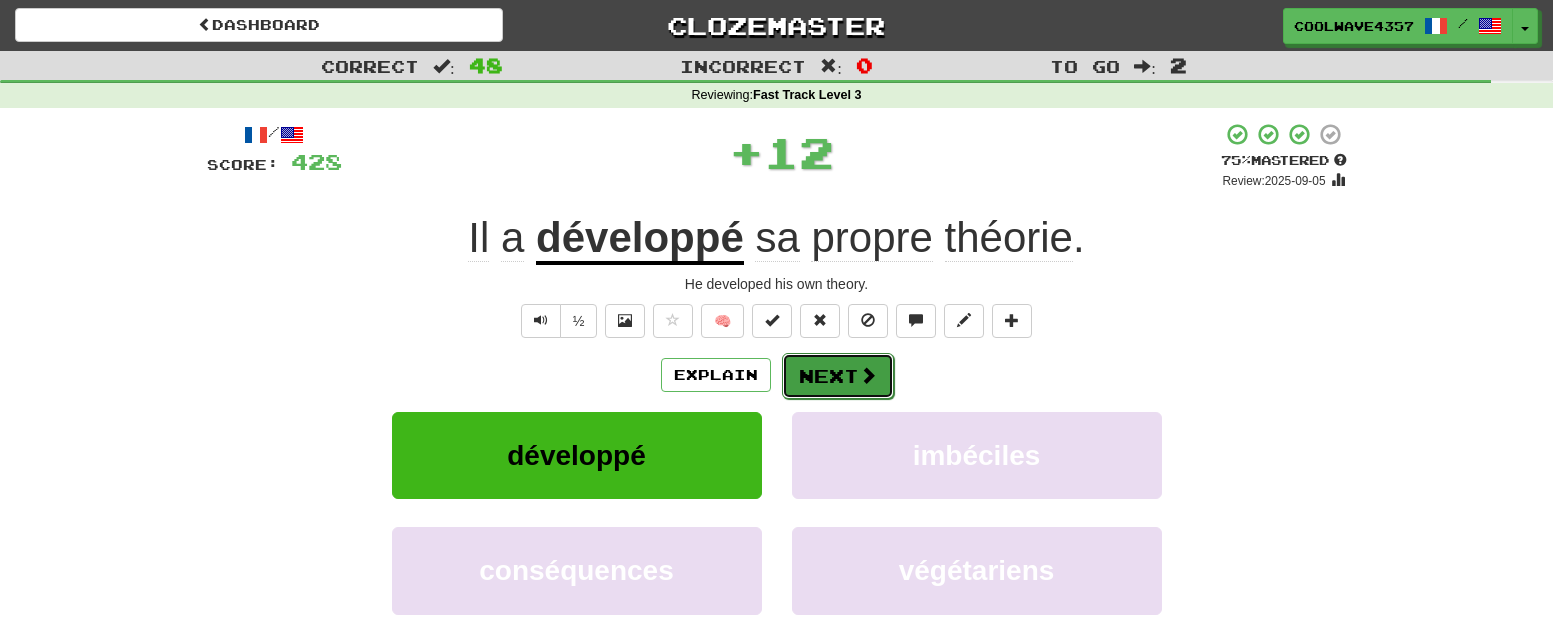 click on "Next" at bounding box center (838, 376) 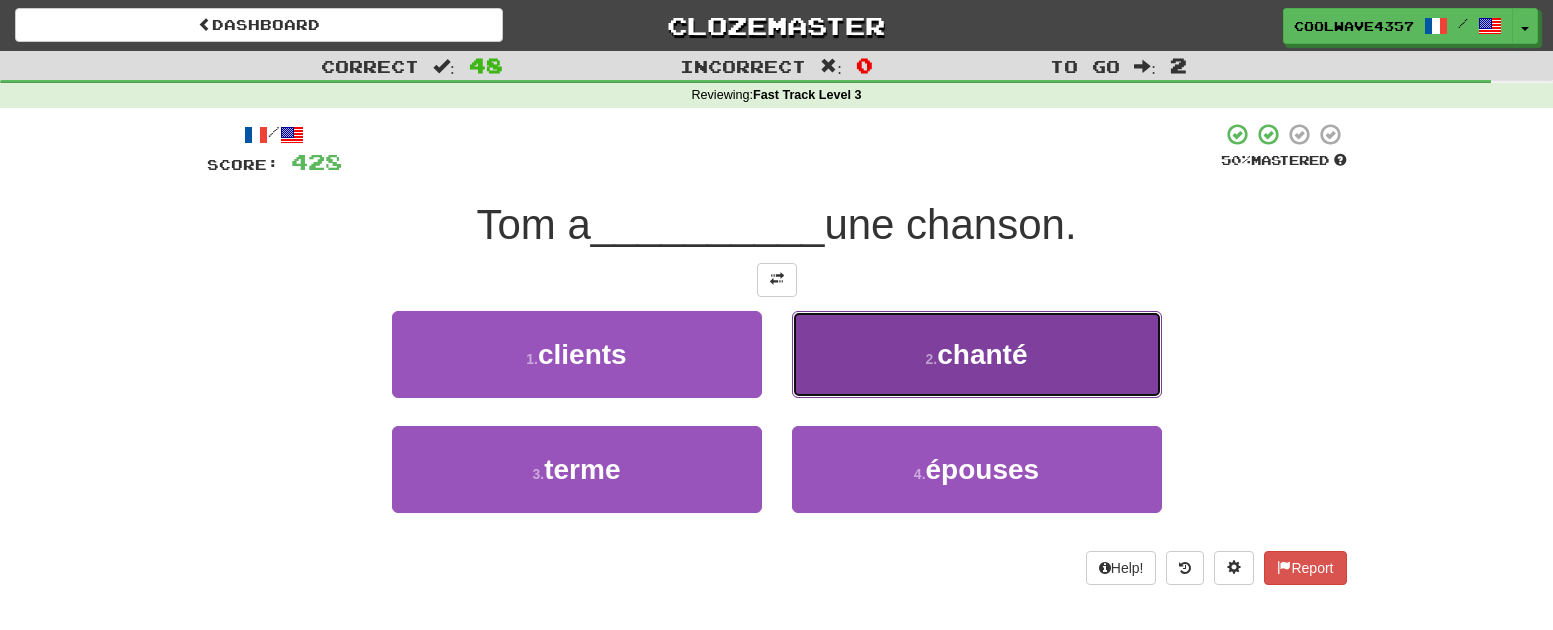 click on "2 .  chanté" at bounding box center [977, 354] 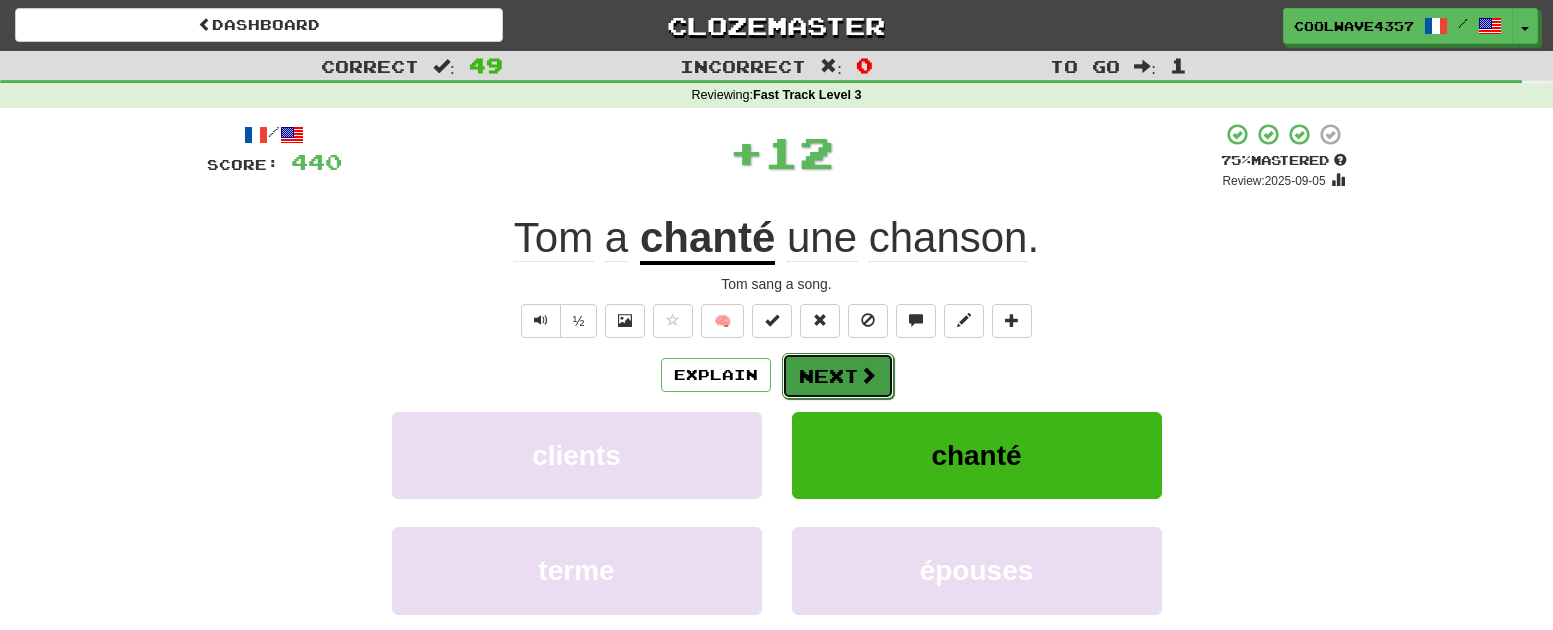 click at bounding box center (868, 375) 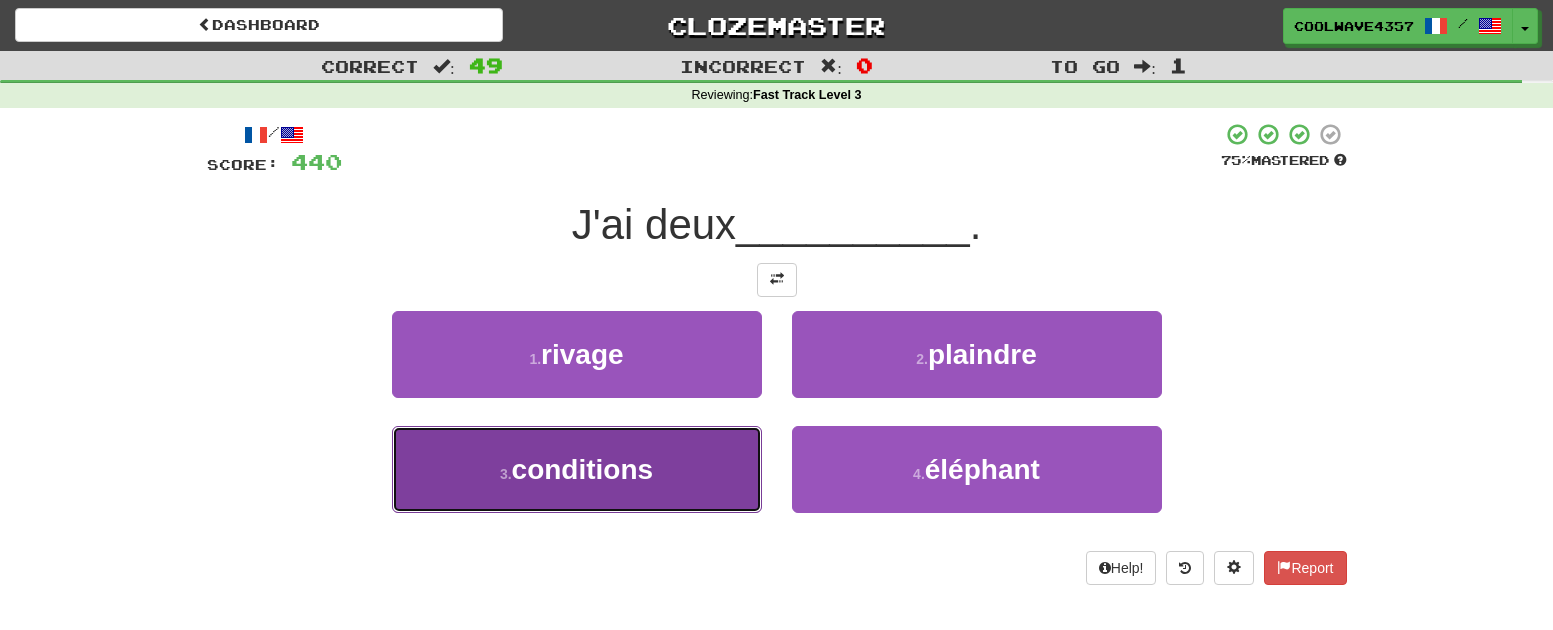 click on "3 .  conditions" at bounding box center [577, 469] 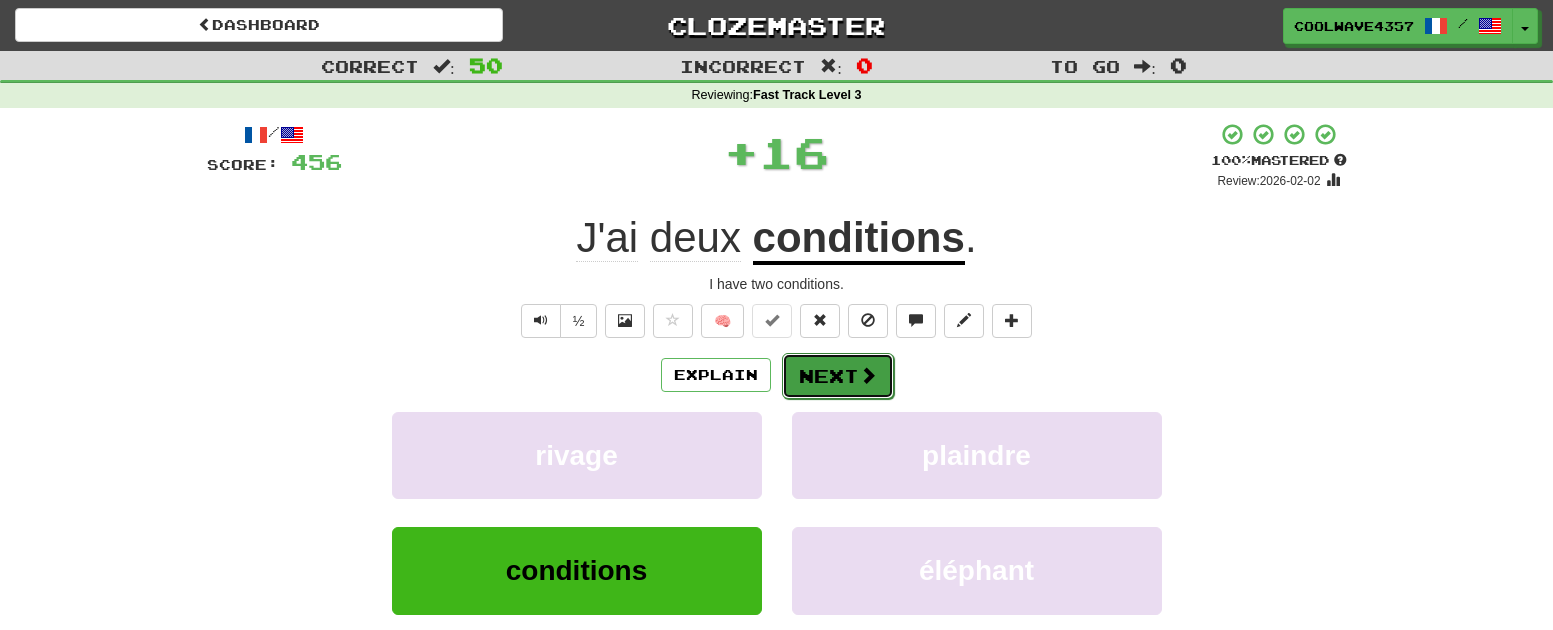 click on "Next" at bounding box center [838, 376] 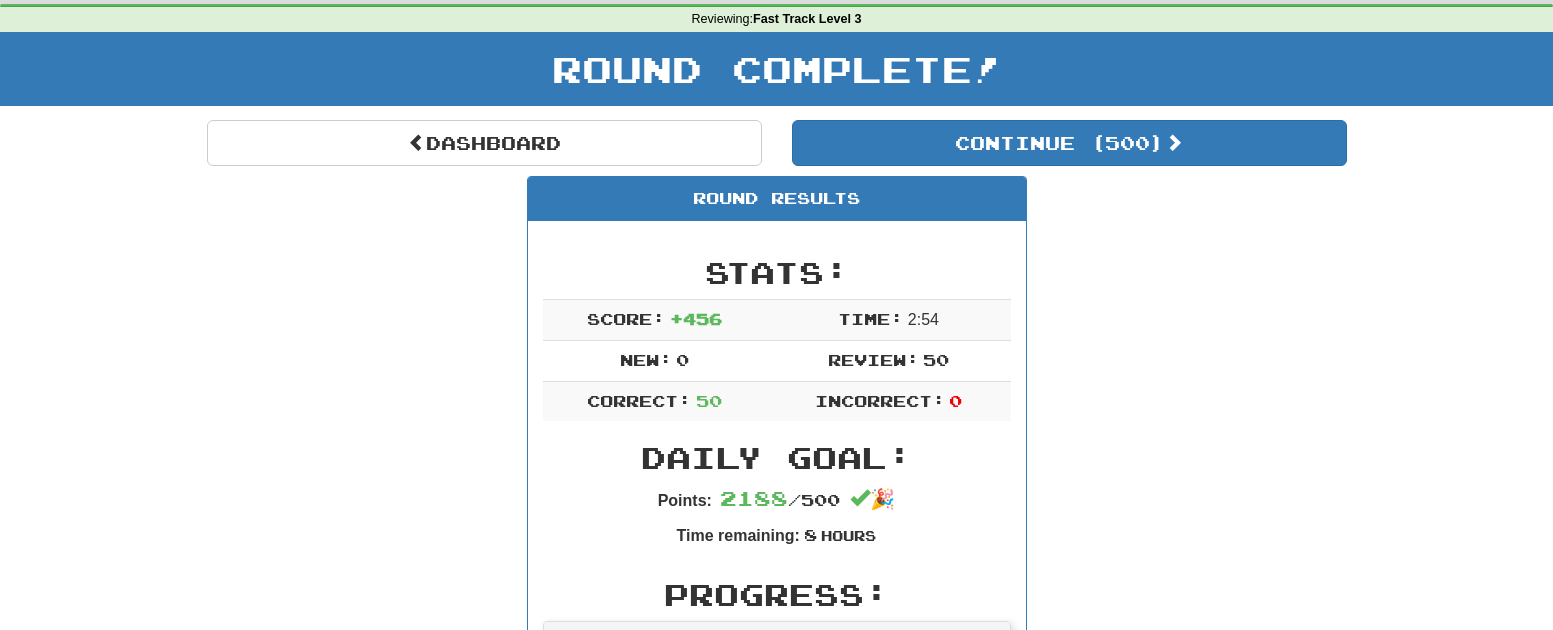 scroll, scrollTop: 0, scrollLeft: 0, axis: both 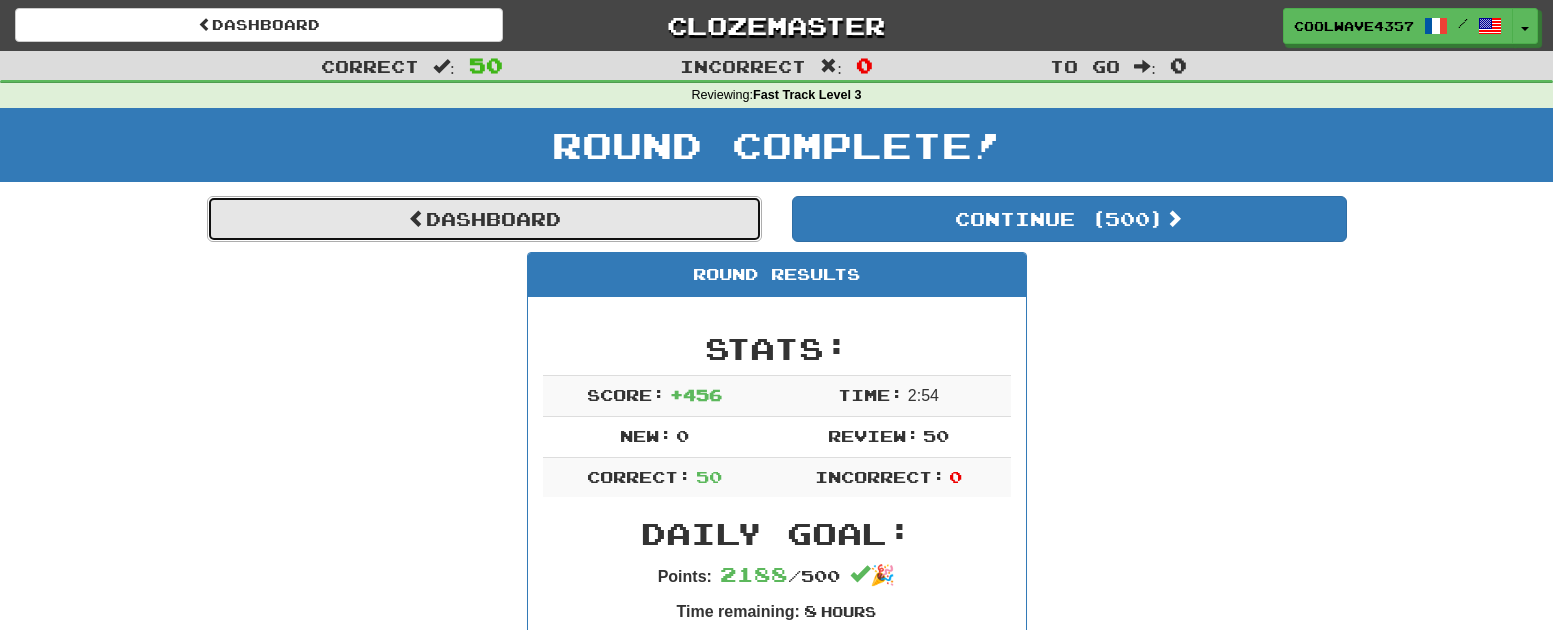 click on "Dashboard" at bounding box center (484, 219) 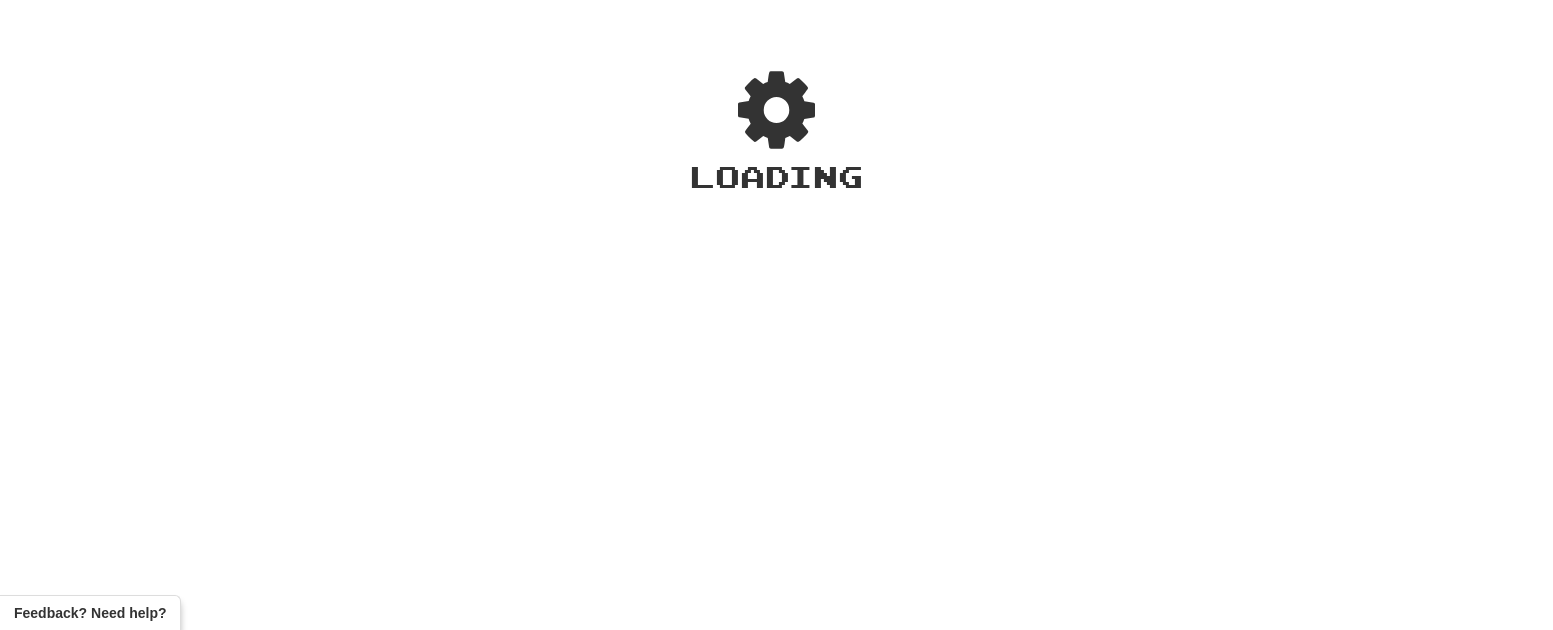 scroll, scrollTop: 0, scrollLeft: 0, axis: both 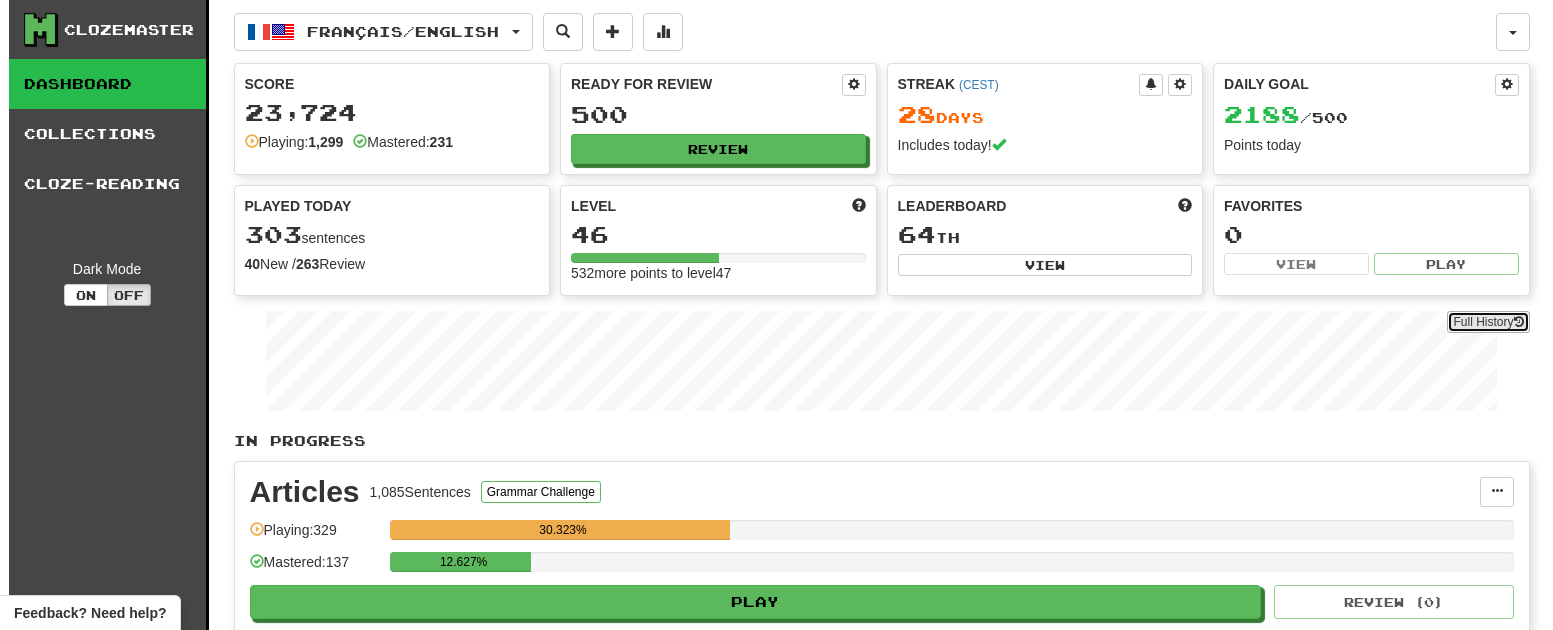 click on "Full History" at bounding box center (1488, 322) 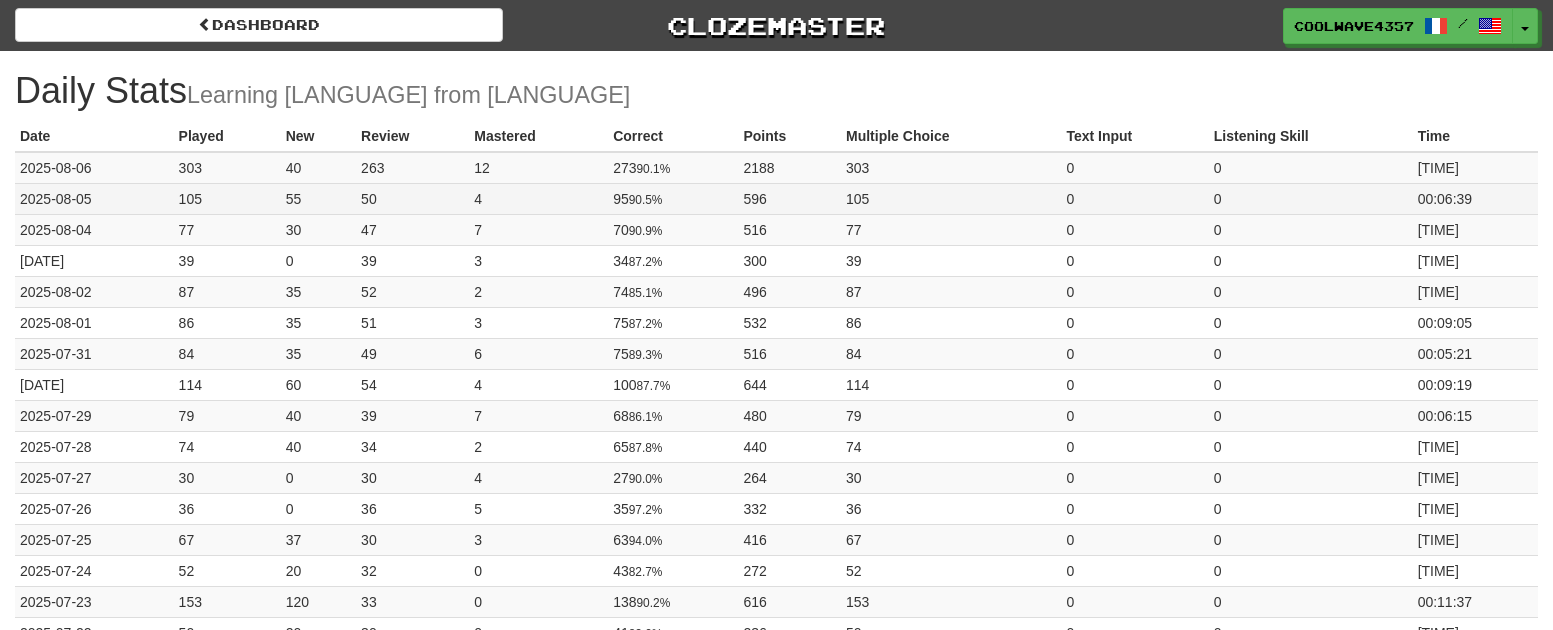 scroll, scrollTop: 0, scrollLeft: 0, axis: both 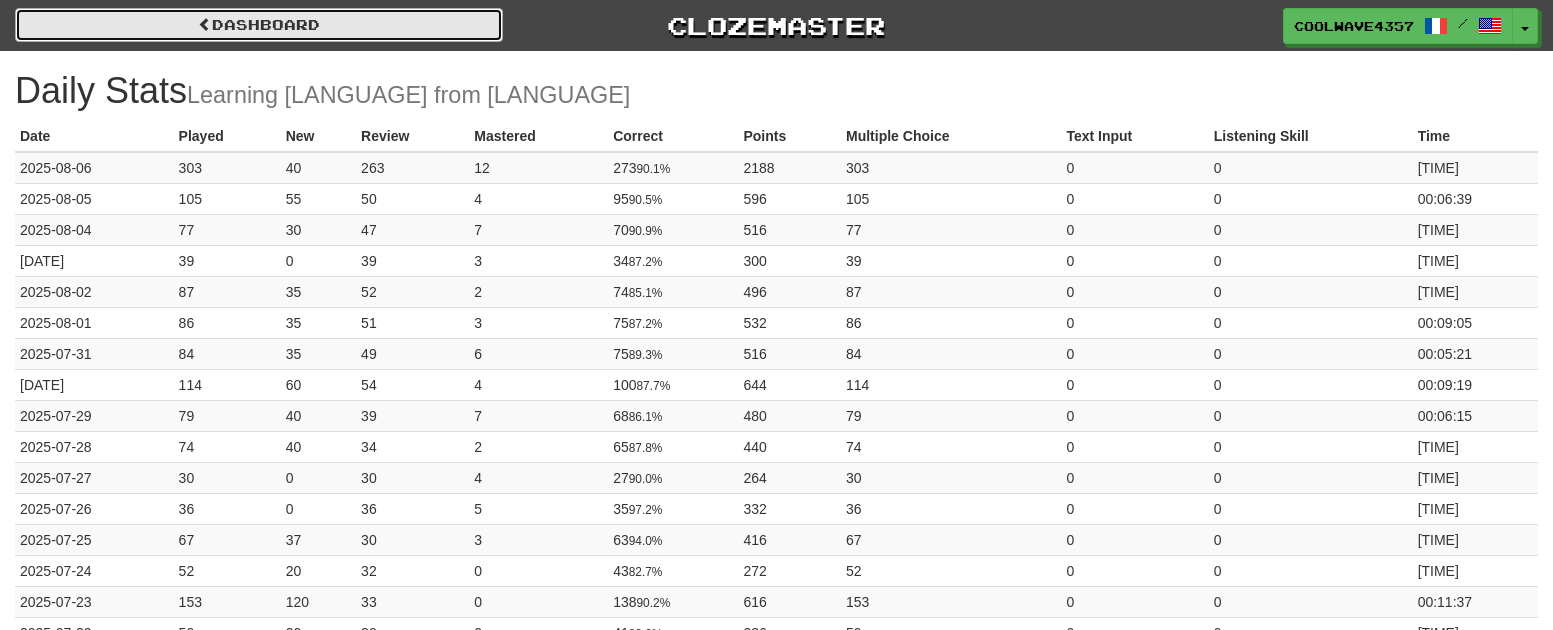click on "Dashboard" at bounding box center [259, 25] 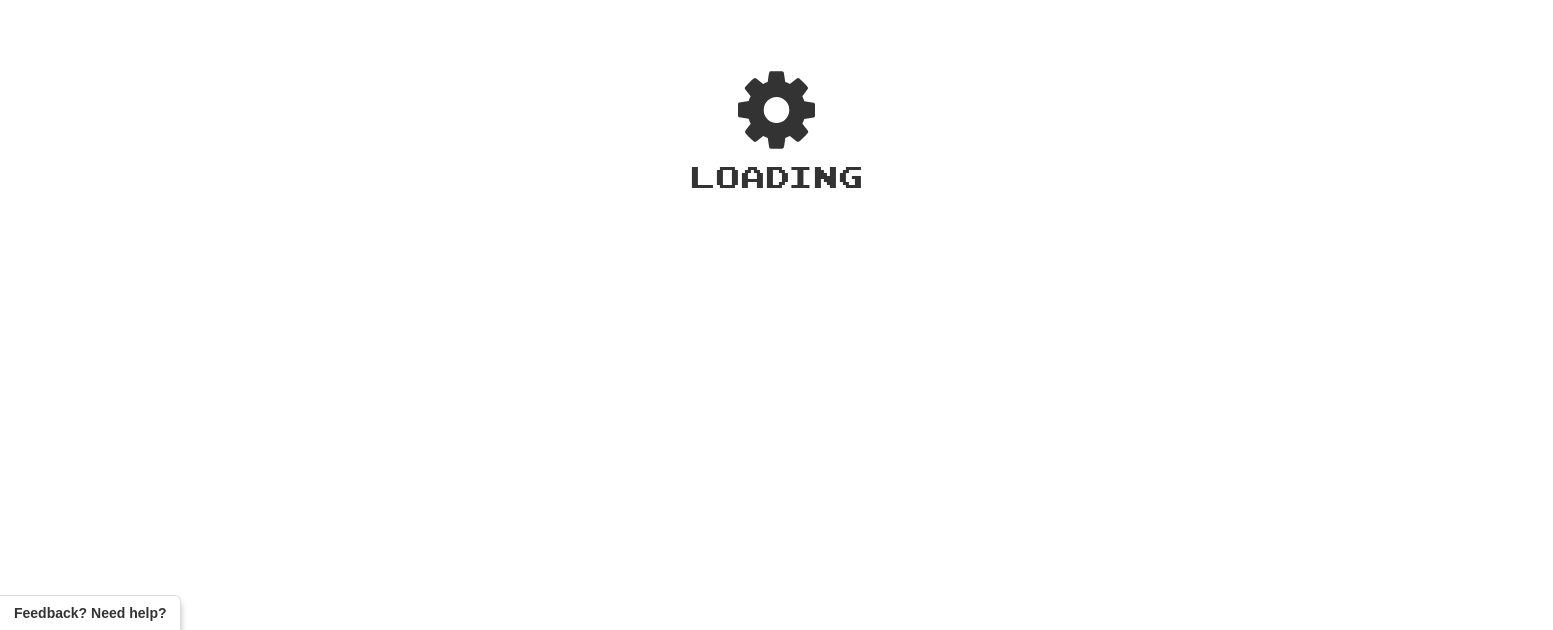 scroll, scrollTop: 0, scrollLeft: 0, axis: both 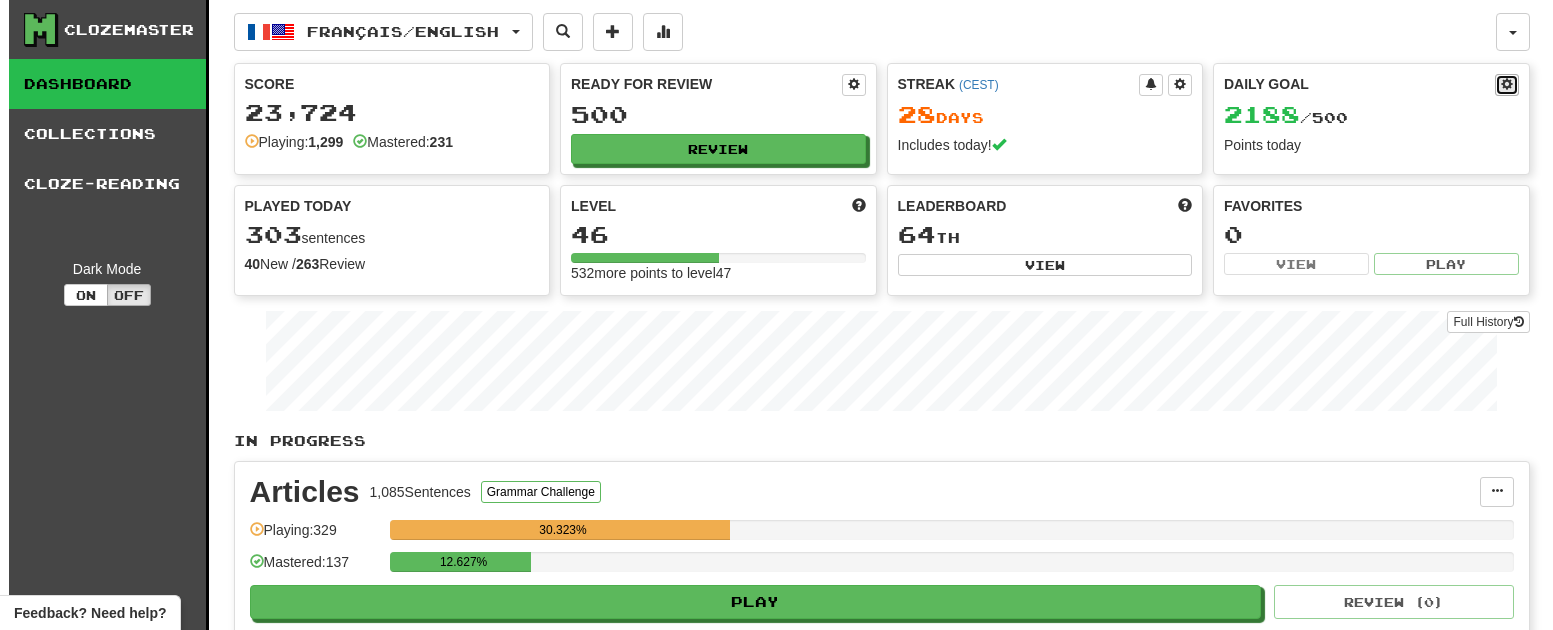 click at bounding box center [1507, 84] 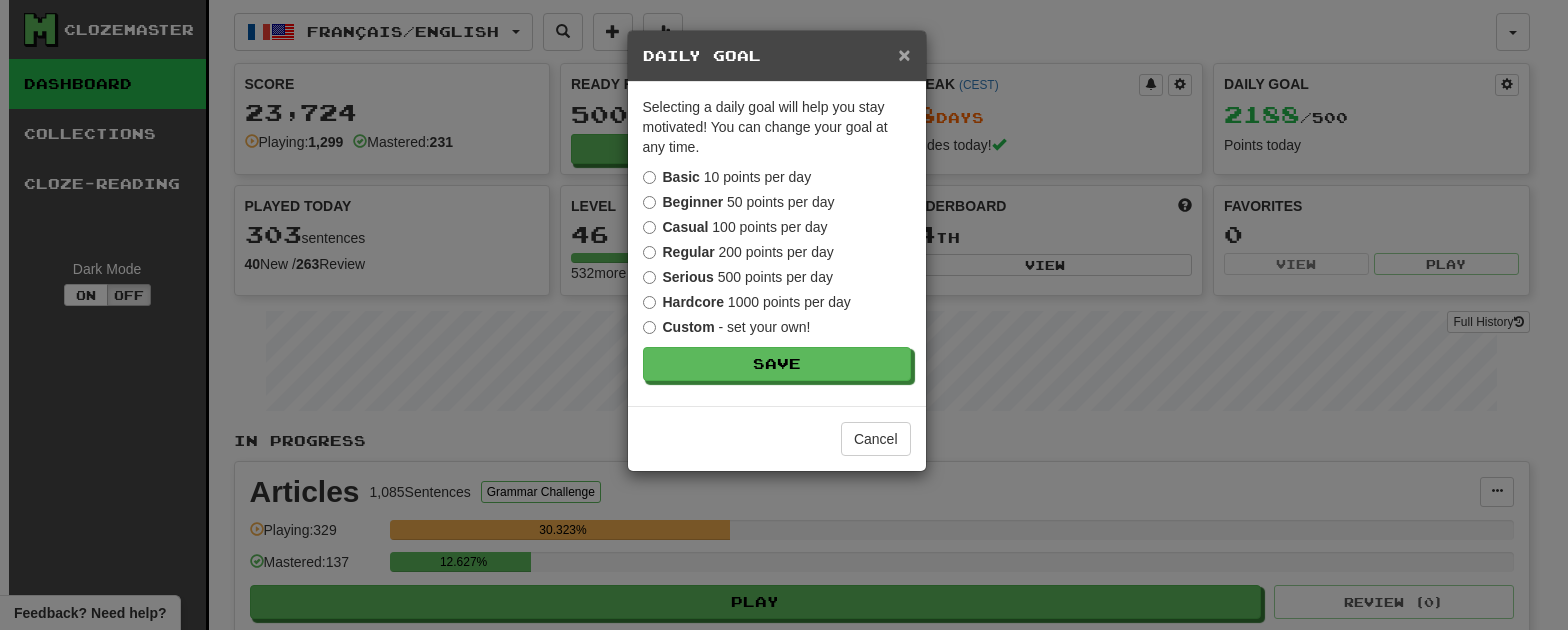 click on "×" at bounding box center [904, 54] 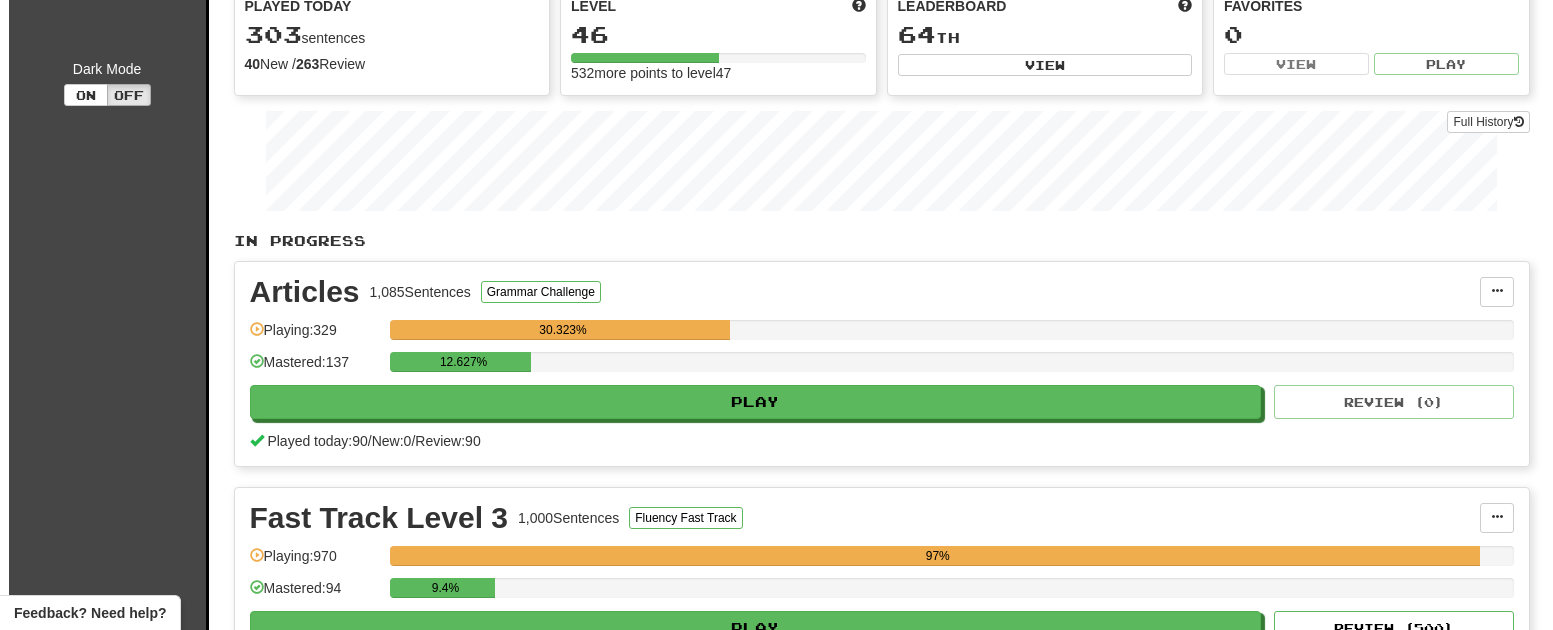 scroll, scrollTop: 0, scrollLeft: 0, axis: both 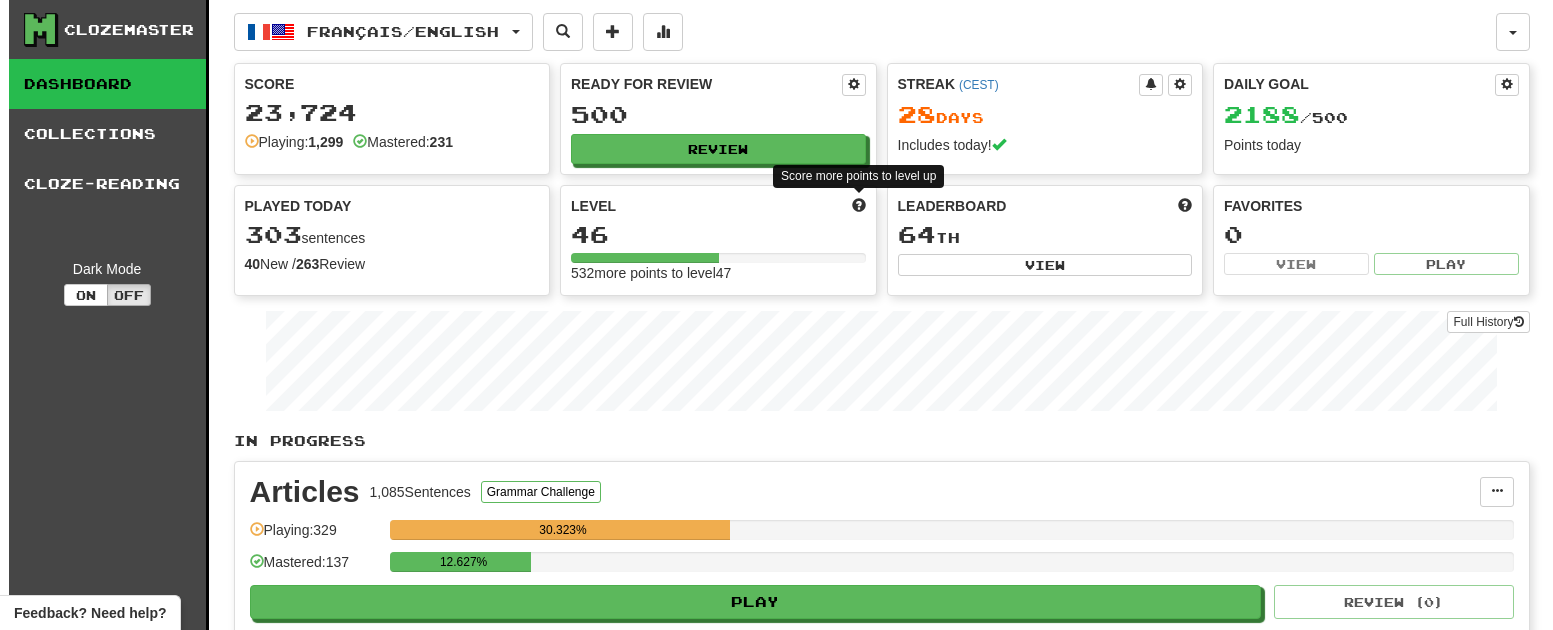 click at bounding box center (859, 205) 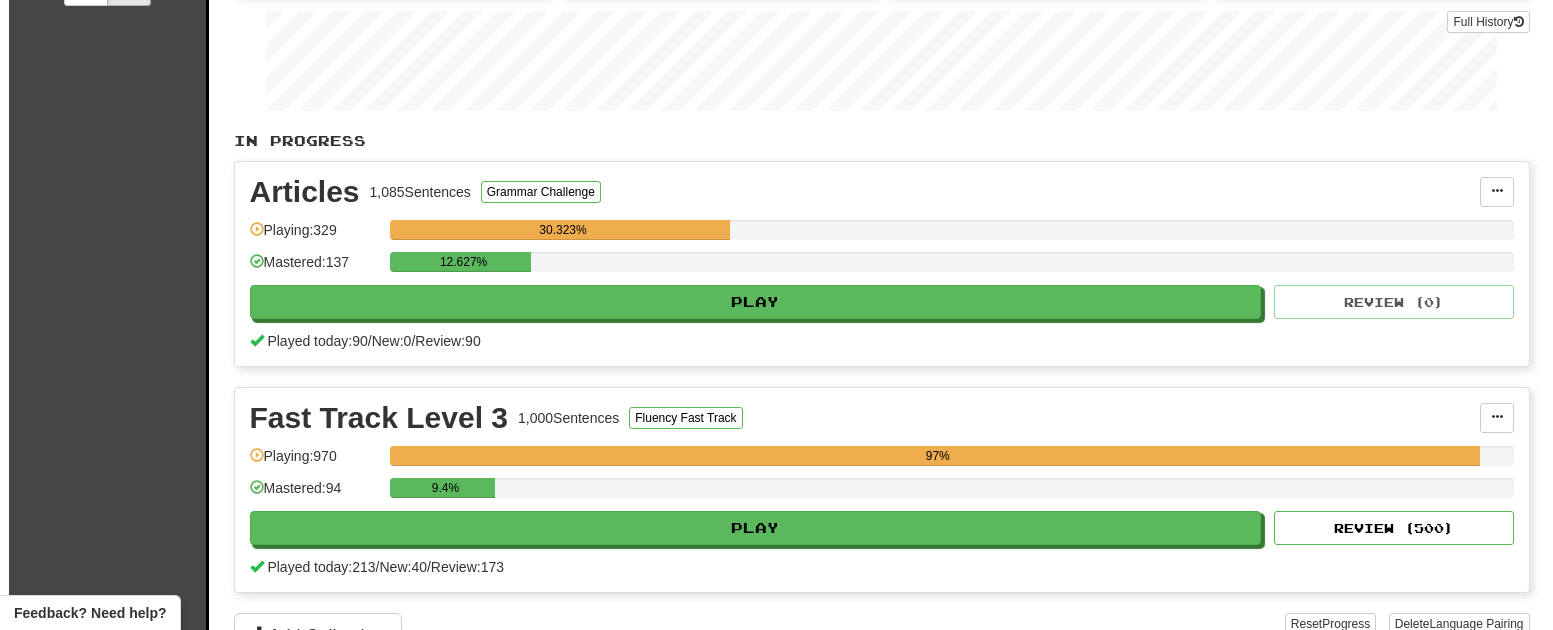 scroll, scrollTop: 0, scrollLeft: 0, axis: both 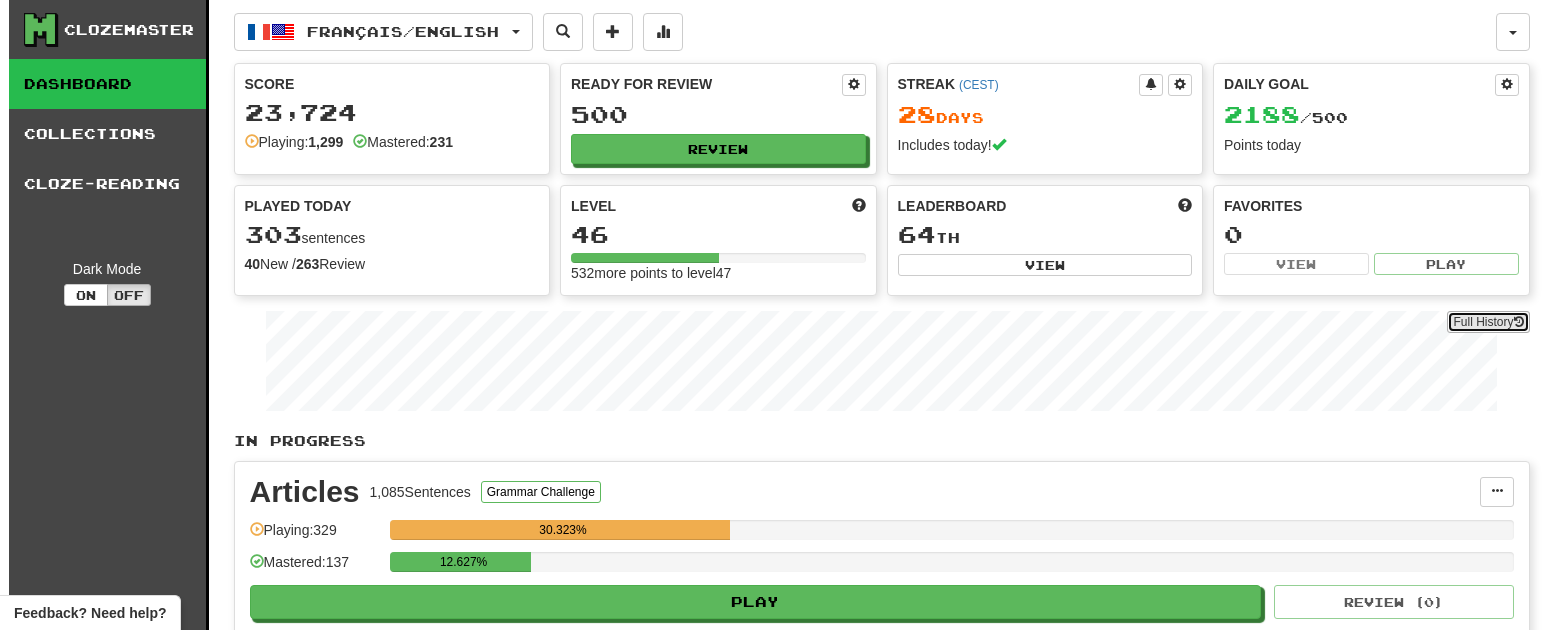 click on "Full History" at bounding box center [1488, 322] 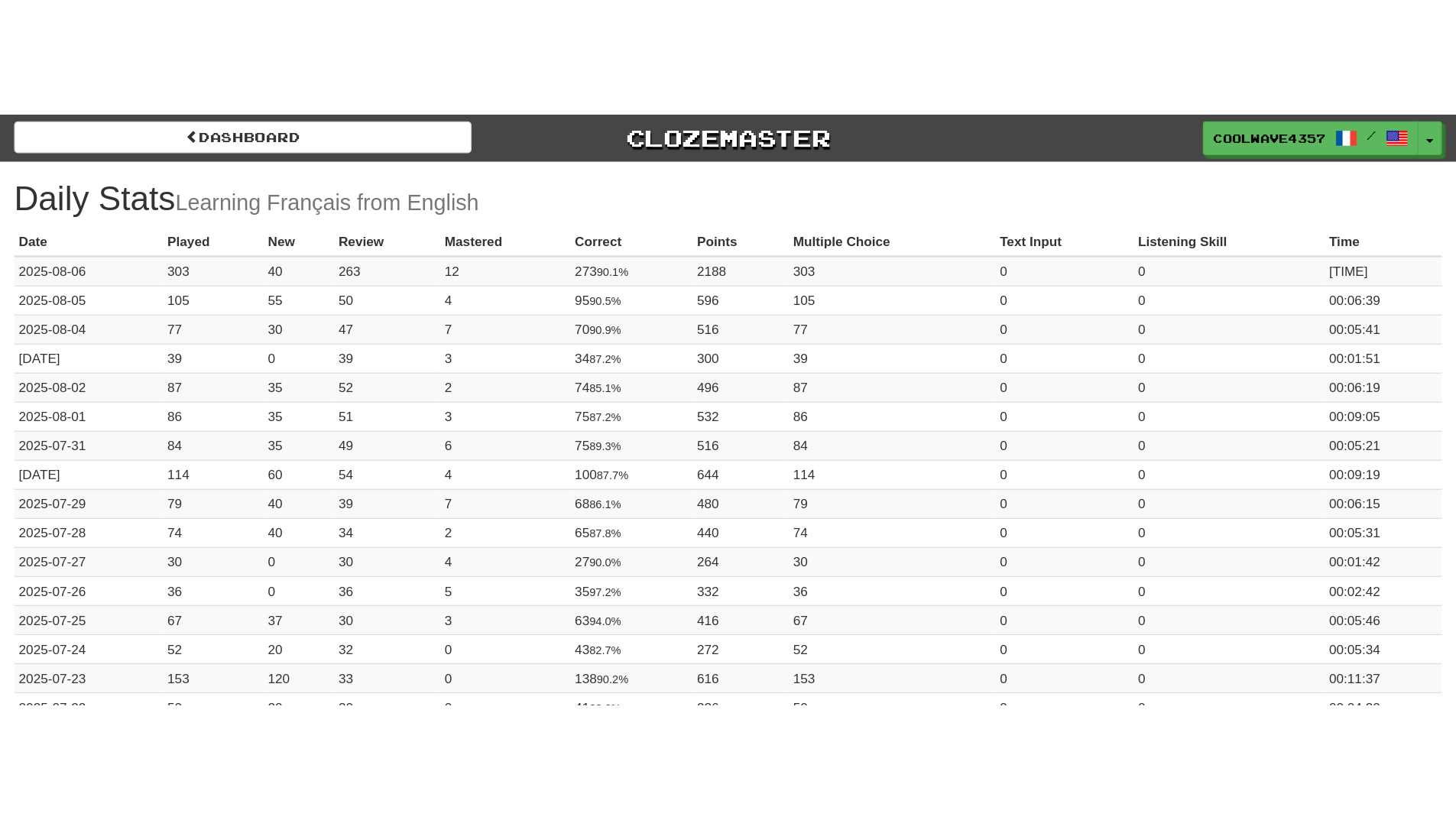 scroll, scrollTop: 0, scrollLeft: 0, axis: both 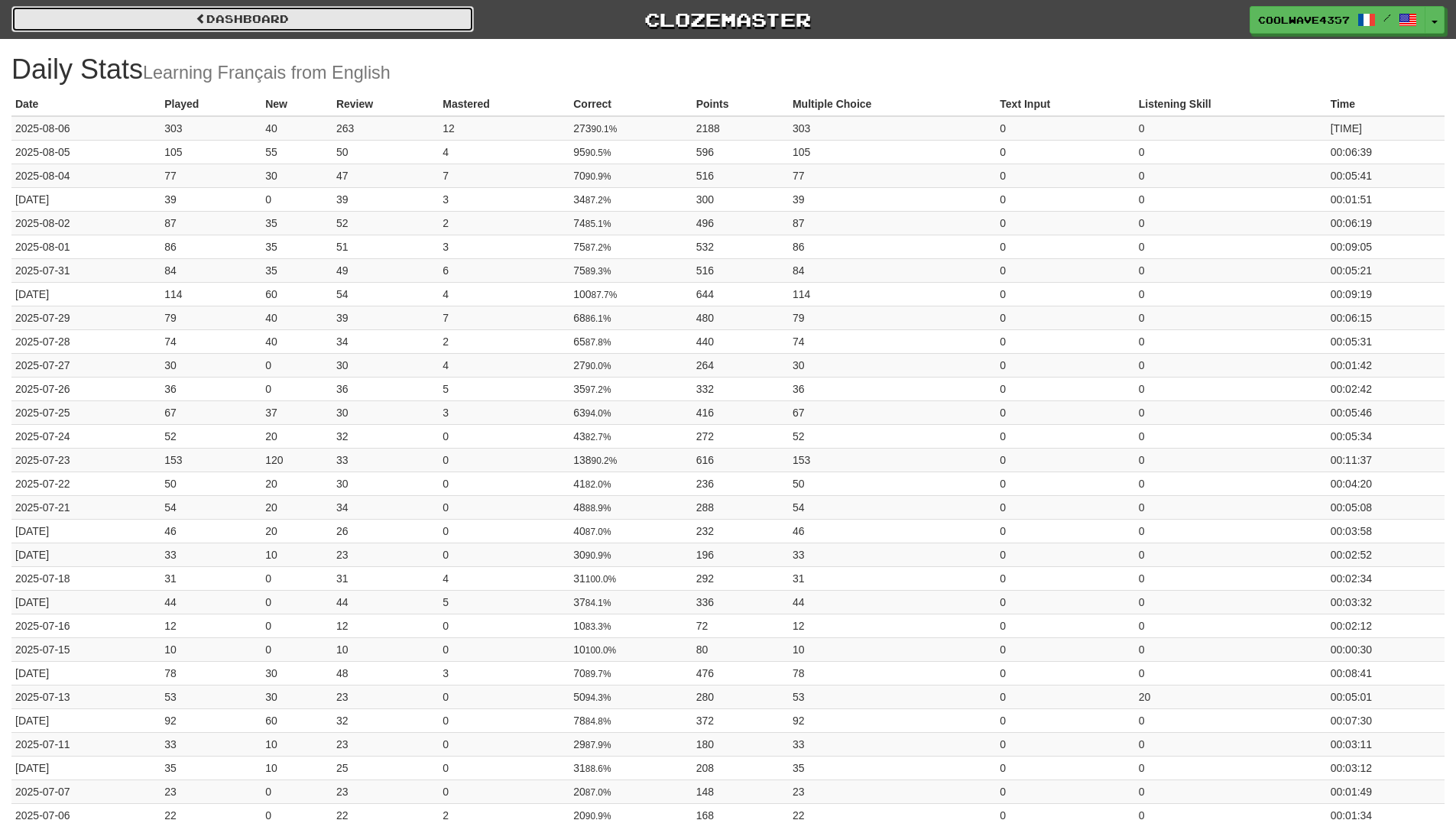 click on "Dashboard" at bounding box center [242, 19] 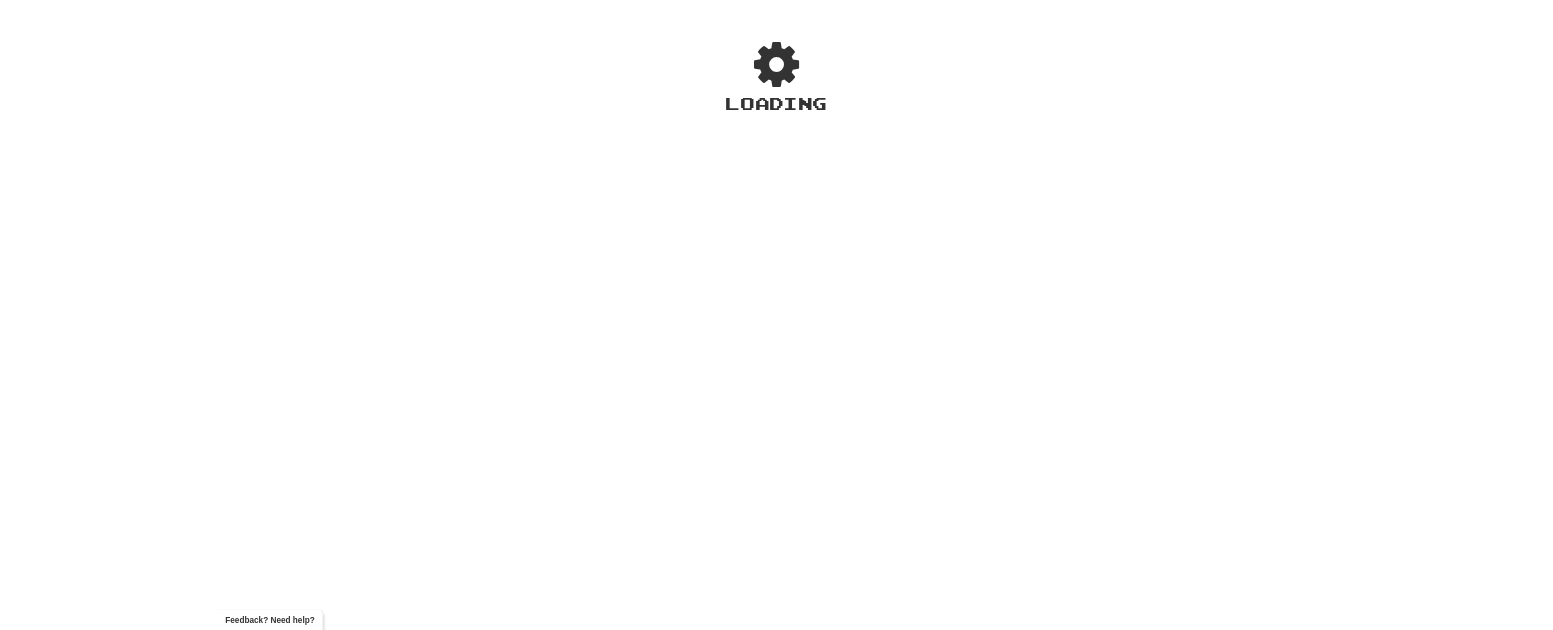 scroll, scrollTop: 0, scrollLeft: 0, axis: both 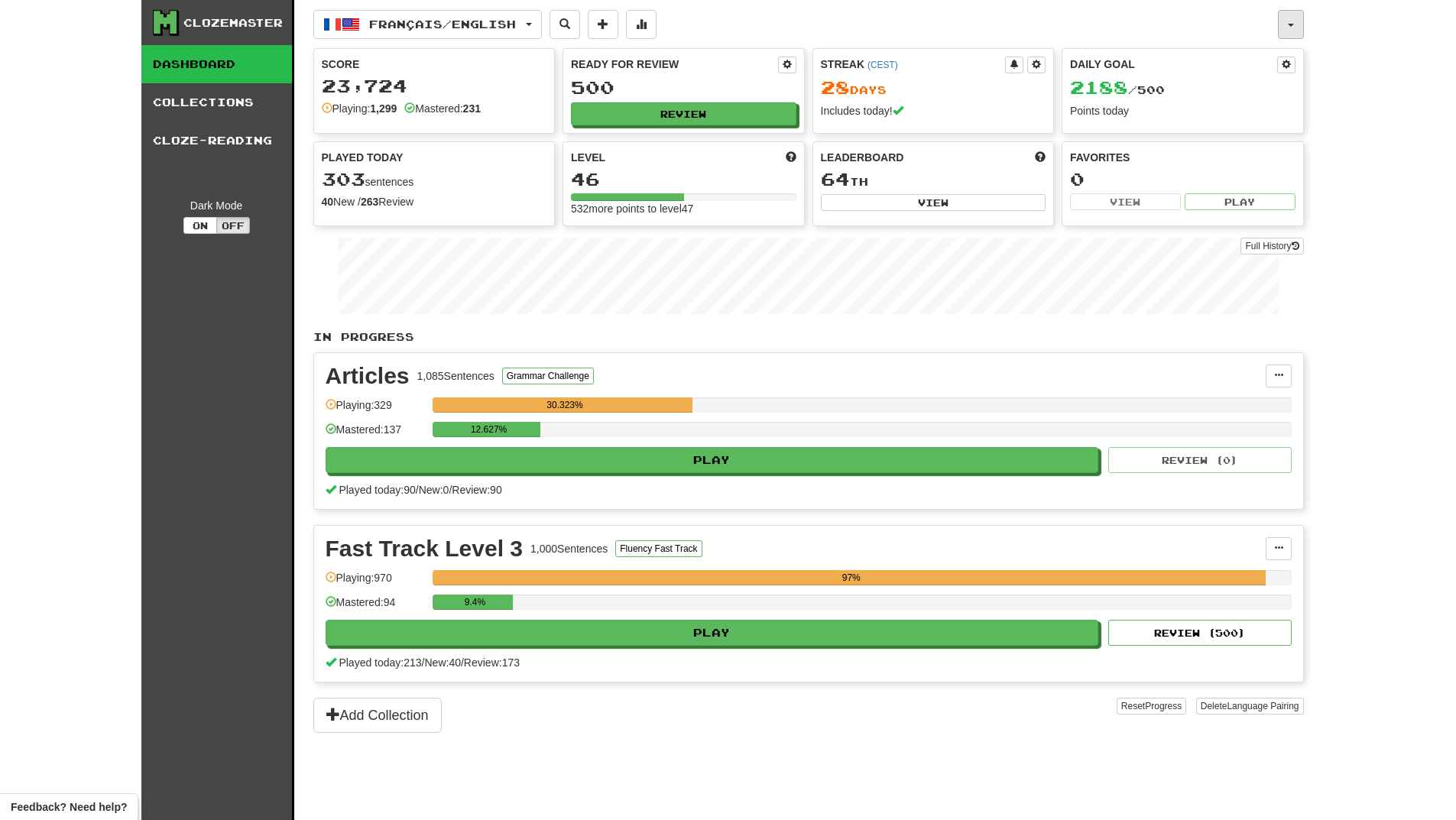 click at bounding box center (1291, 25) 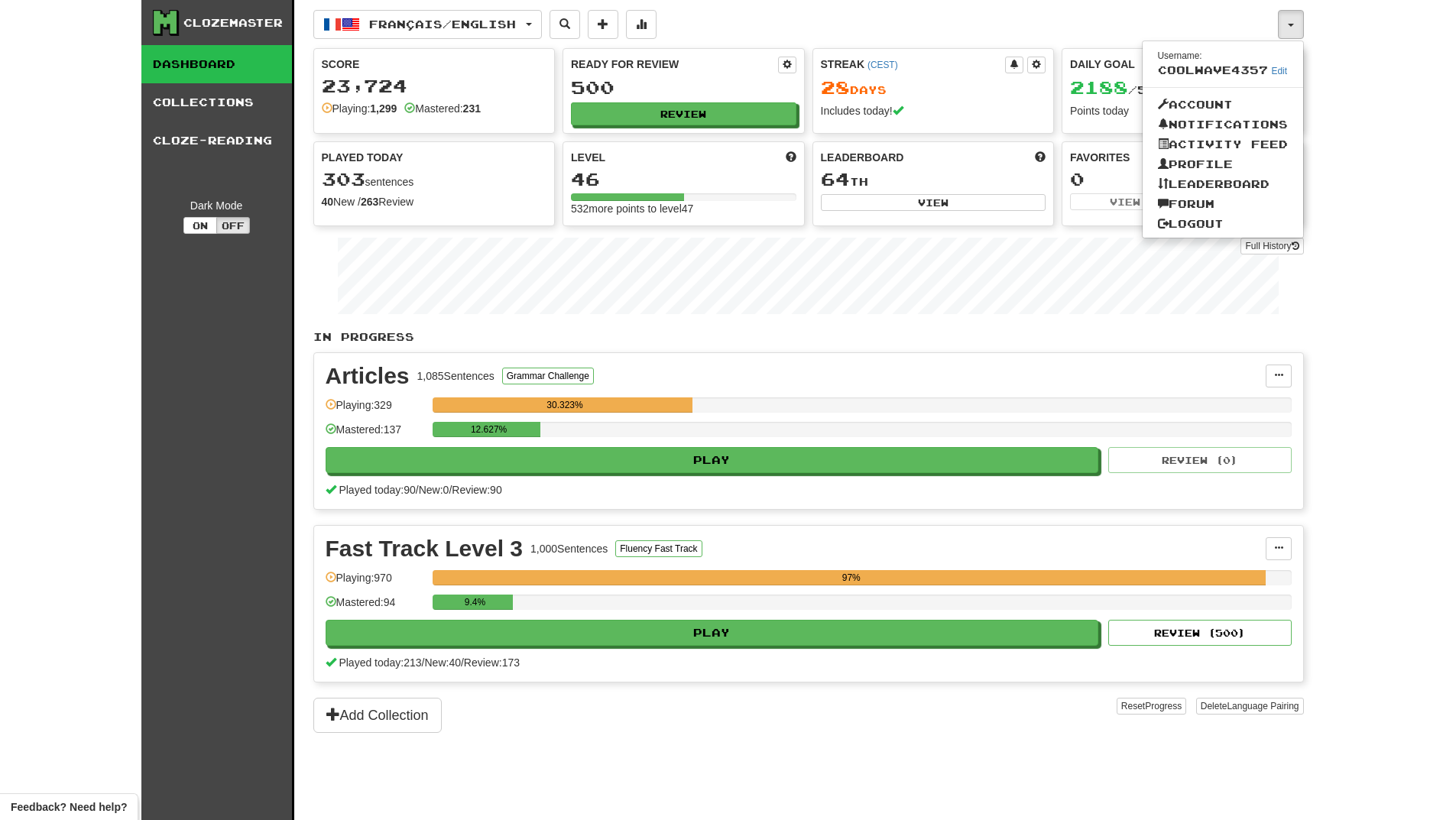 click on "Clozemaster Dashboard Collections Cloze-Reading Dark Mode On Off Dashboard Collections Pro Cloze-Reading Français  /  English Français  /  English Streak:  28   Review:  500 Daily Goal:  2188  /  500 中文  /  English Streak:  29   Review:  0 Points today:  48 日本語  /  English Streak:  28   Review:  0 Points today:  12  Language Pairing Username: CoolWave4357 Edit  Account  Notifications  Activity Feed  Profile  Leaderboard  Forum  Logout Score 23,724  Playing:  1,299  Mastered:  231 Ready for Review 500   Review Streak   ( CEST ) 28  Day s Includes today!  Daily Goal 2188  /  500 Points today Played Today 303  sentences 40  New /  263  Review Full History  Level 46 532  more points to level  47 Leaderboard 64 th View Favorites 0 View Play Full History  In Progress Articles 1,085  Sentences Grammar Challenge Manage Sentences Unpin from Dashboard  Playing:  329 30.323%  Mastered:  137 12.627% Play Review ( 0 )   Played today:  90  /  New:  0  /  Review:  90 Fast Track Level 3 1,000  Sentences 970 97% )" at bounding box center [728, 410] 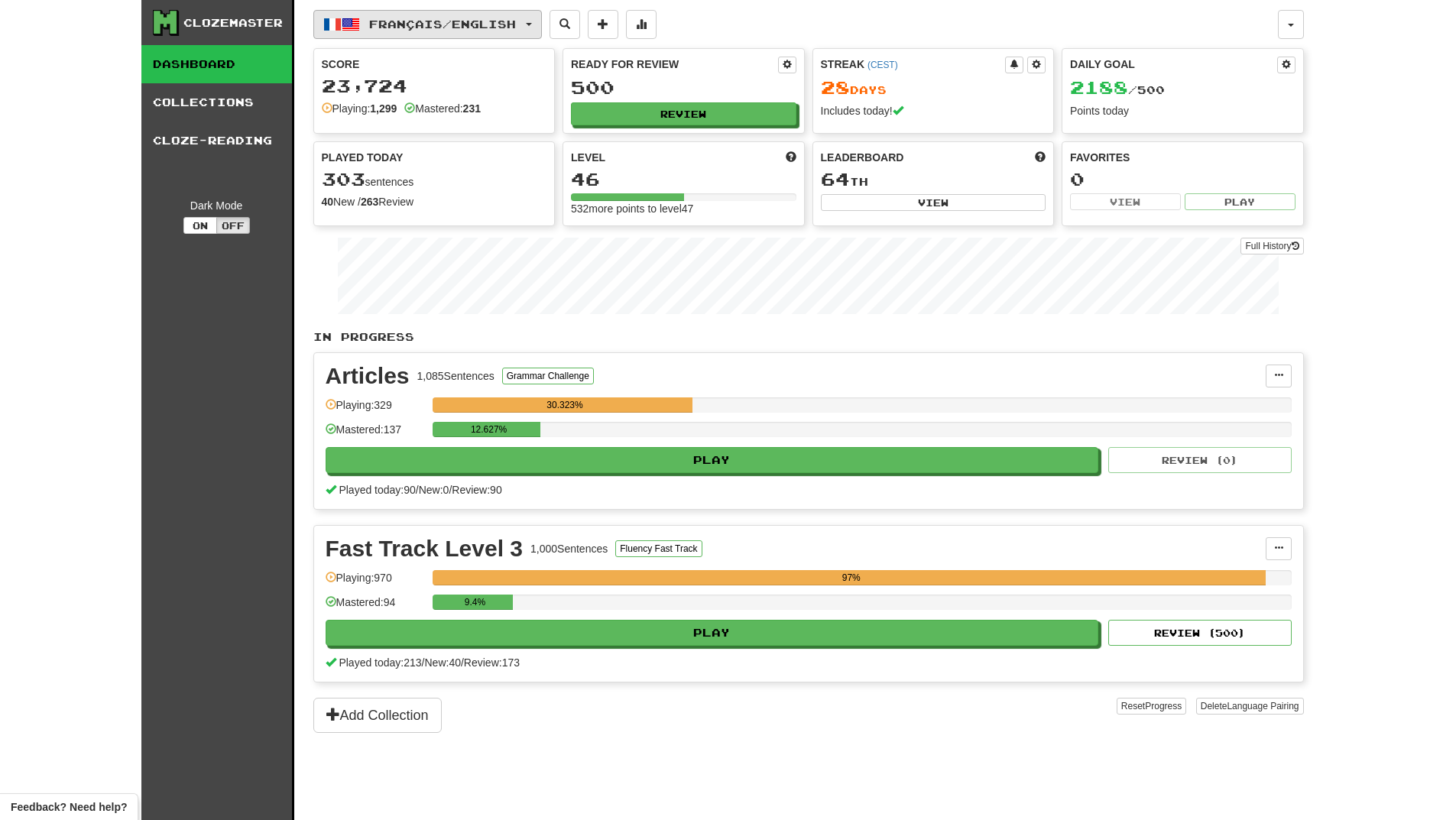 click at bounding box center [529, 24] 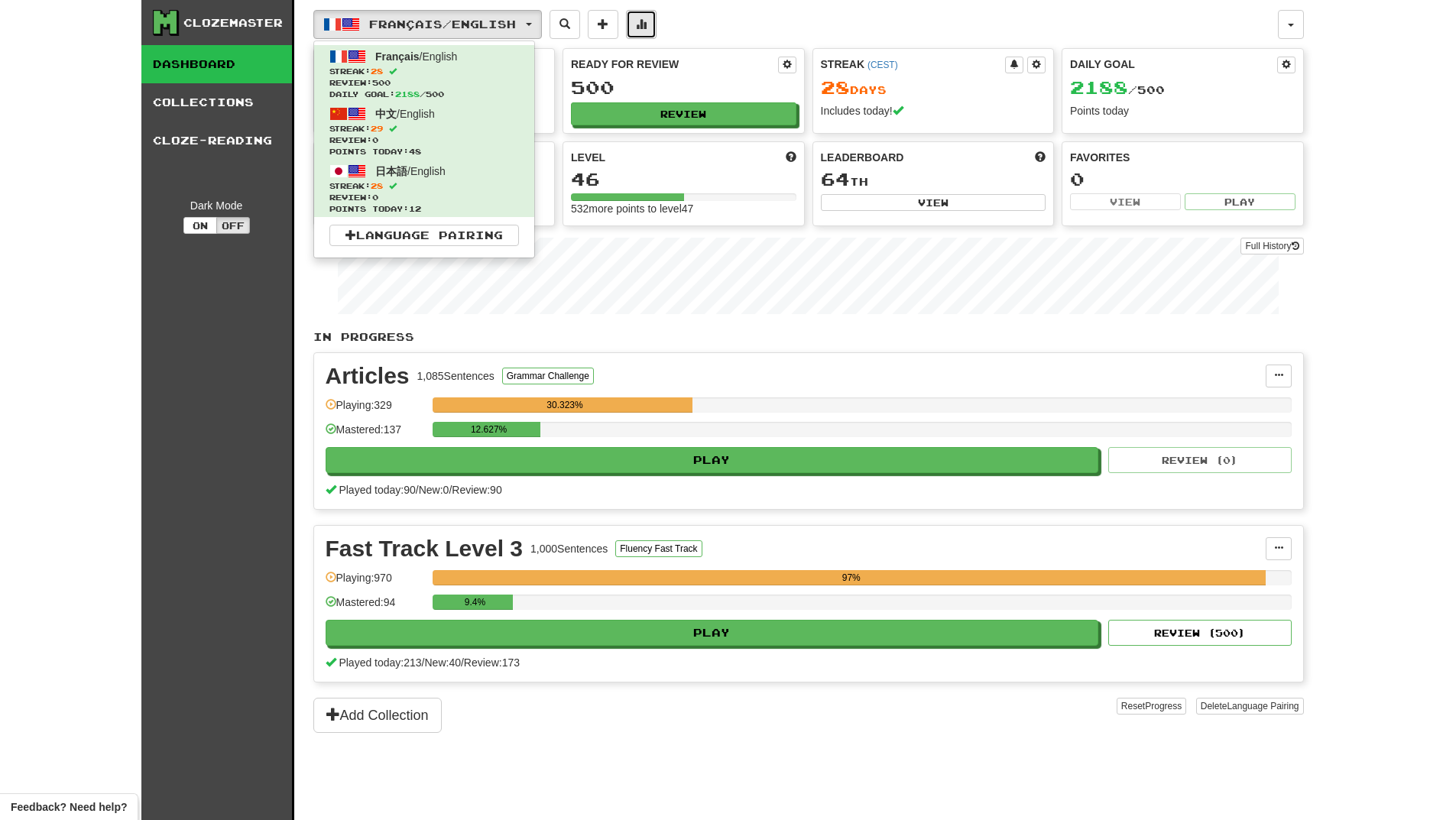 click at bounding box center (641, 24) 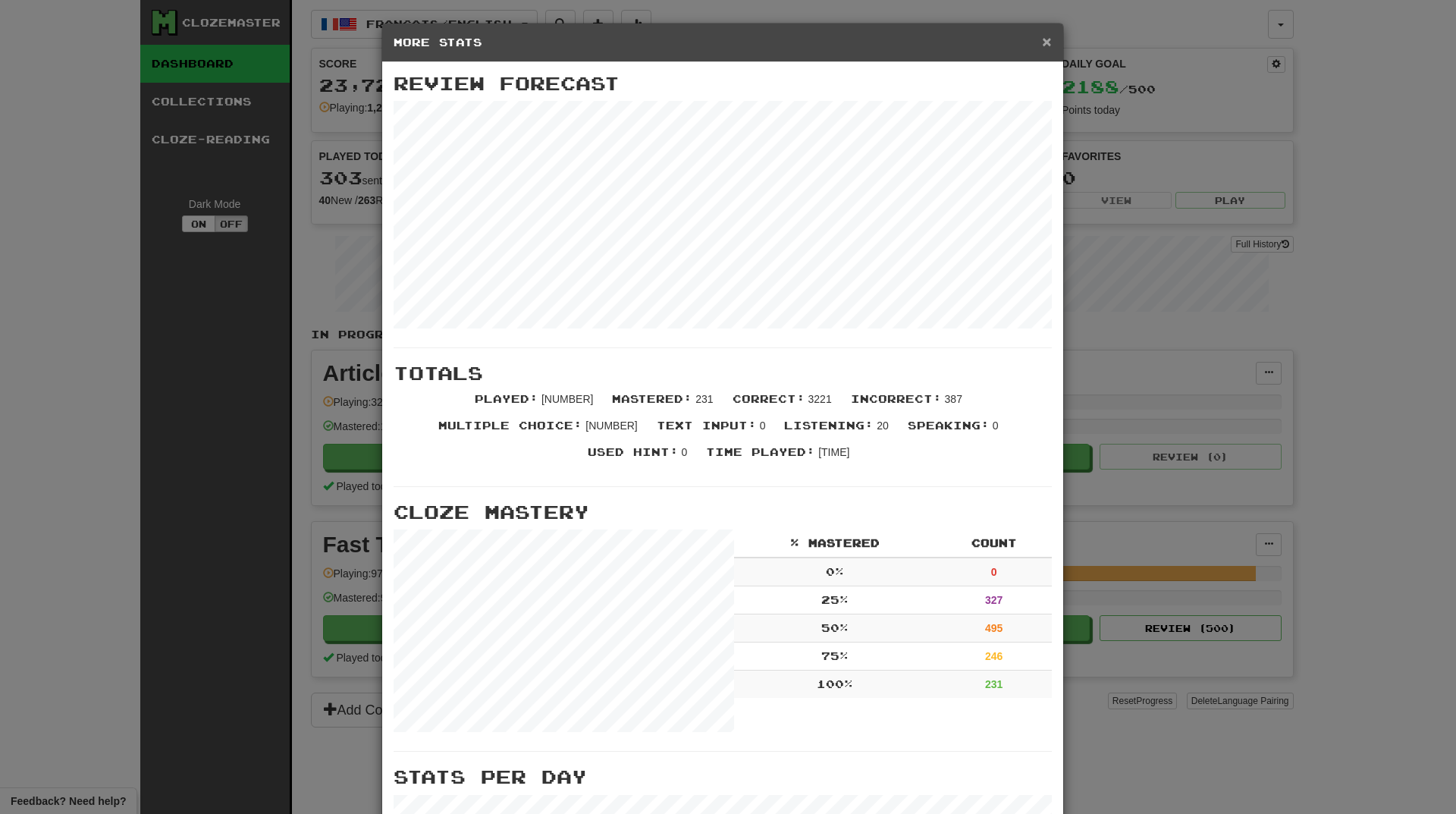 click on "×" at bounding box center [1046, 41] 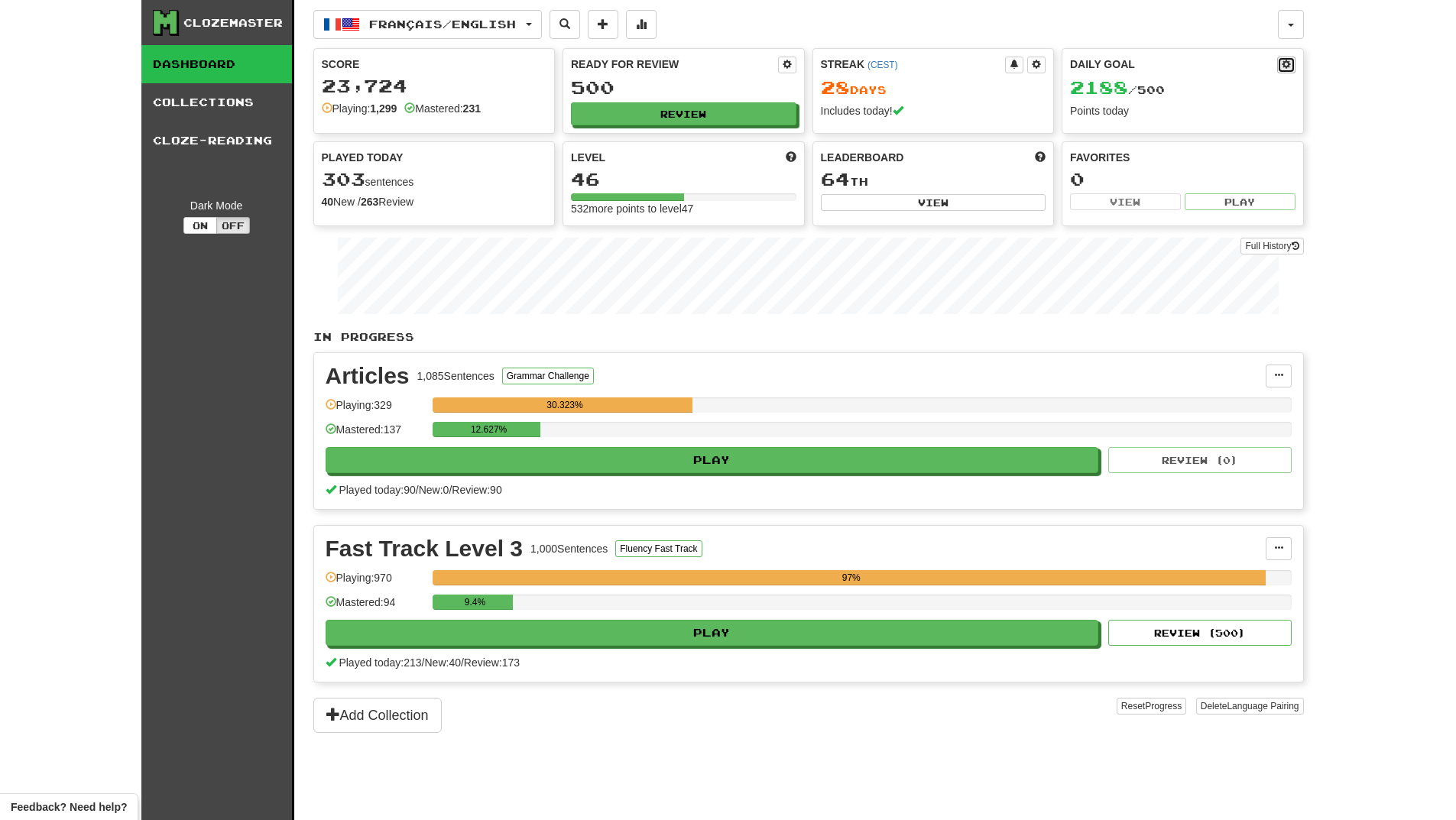 click at bounding box center [1286, 64] 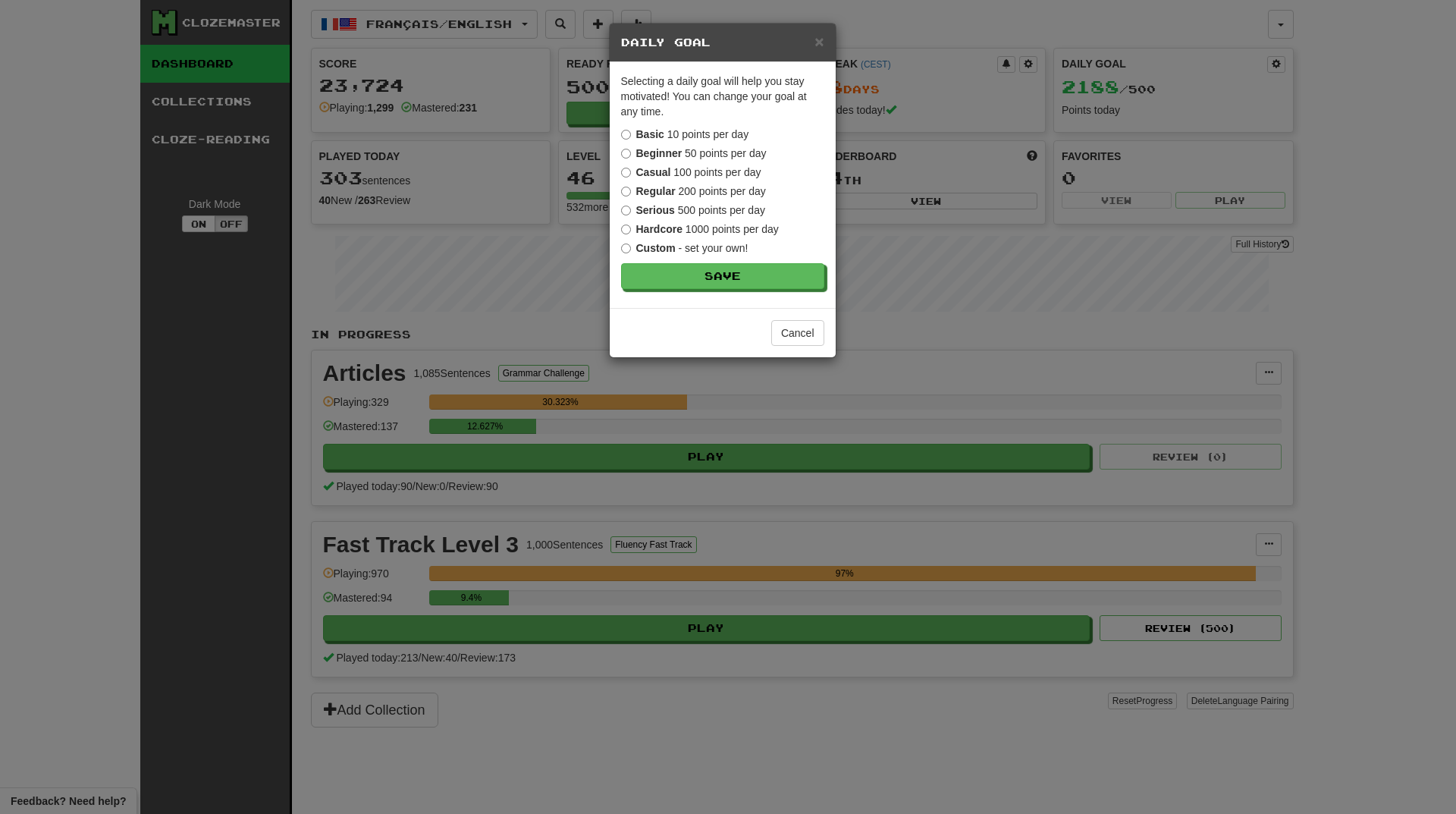 click on "× Daily Goal" at bounding box center (723, 42) 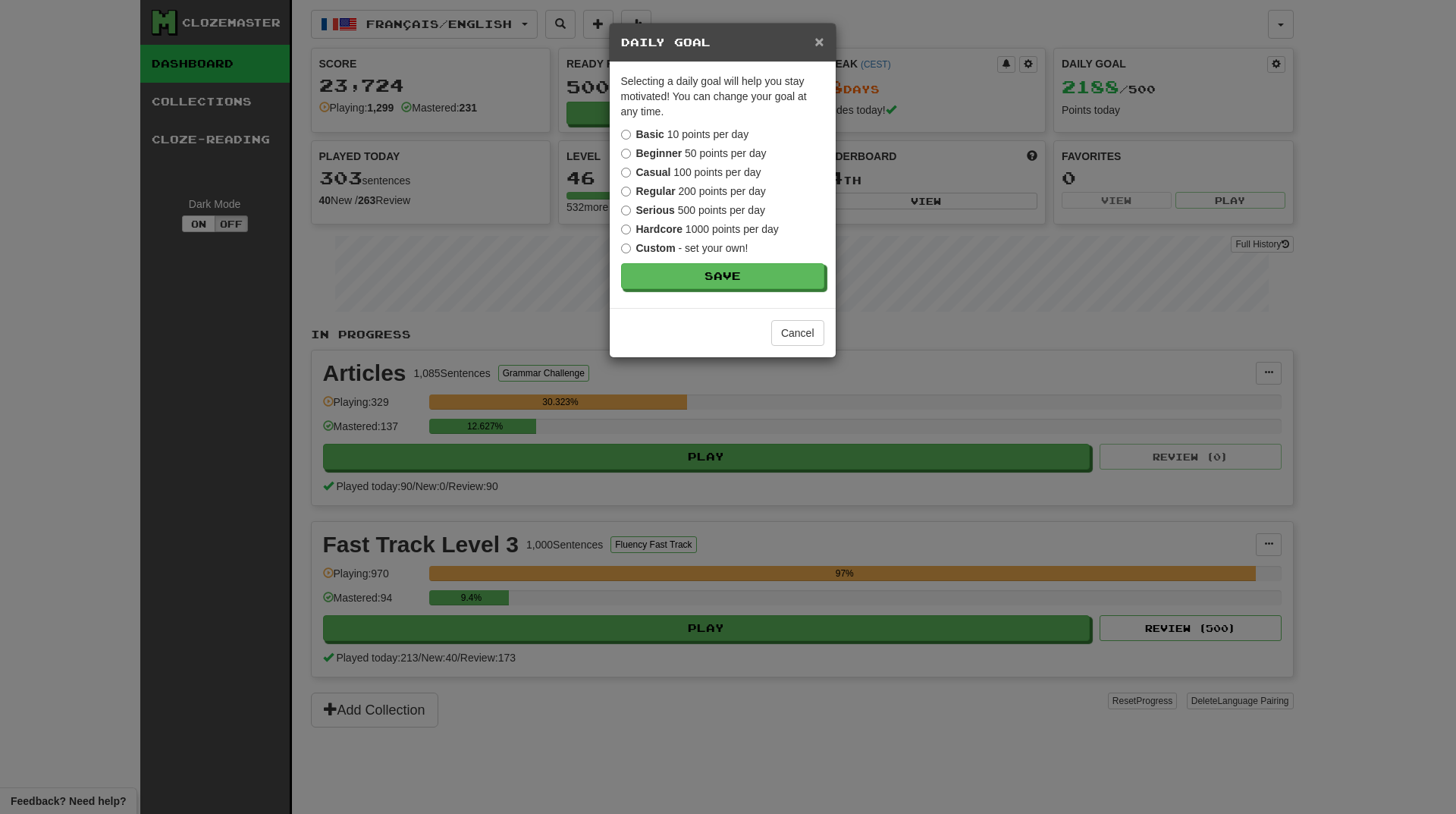 click on "×" at bounding box center (819, 41) 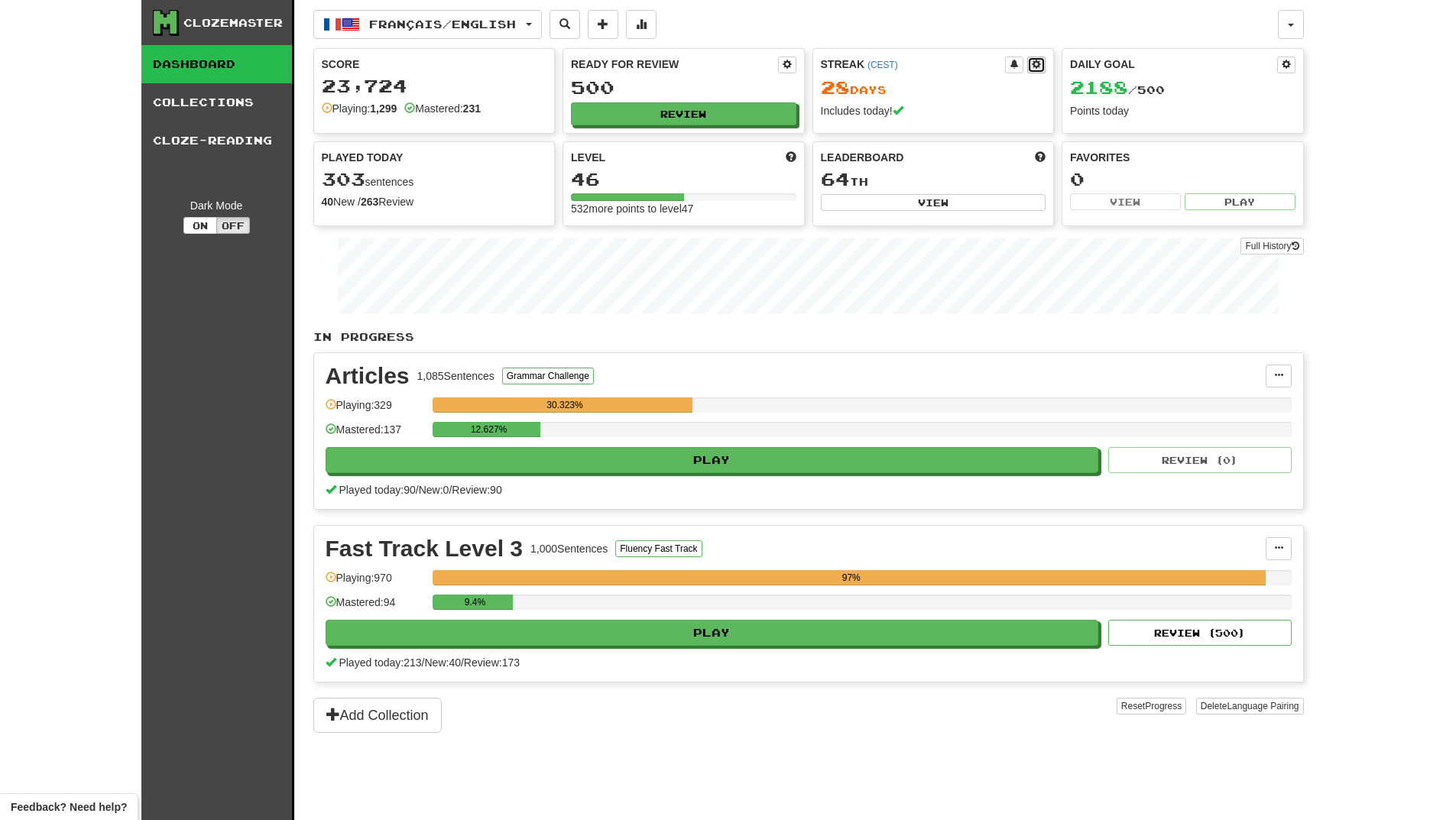 click at bounding box center (1036, 64) 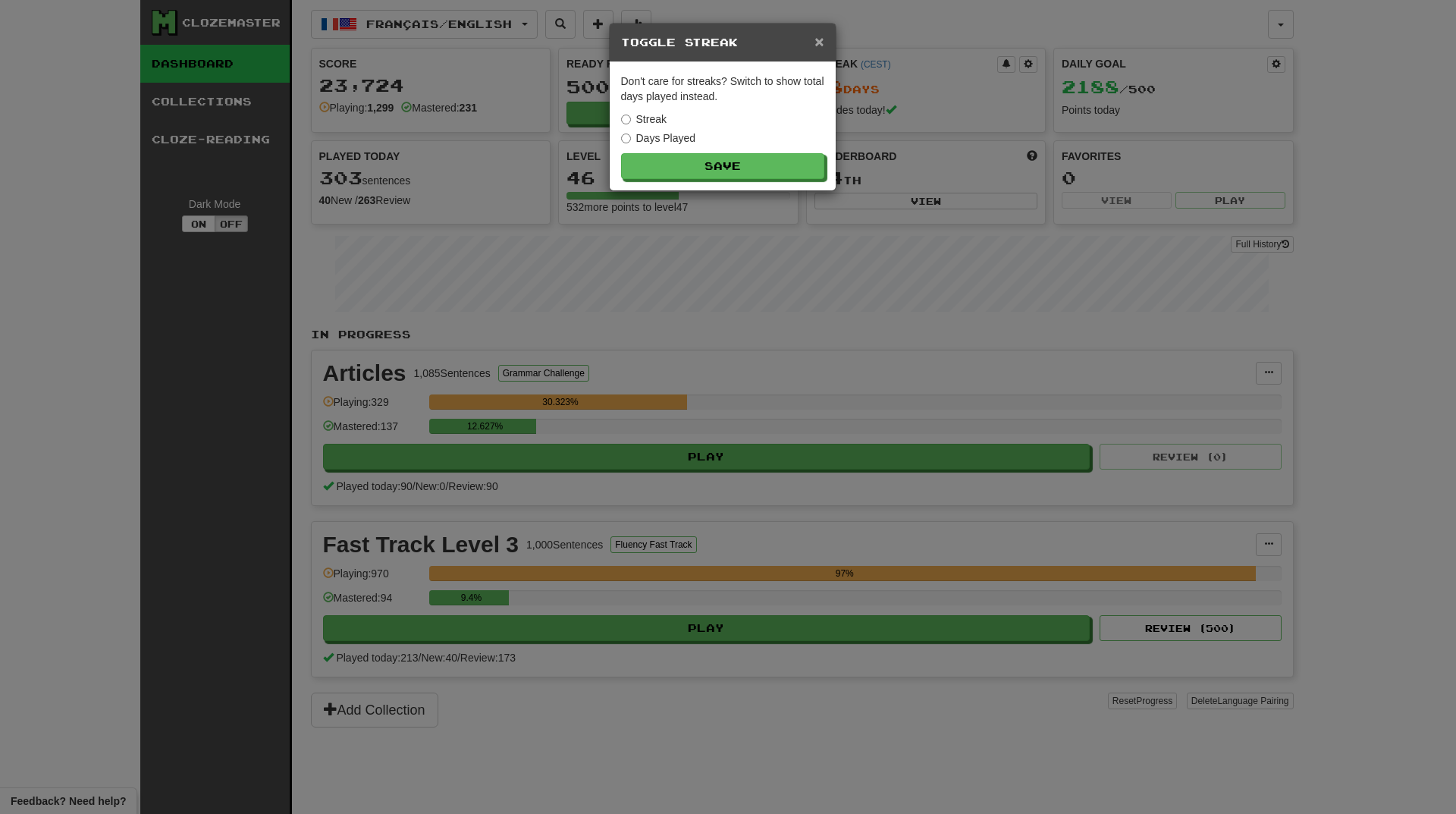 click on "×" at bounding box center (819, 41) 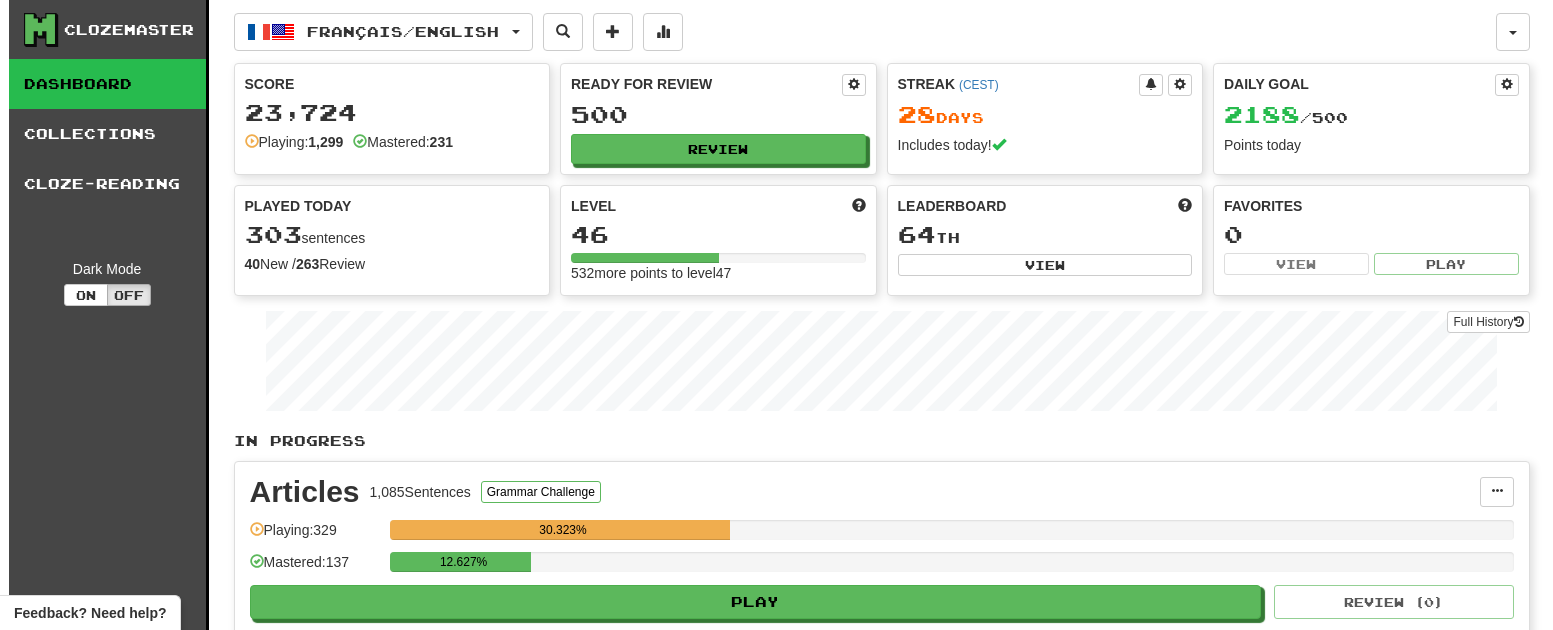click on "303  sentences" at bounding box center [392, 235] 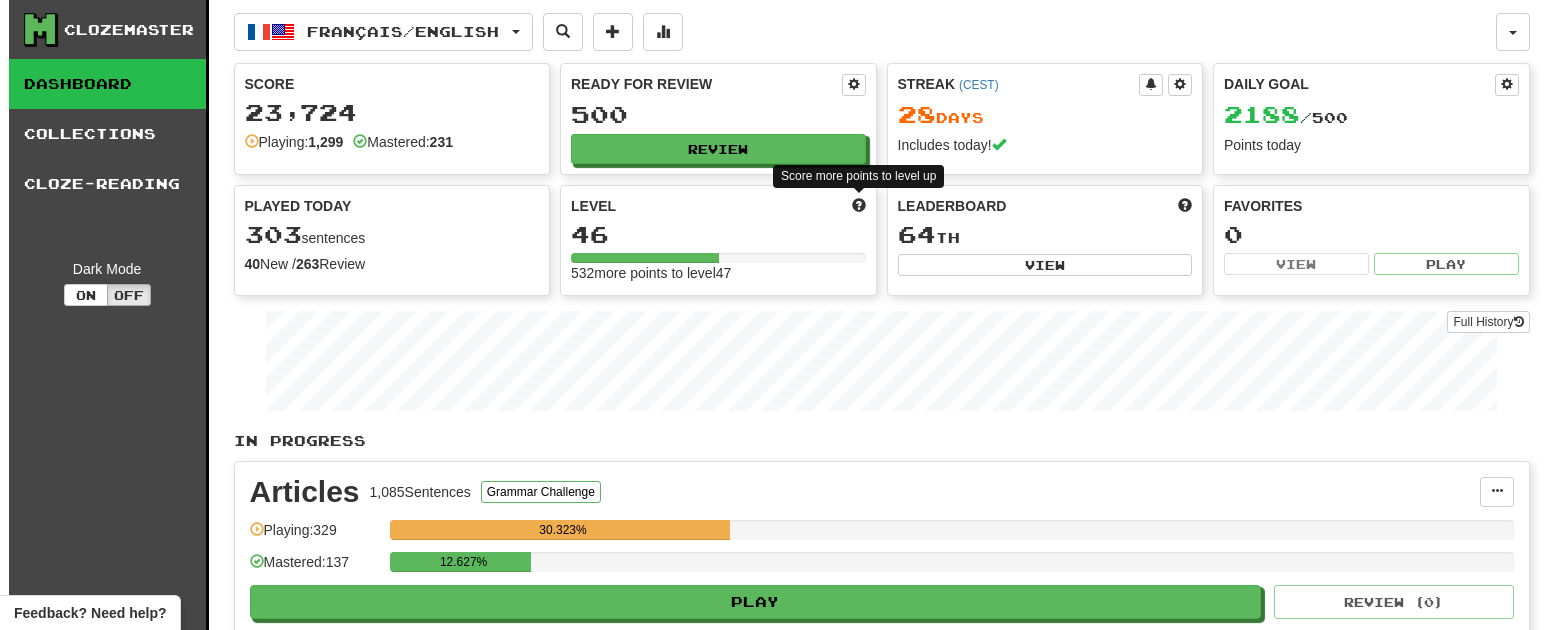 click at bounding box center (859, 205) 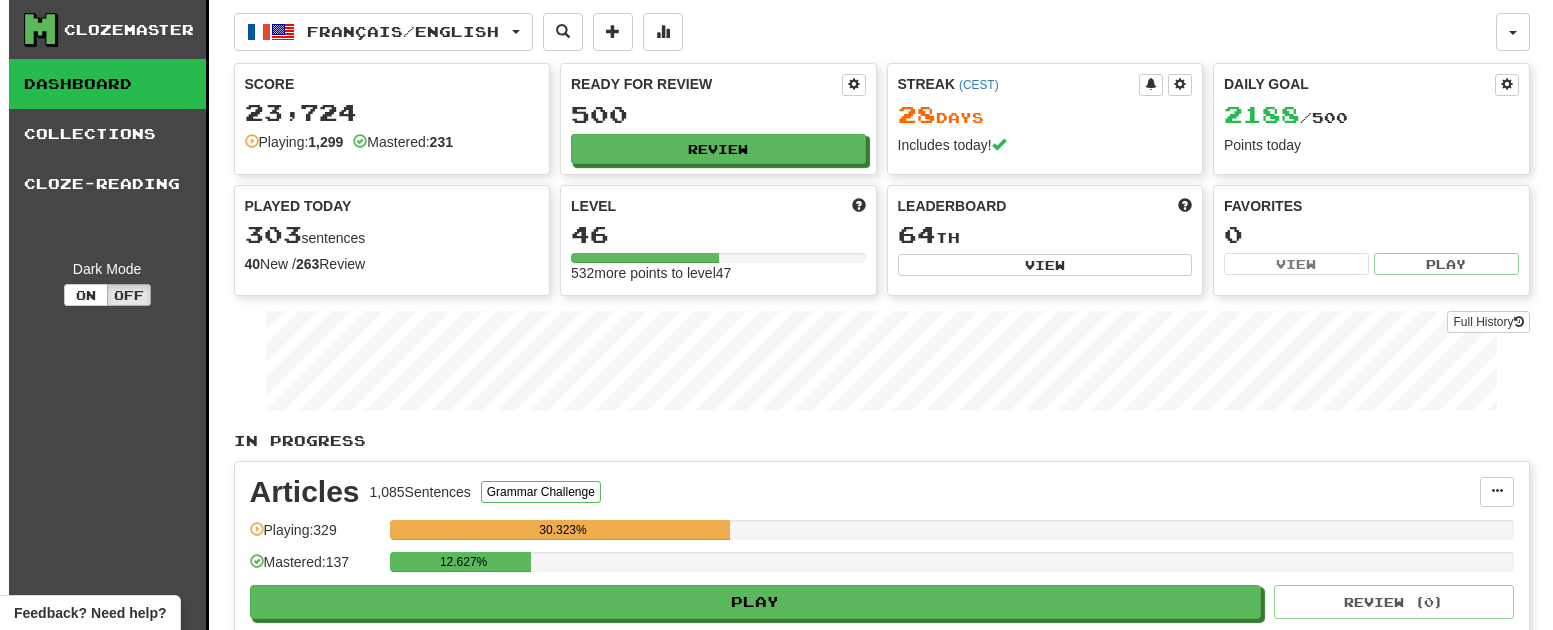 click on "23,724" at bounding box center [392, 112] 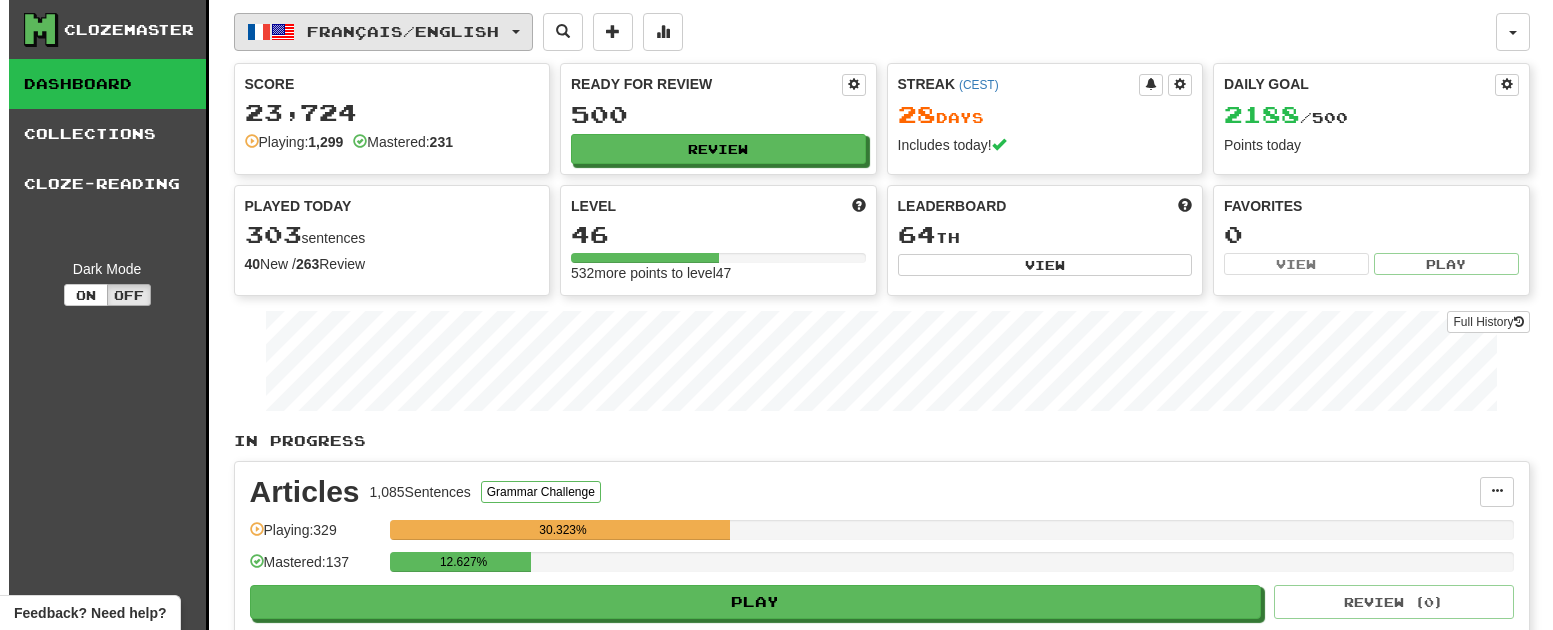 click at bounding box center (516, 32) 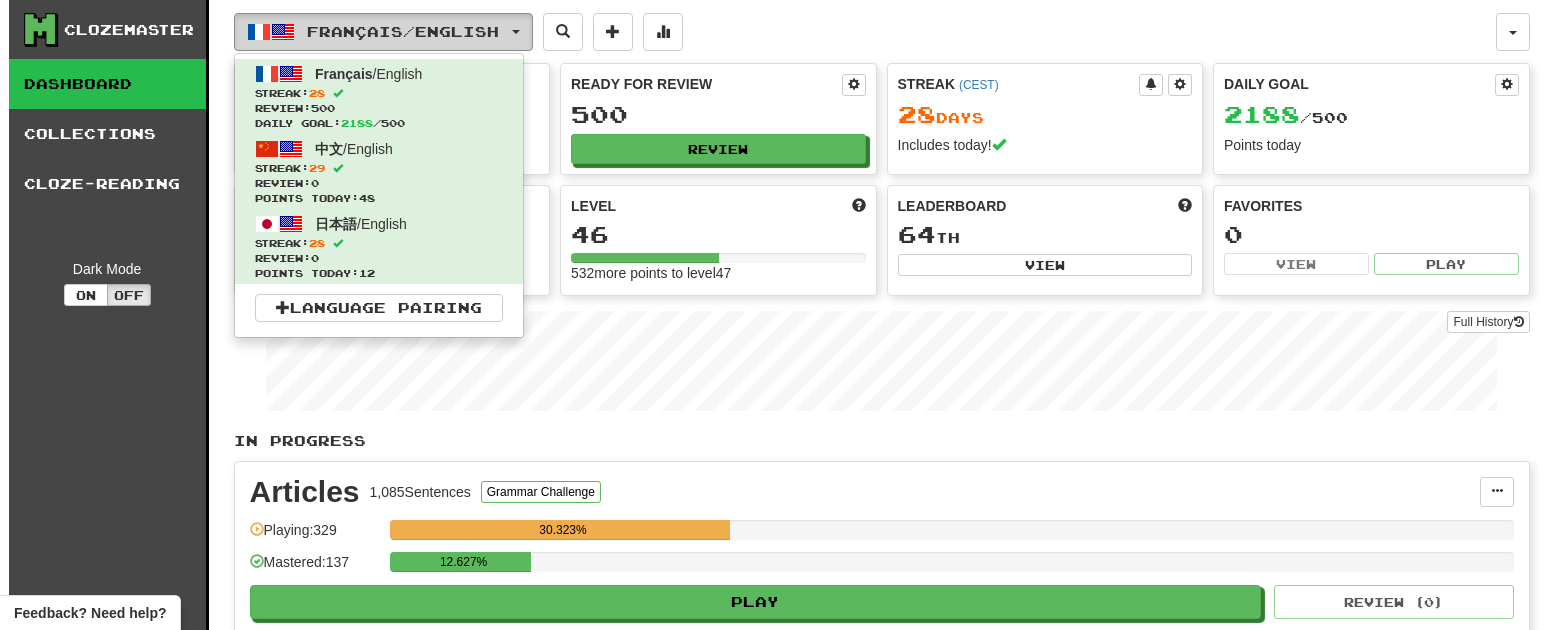 click at bounding box center (516, 32) 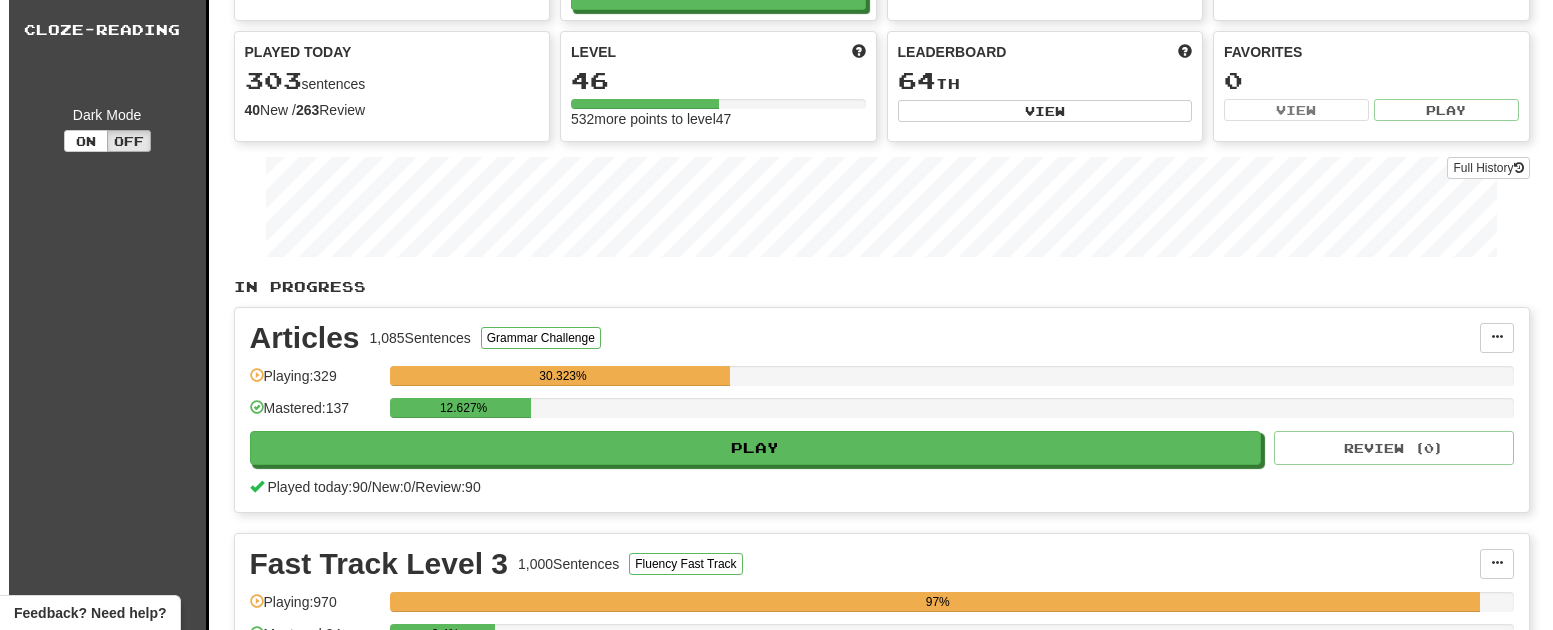 scroll, scrollTop: 300, scrollLeft: 0, axis: vertical 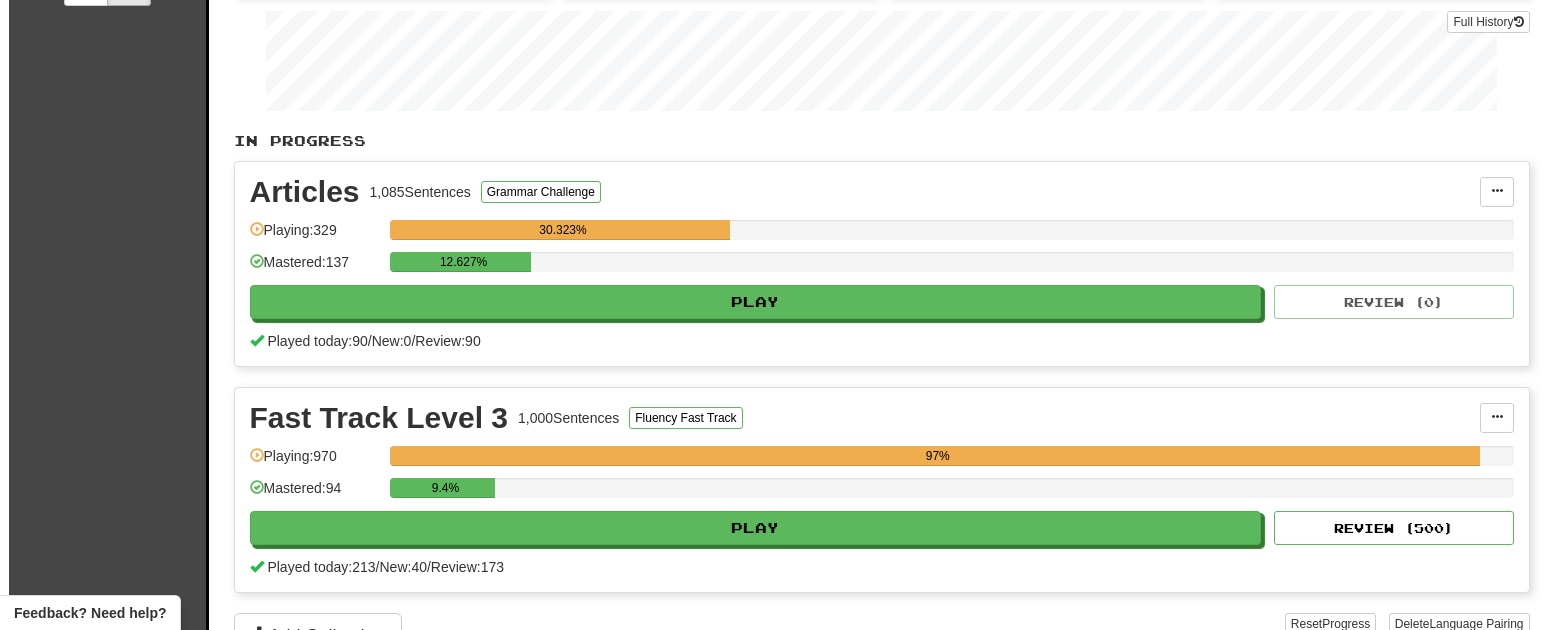click on "Fast Track Level 3 1,000  Sentences Fluency Fast Track Manage Sentences Unpin from Dashboard  Playing:  970 97%  Mastered:  94 9.4% Play Review ( 500 )   Played today:  213  /  New:  40  /  Review:  173" at bounding box center (882, 490) 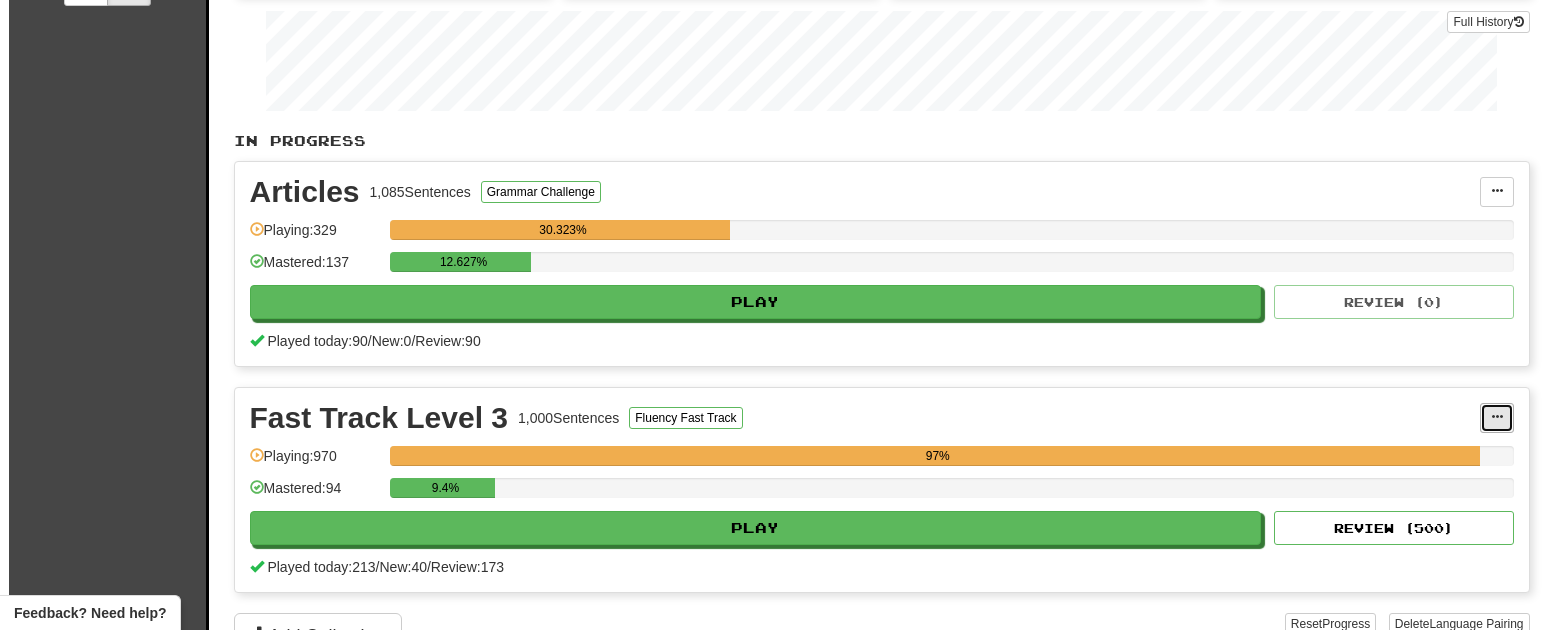click at bounding box center (1497, 417) 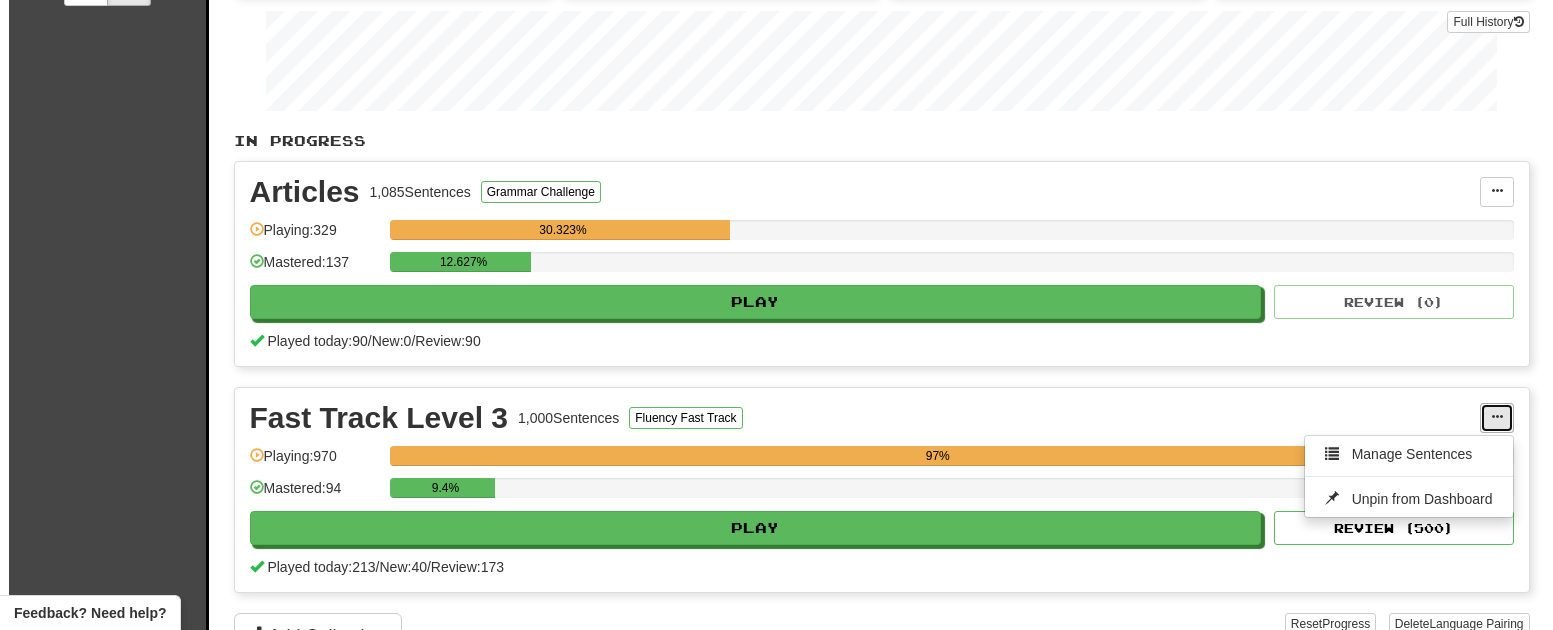 click at bounding box center (1497, 417) 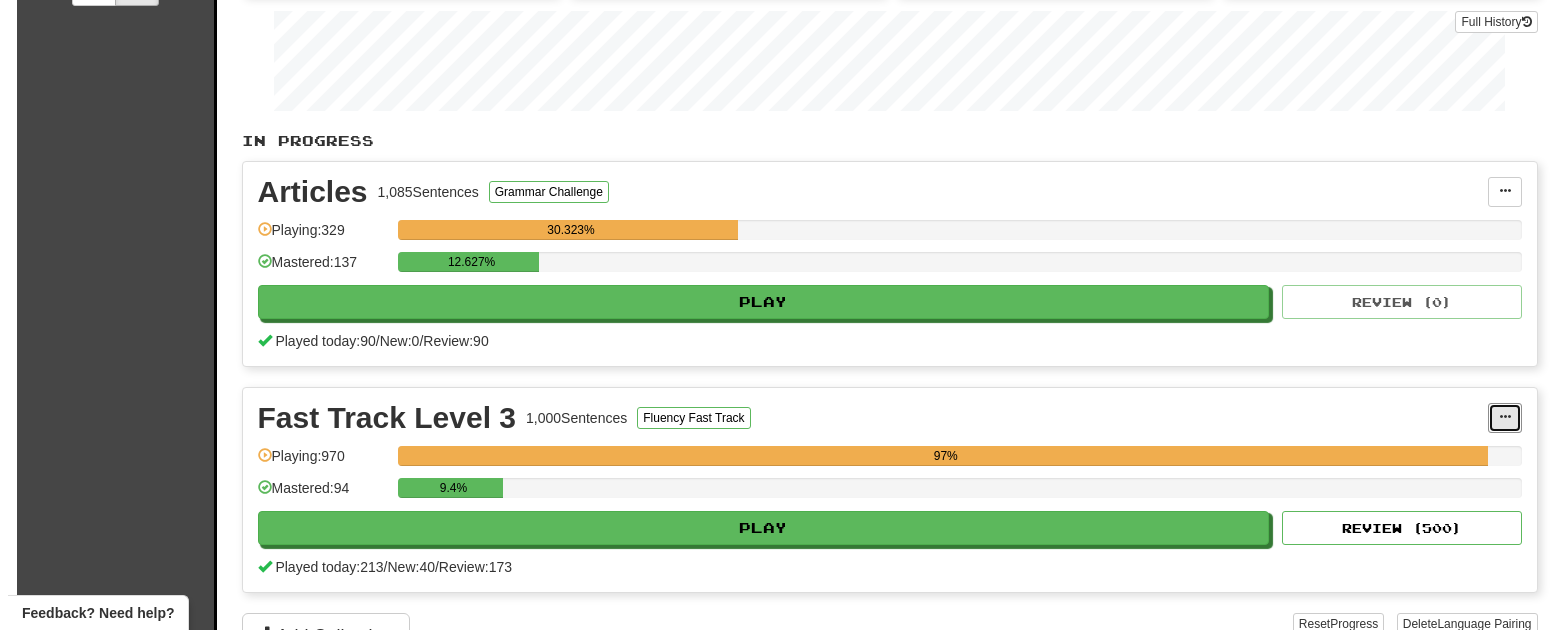 scroll, scrollTop: 0, scrollLeft: 0, axis: both 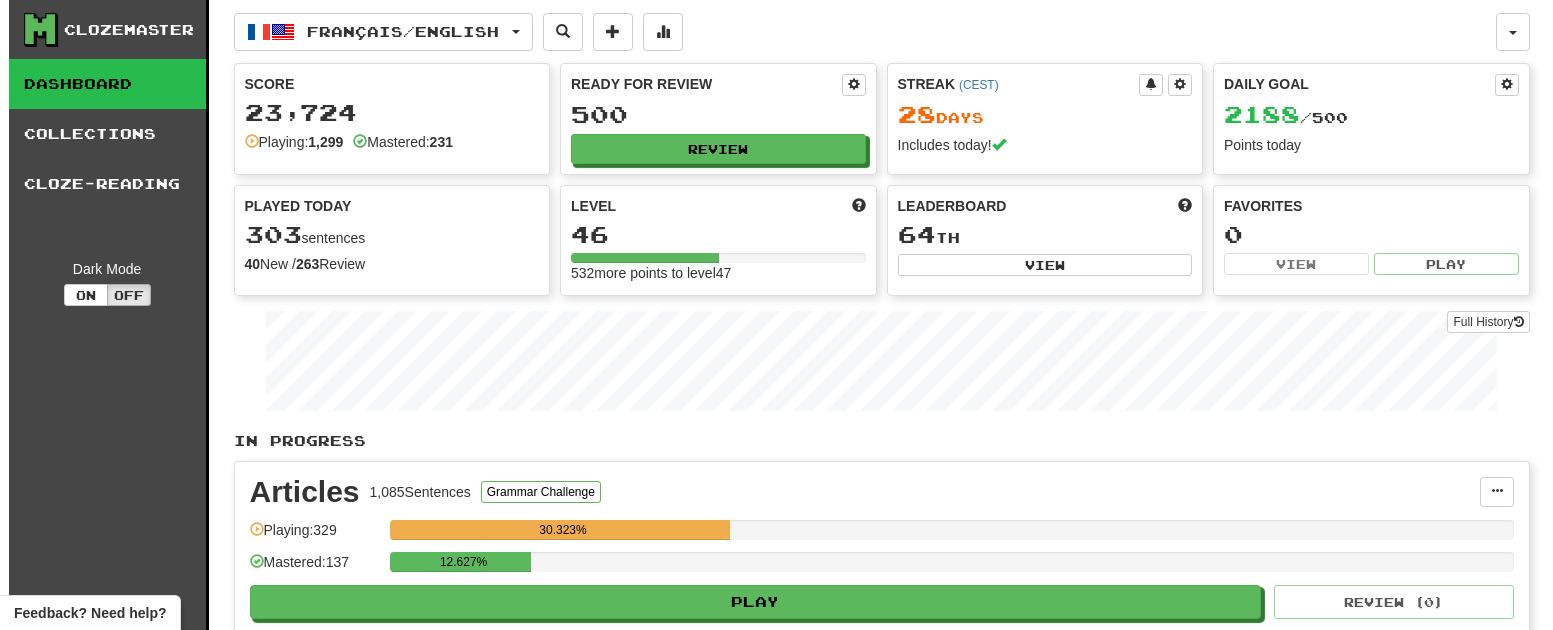 click at bounding box center (1185, 205) 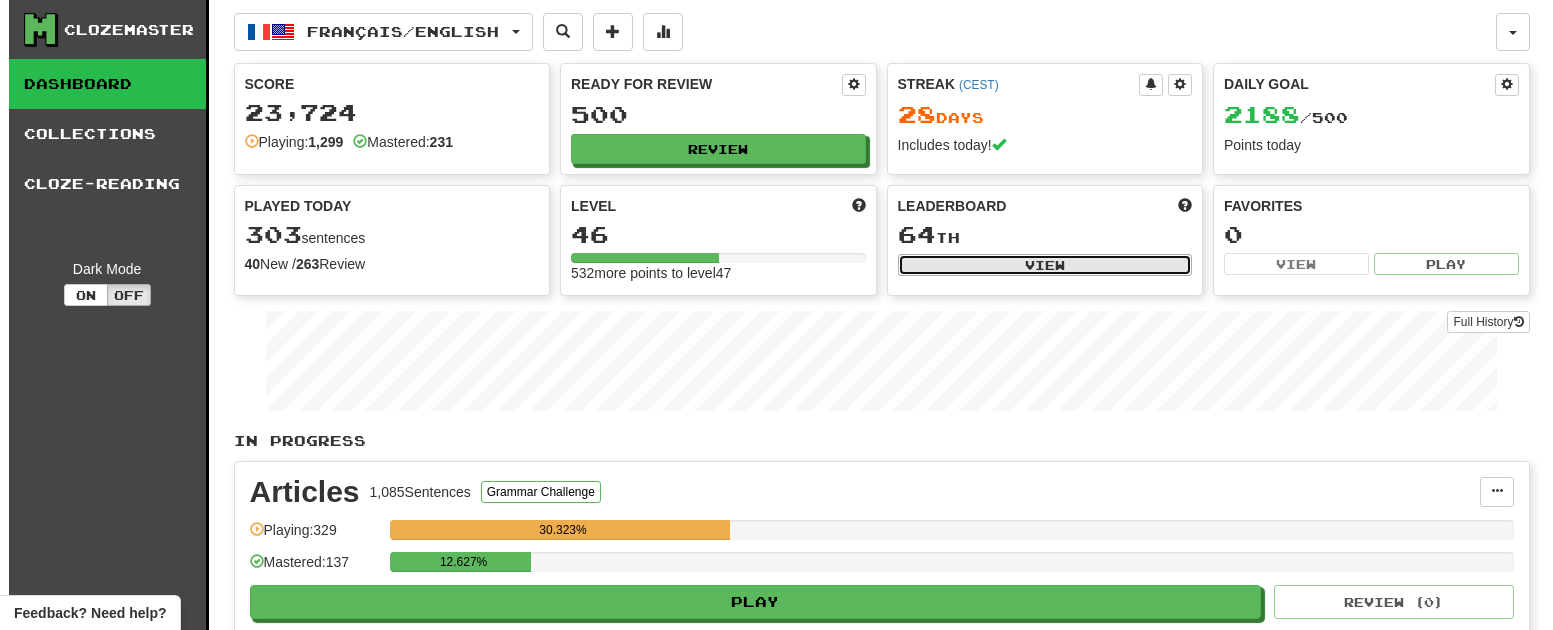 click on "View" at bounding box center [1045, 265] 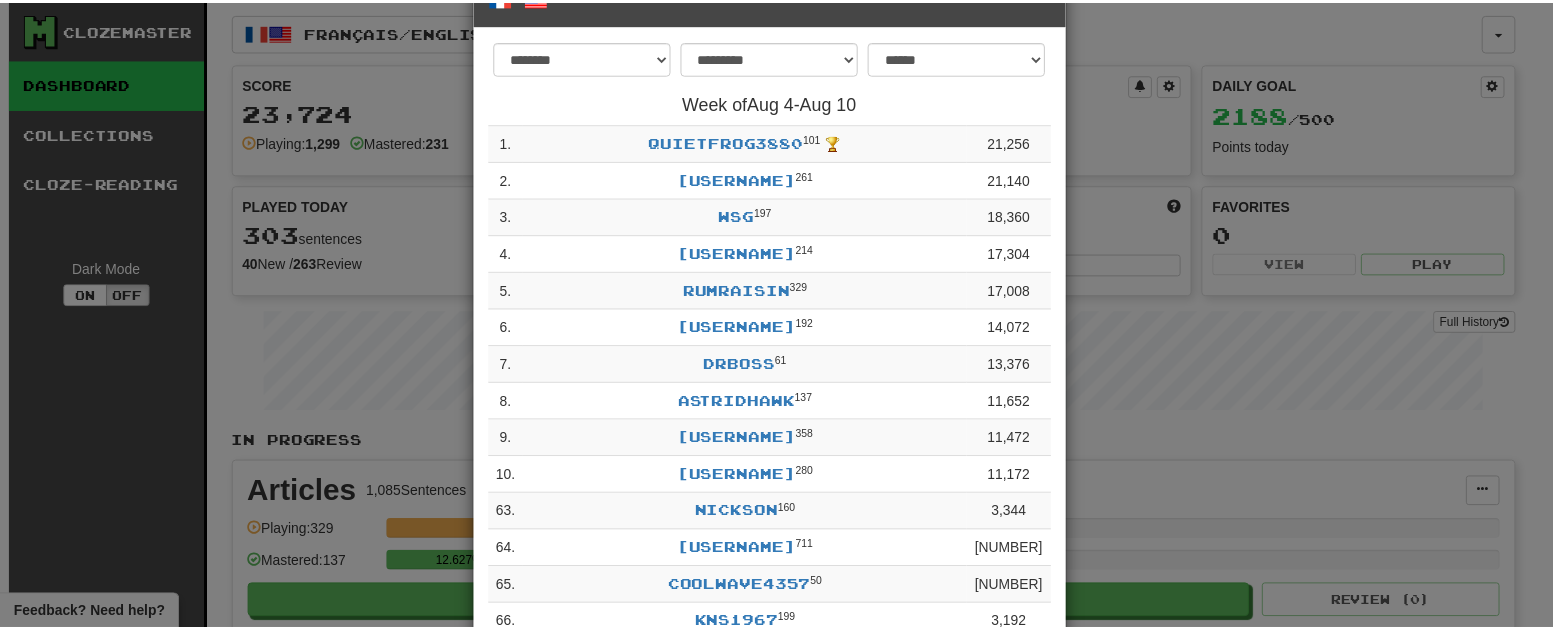 scroll, scrollTop: 0, scrollLeft: 0, axis: both 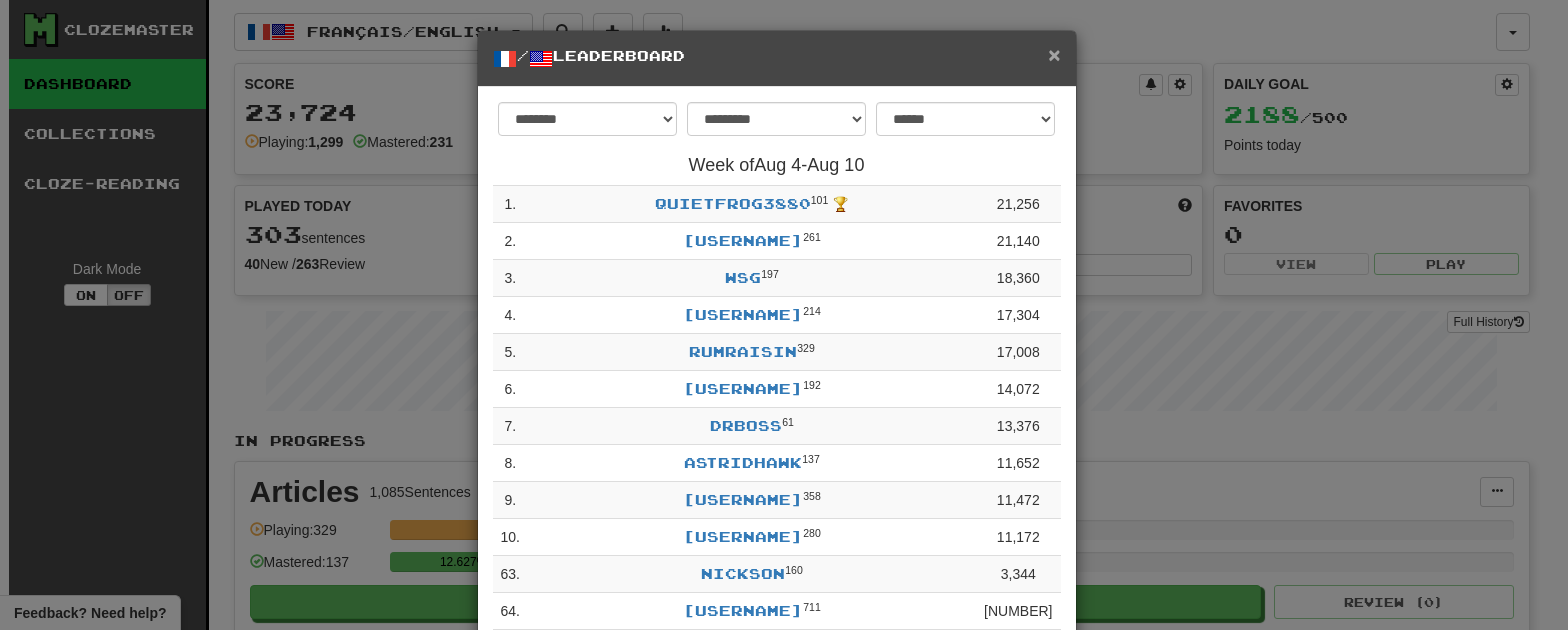 click on "×" at bounding box center (1054, 54) 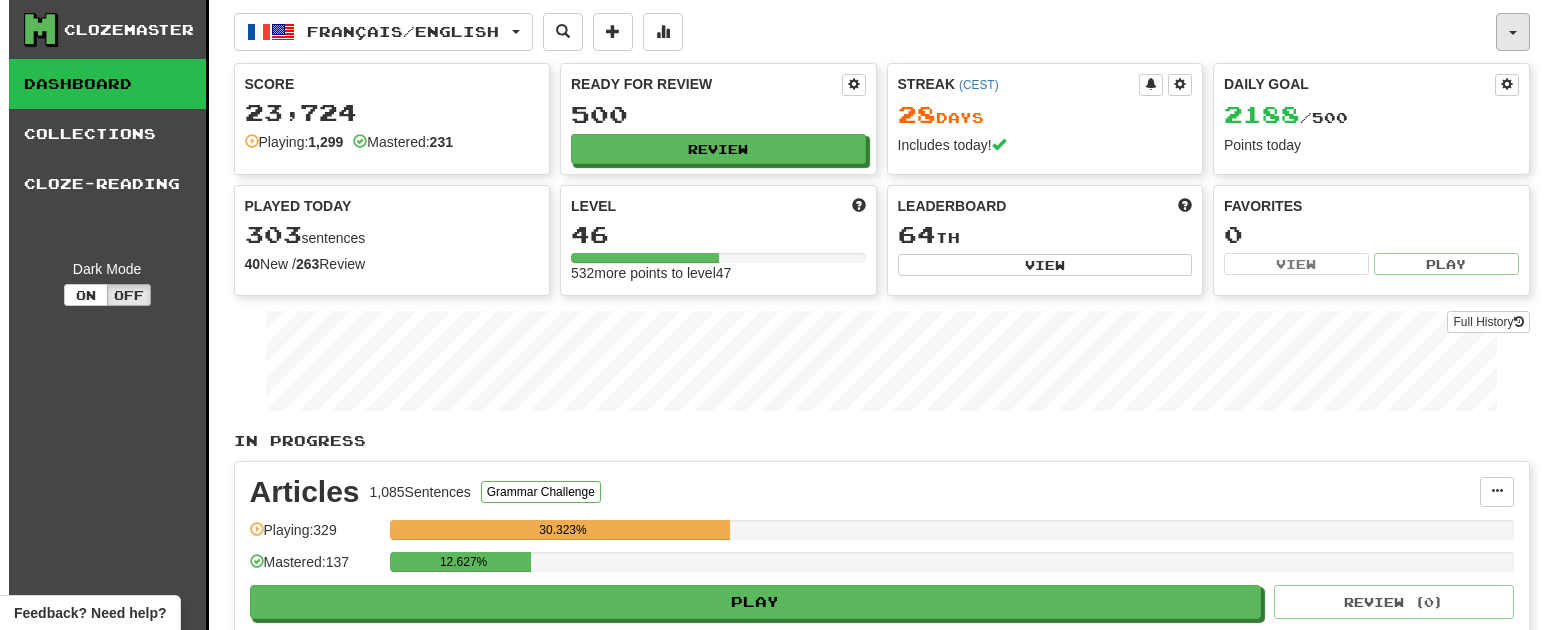 click at bounding box center (1513, 32) 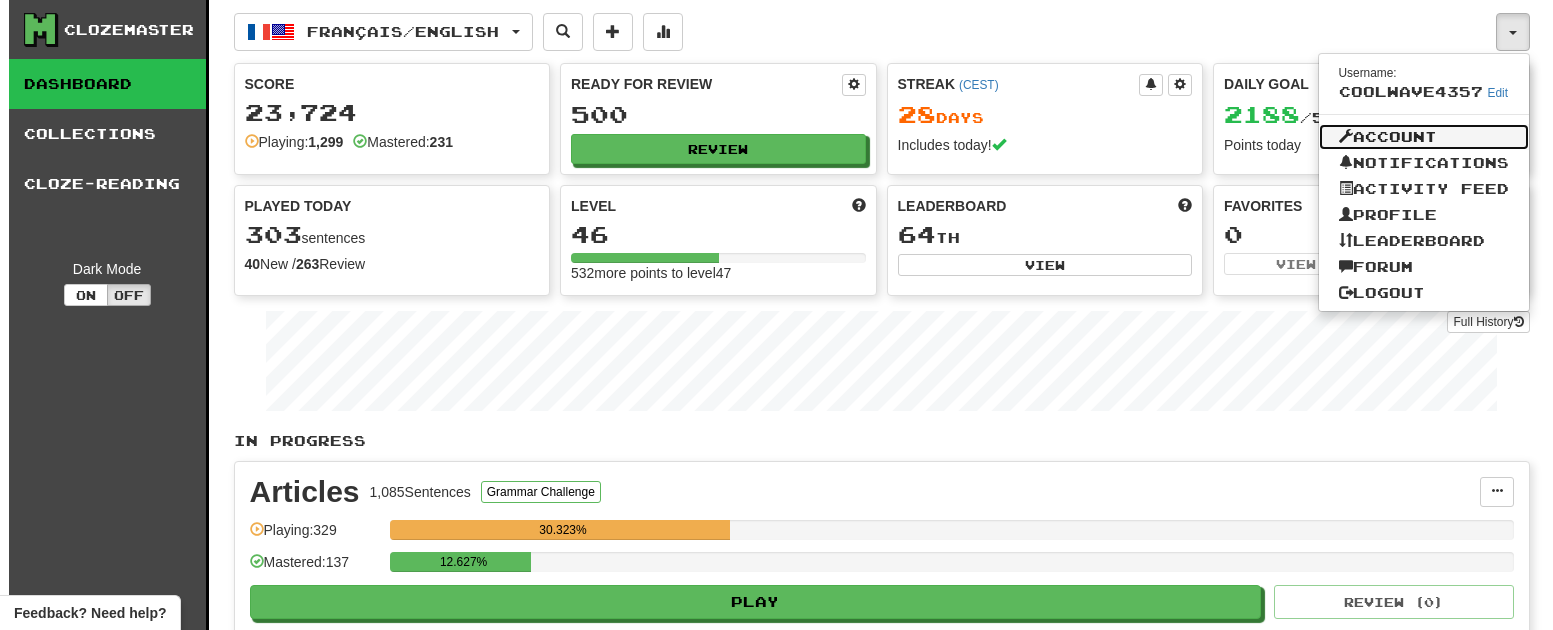 click on "Account" at bounding box center (1424, 137) 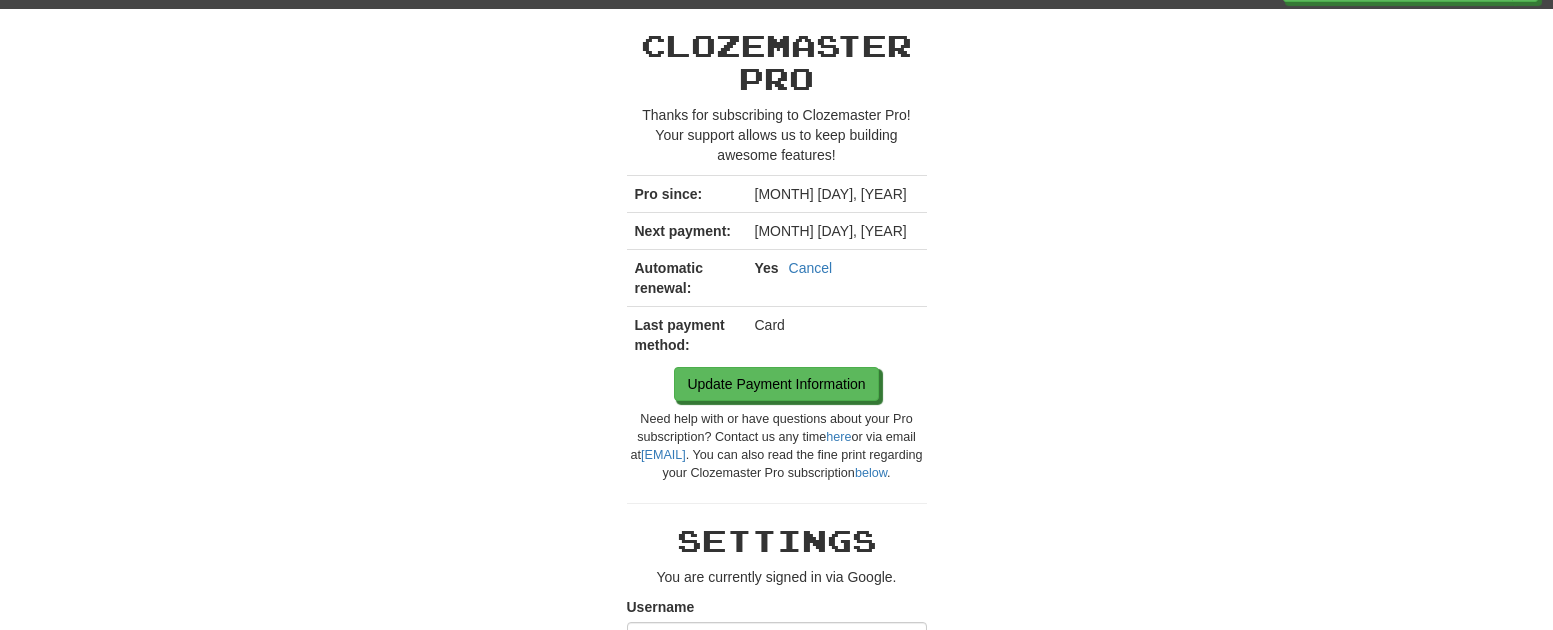 scroll, scrollTop: 0, scrollLeft: 0, axis: both 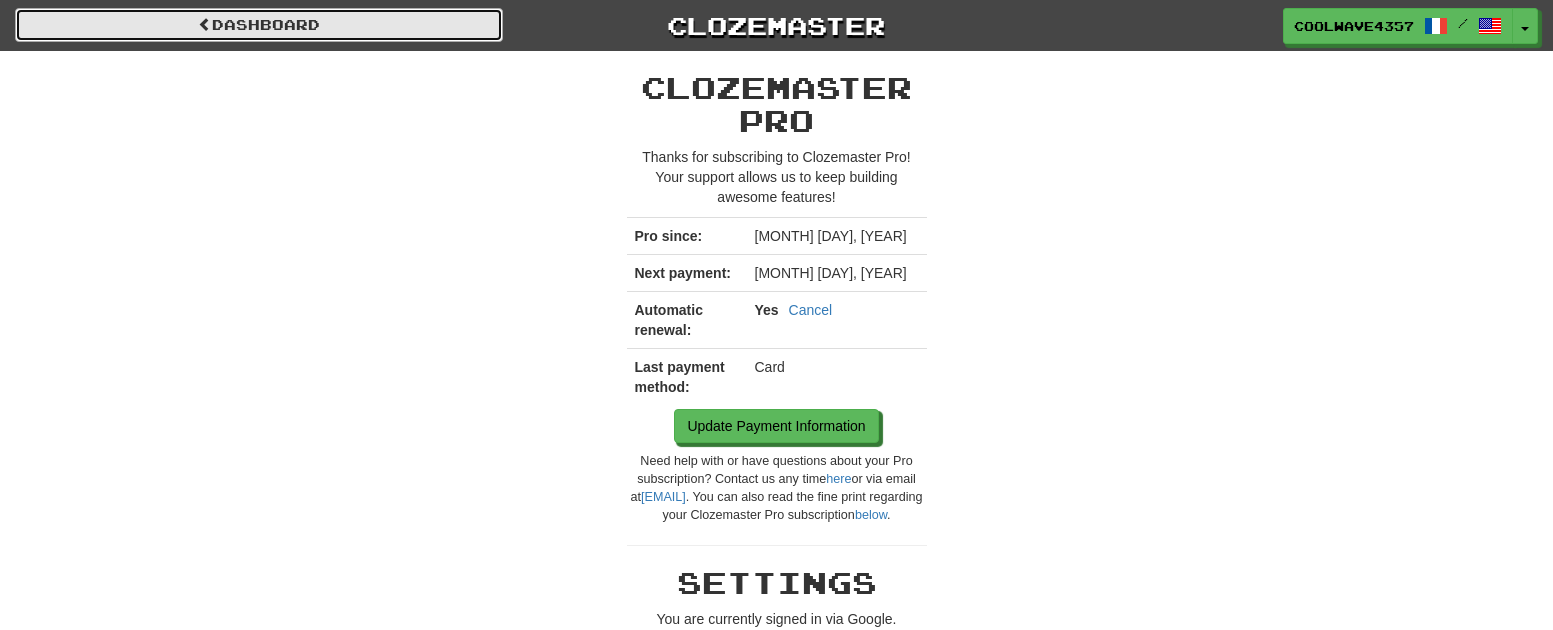 click on "Dashboard" at bounding box center [259, 25] 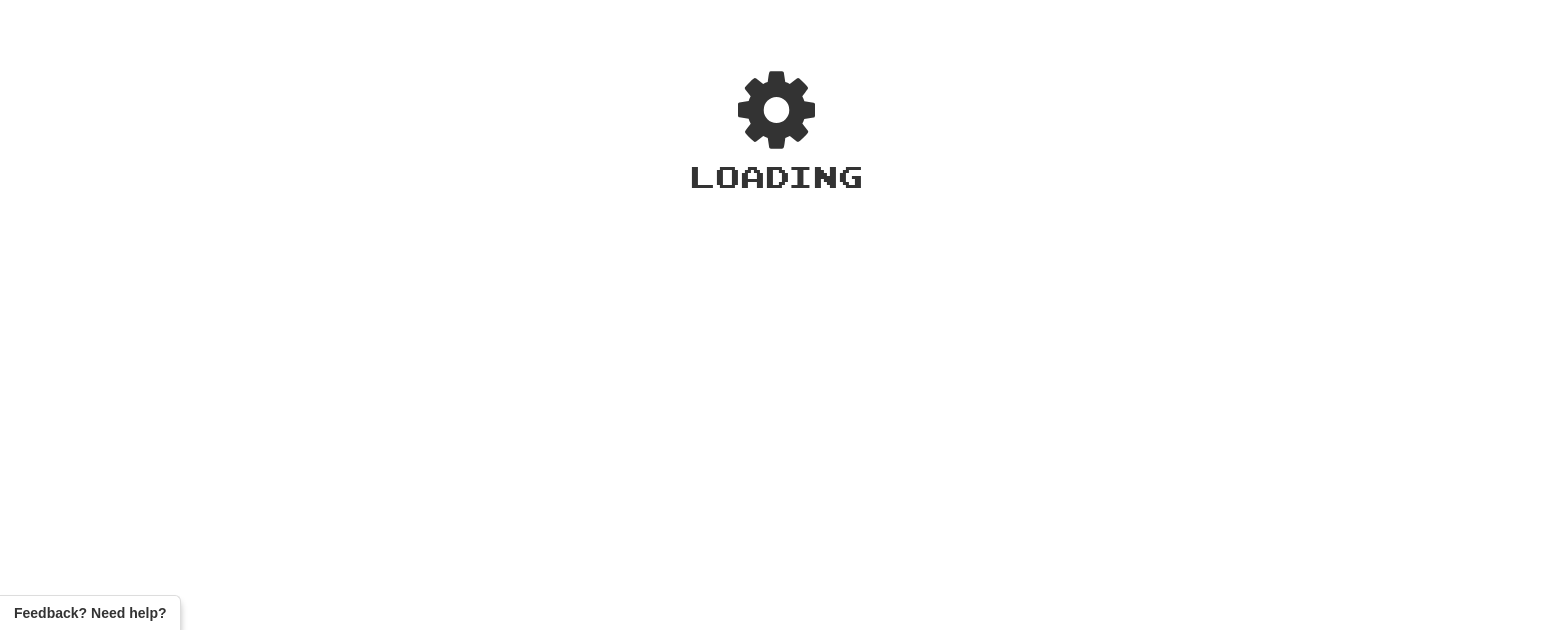 scroll, scrollTop: 0, scrollLeft: 0, axis: both 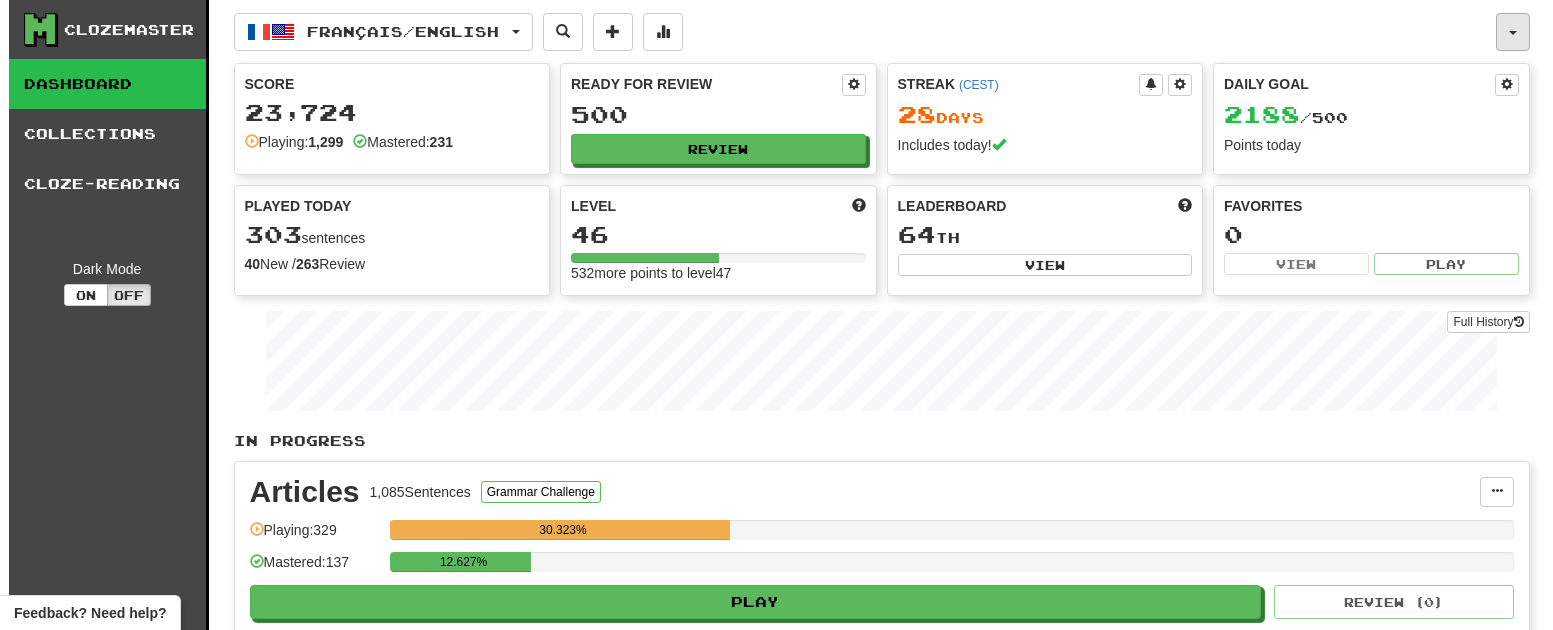 click at bounding box center [1513, 32] 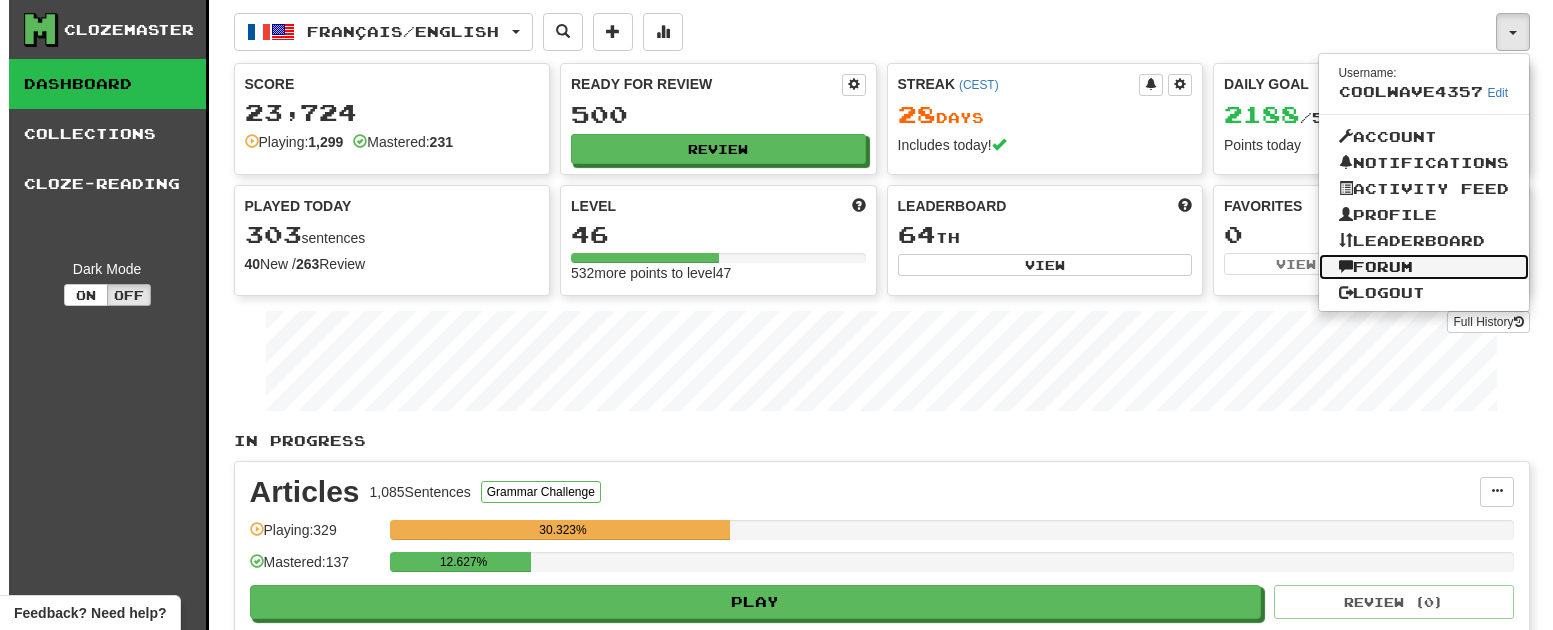 click on "Forum" at bounding box center (1424, 267) 